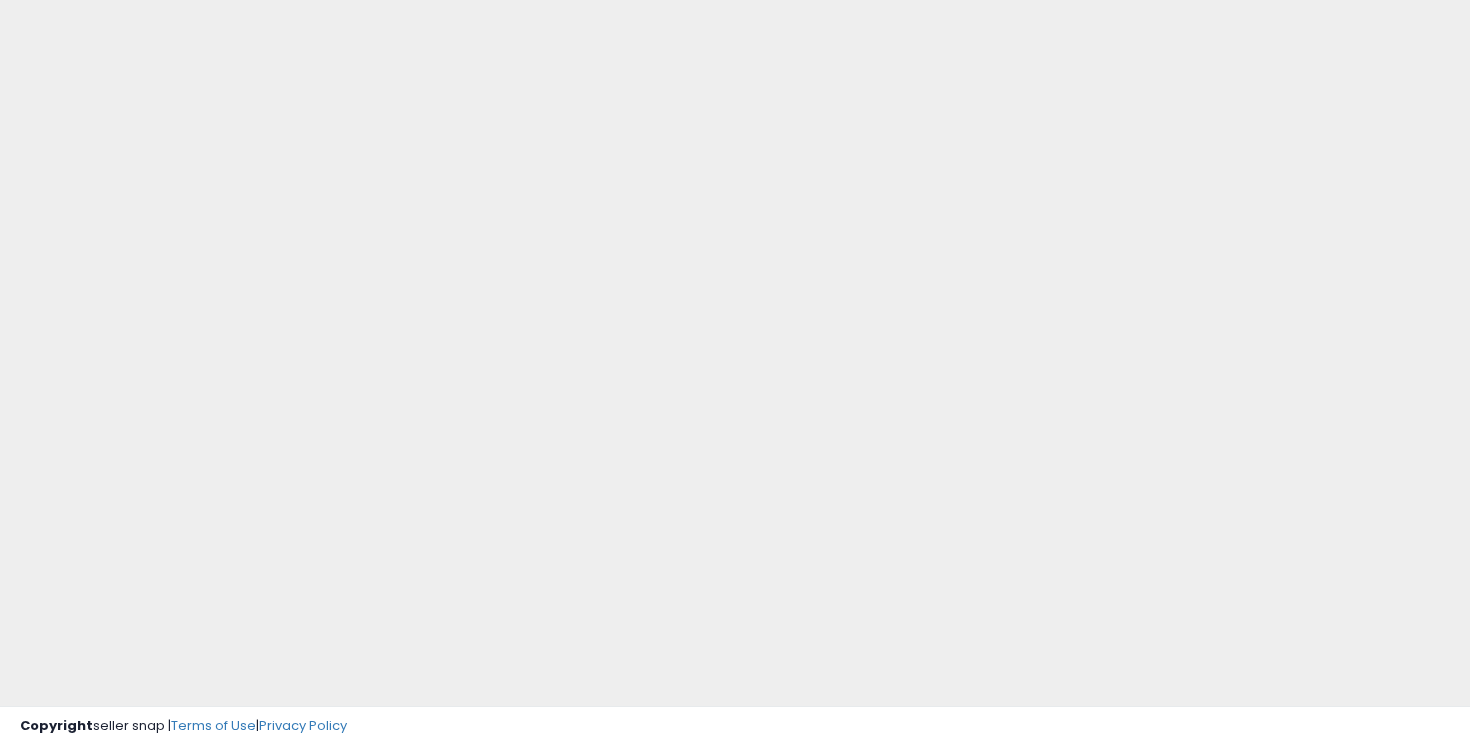 scroll, scrollTop: 123, scrollLeft: 0, axis: vertical 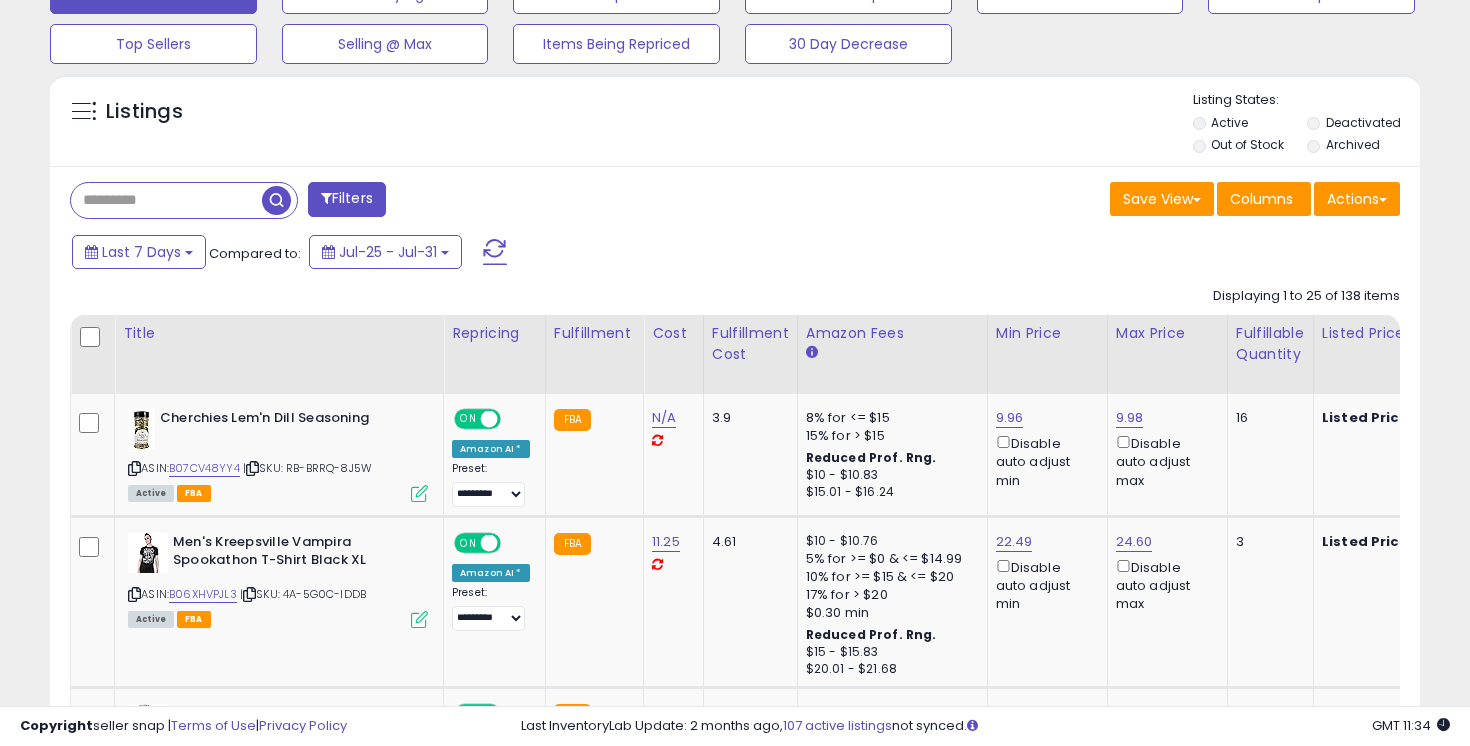 click at bounding box center [166, 200] 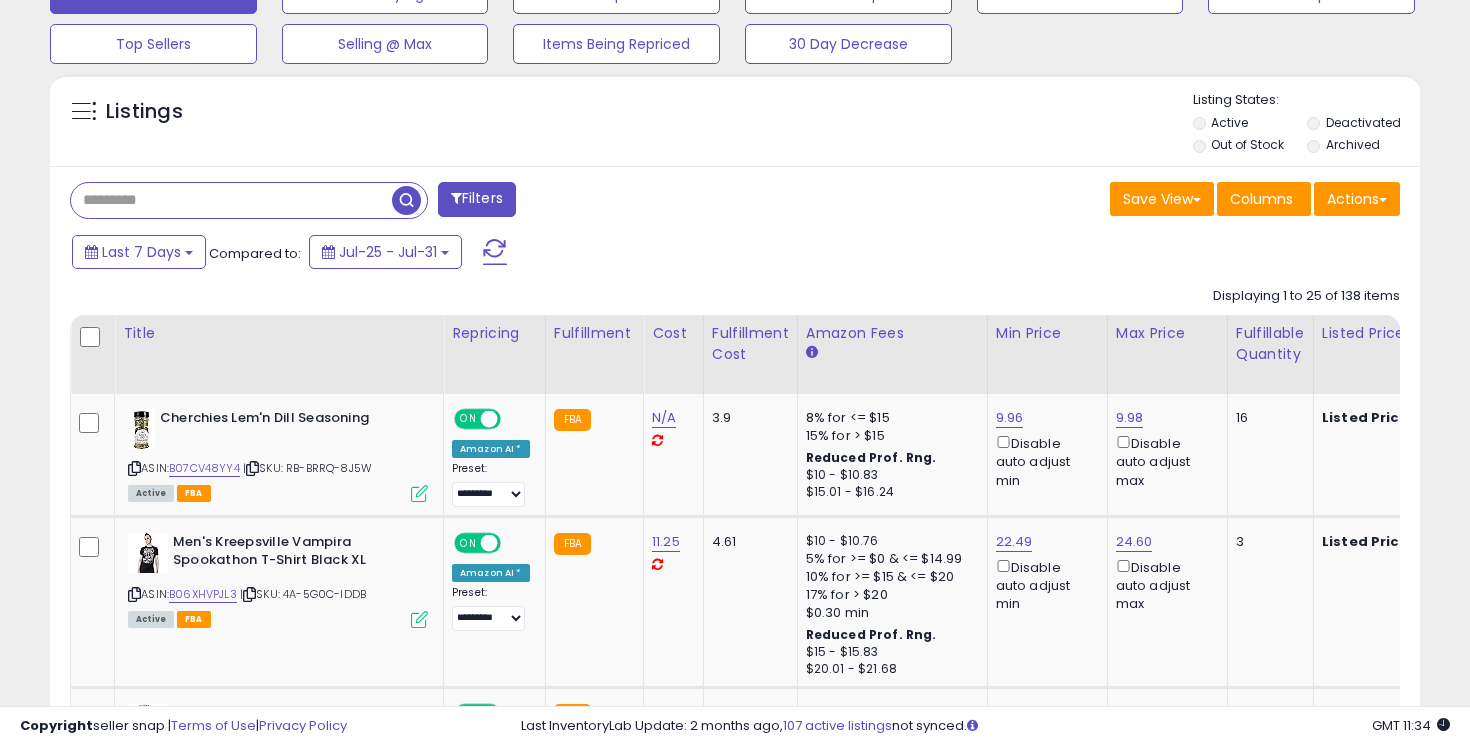 paste on "**********" 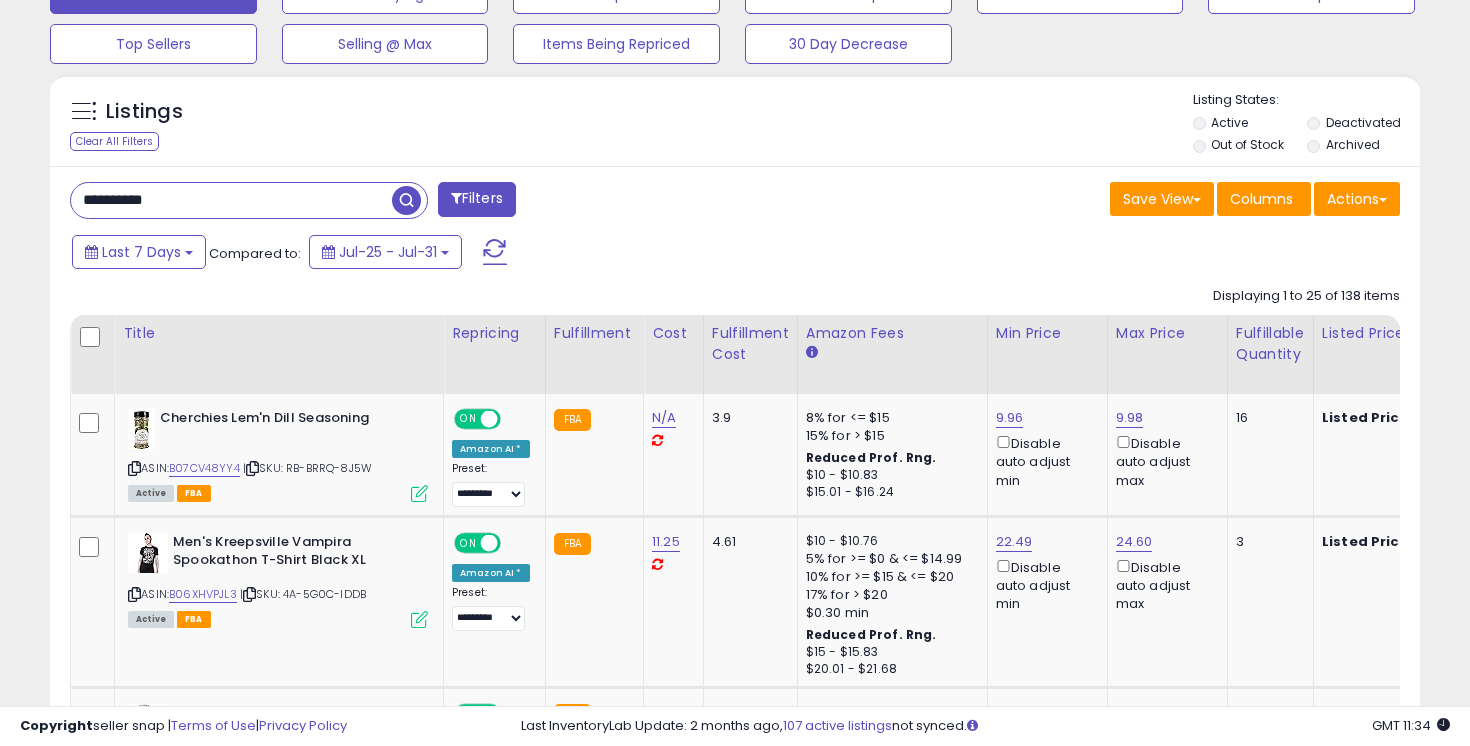 type on "**********" 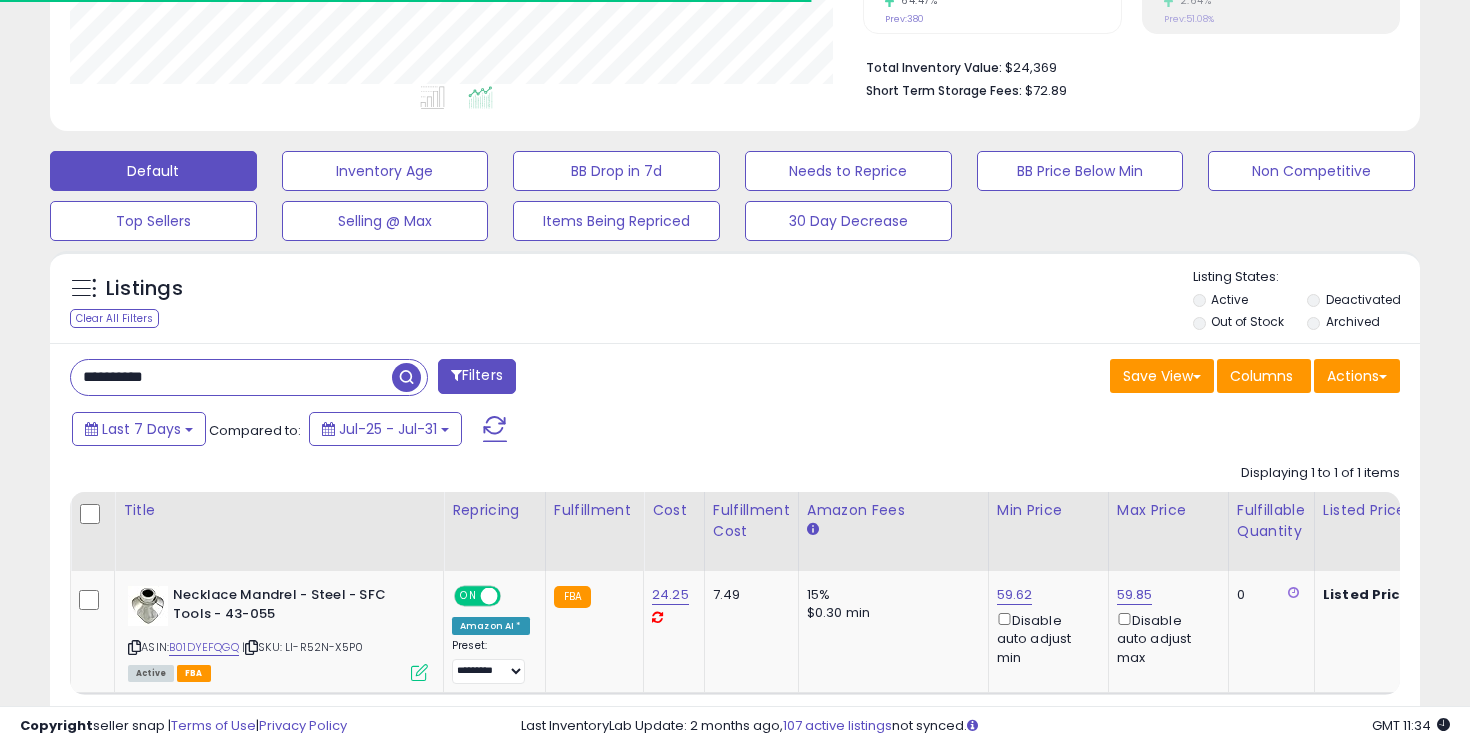 scroll, scrollTop: 582, scrollLeft: 0, axis: vertical 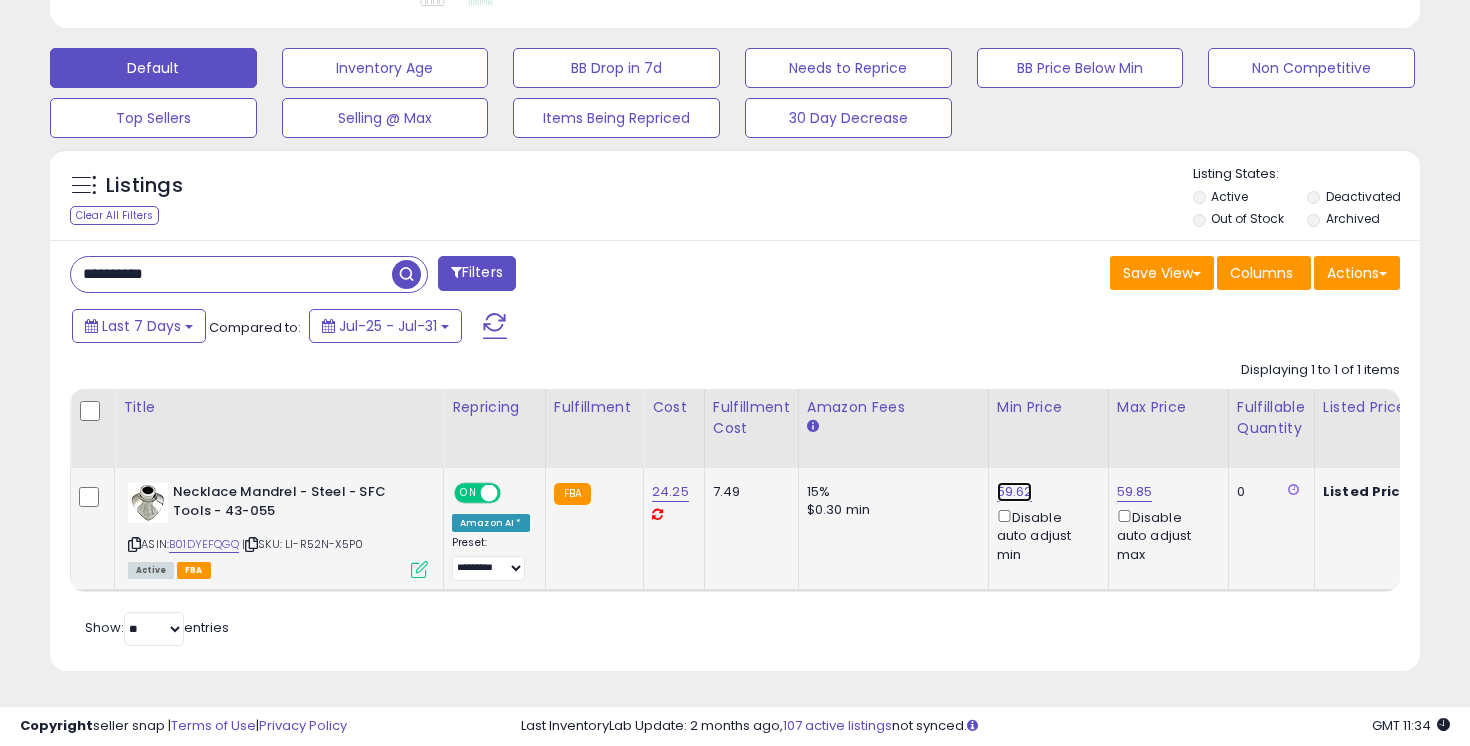 click on "59.62" at bounding box center (1015, 492) 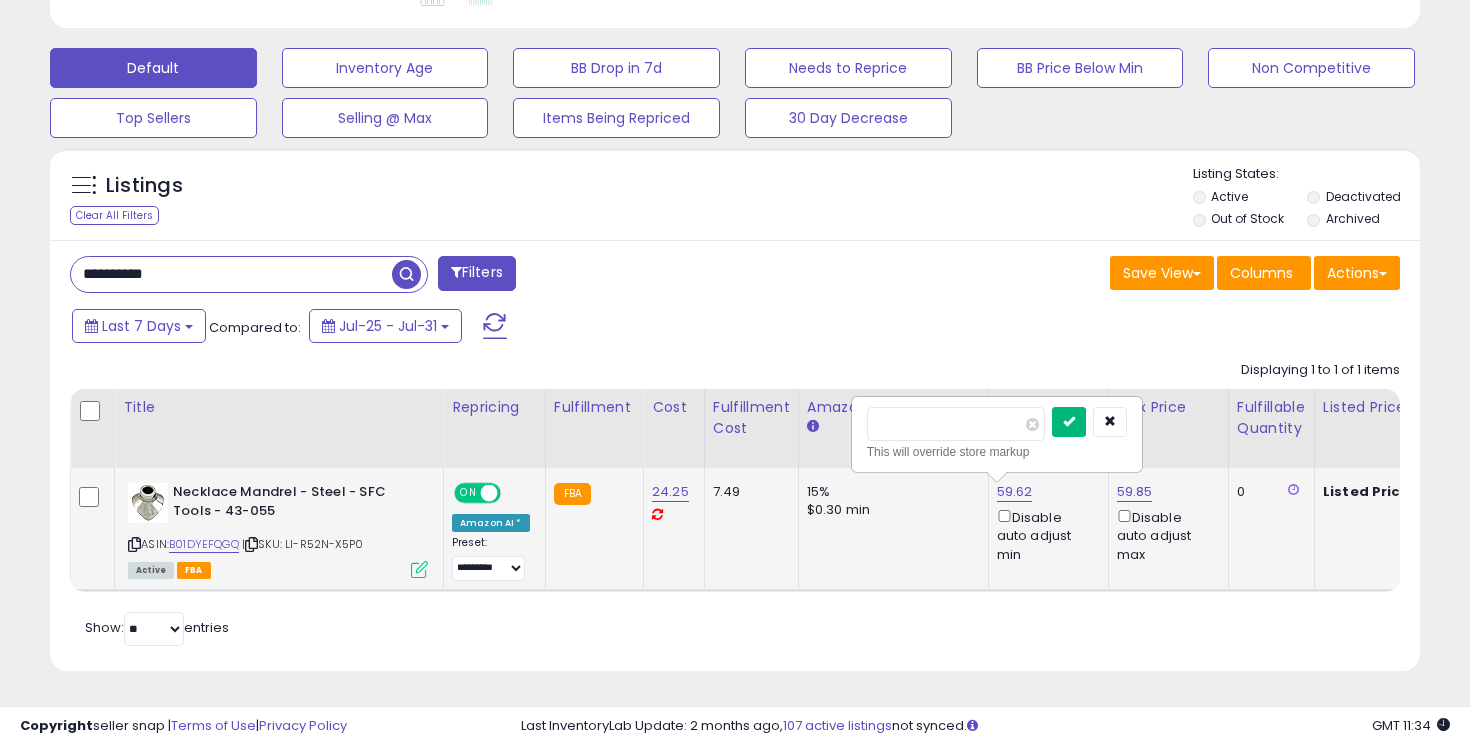 type on "*****" 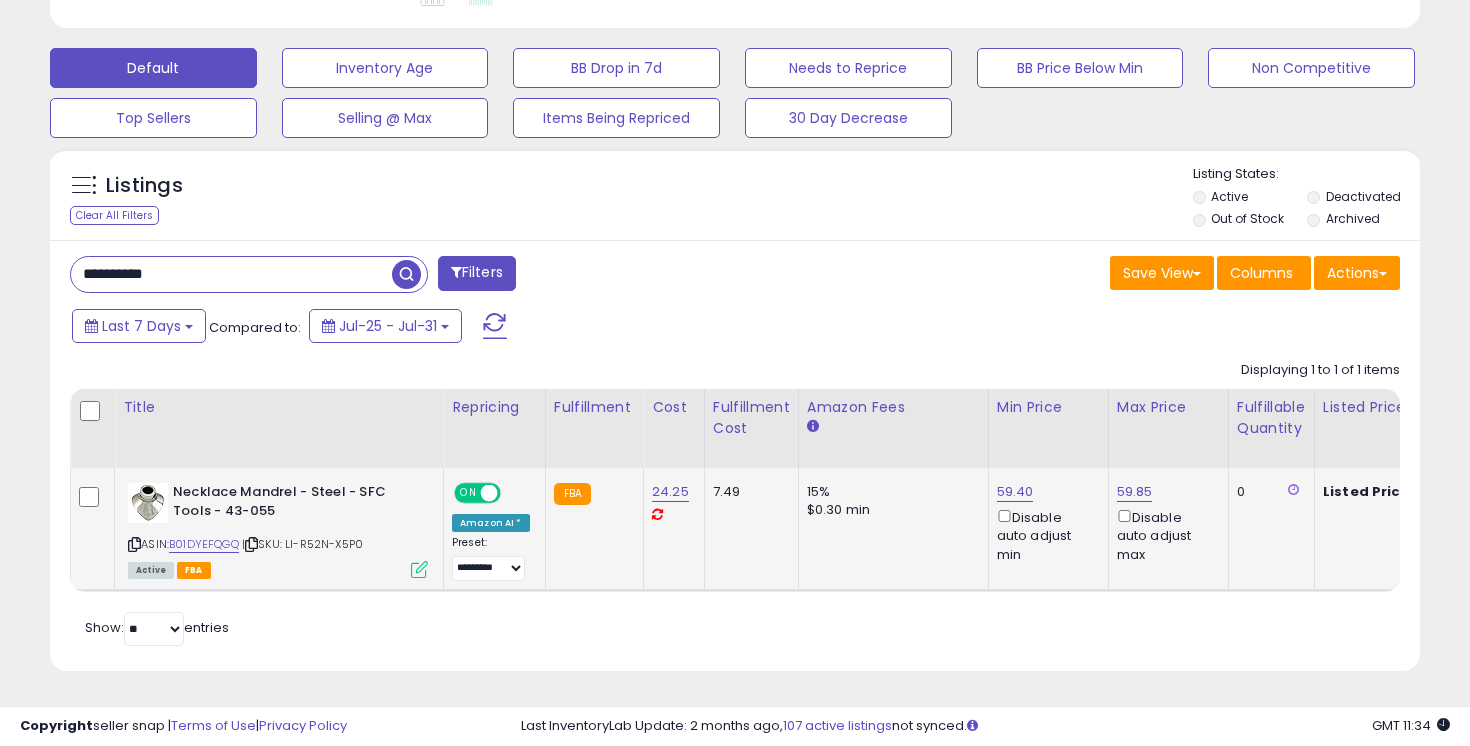 click on "**********" at bounding box center (231, 274) 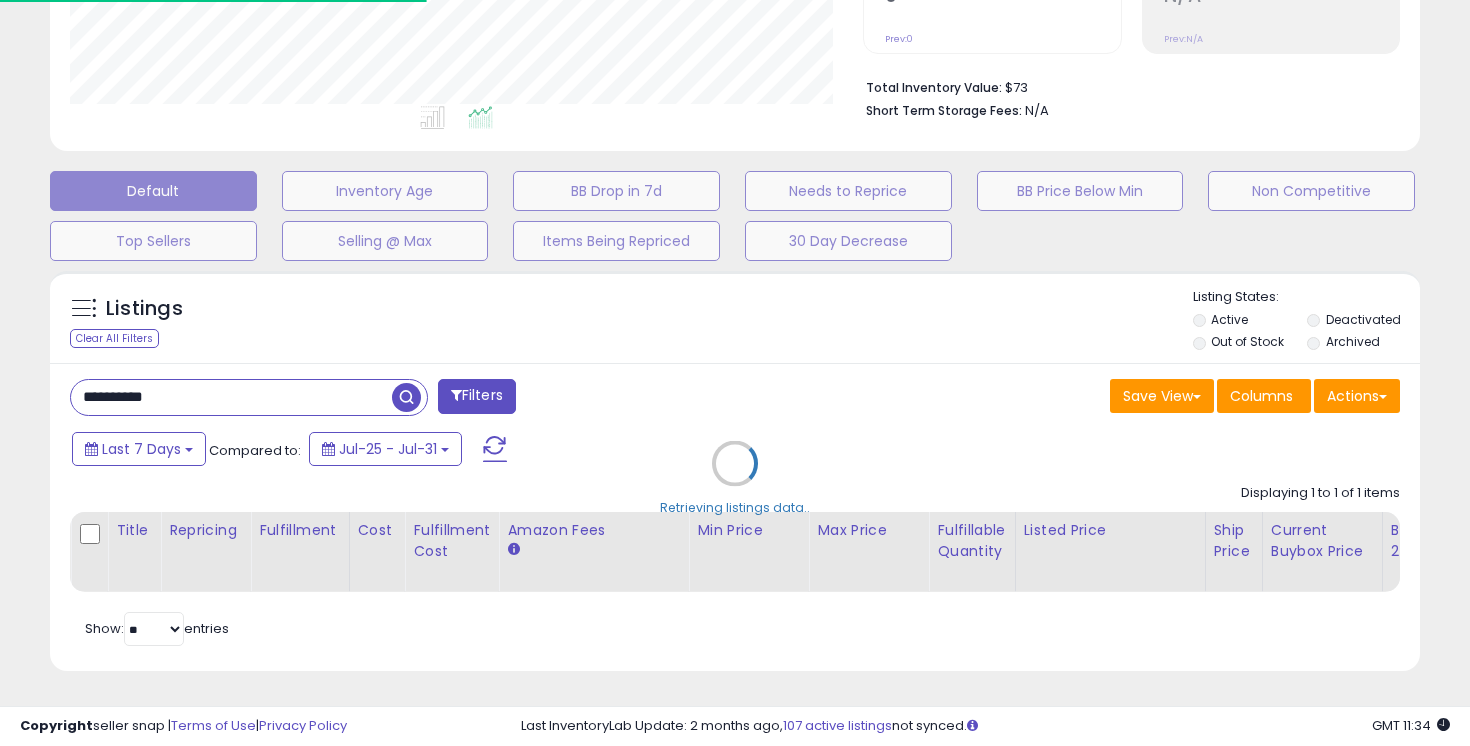 scroll, scrollTop: 582, scrollLeft: 0, axis: vertical 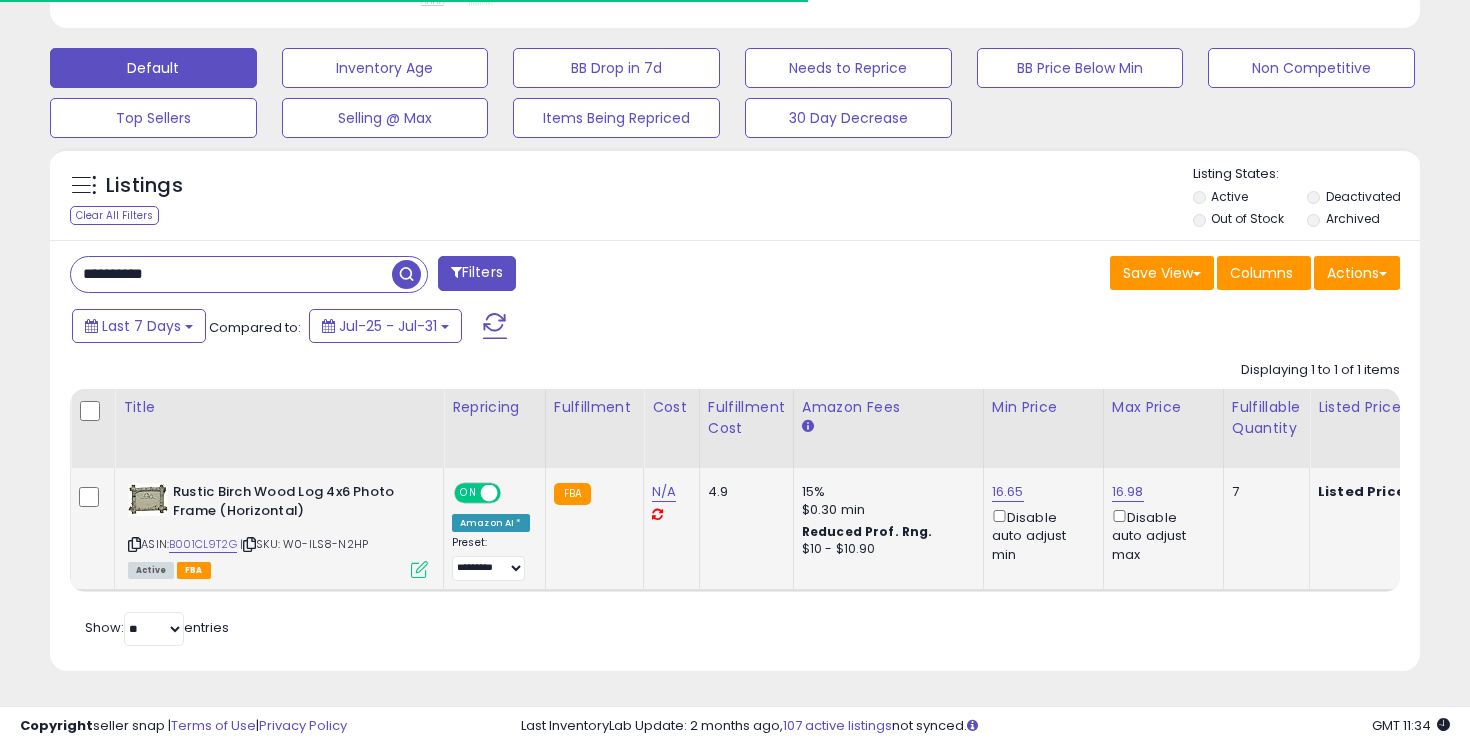 click on "16.65  Disable auto adjust min" at bounding box center (1040, 523) 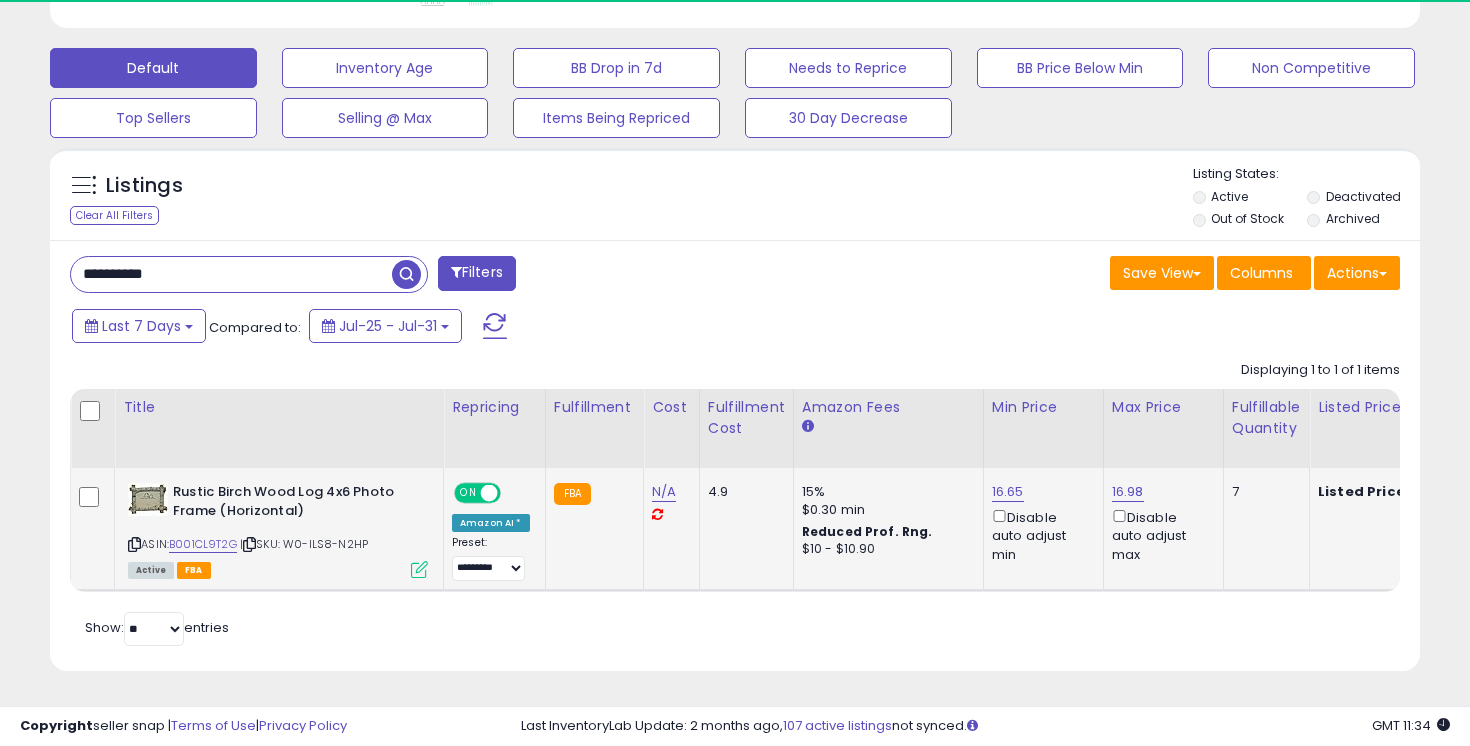 scroll, scrollTop: 999590, scrollLeft: 999206, axis: both 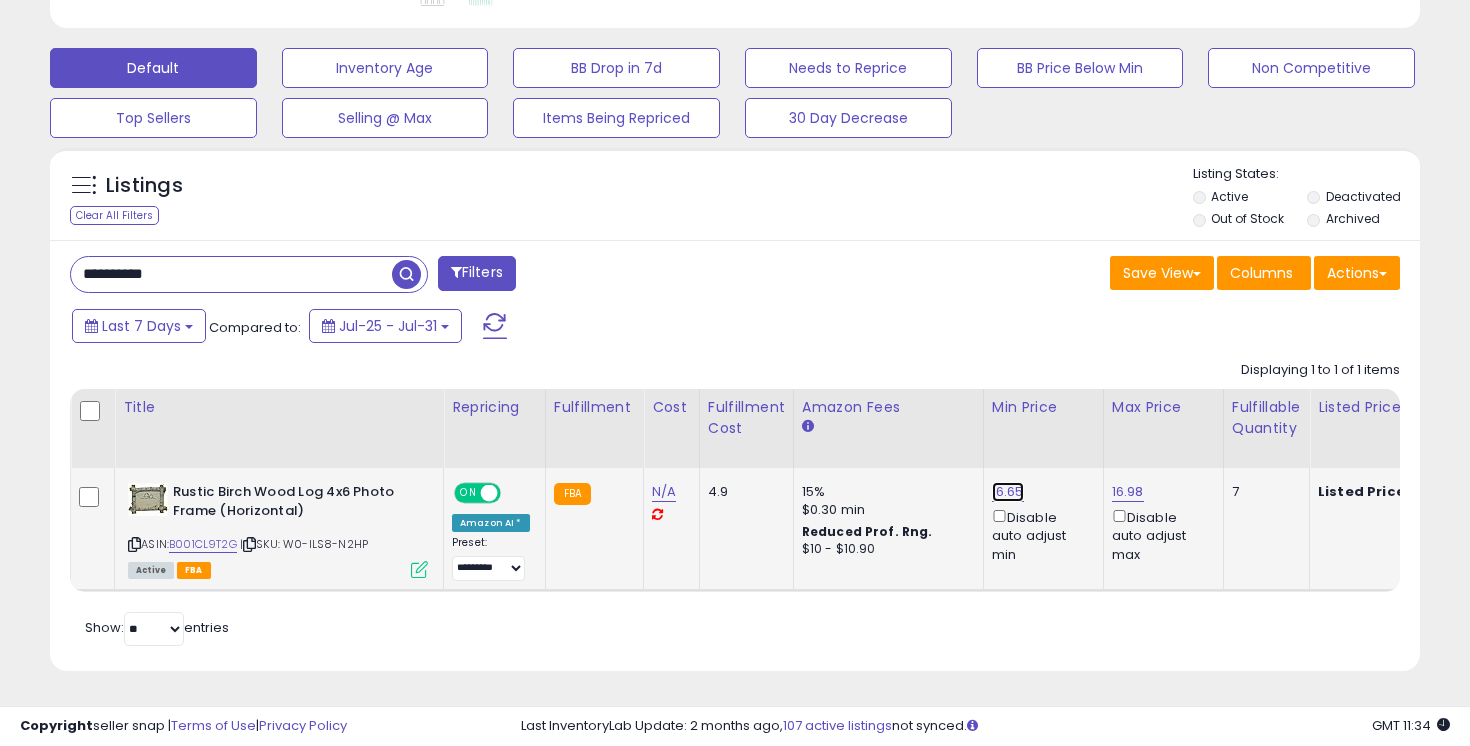 click on "16.65" at bounding box center (1008, 492) 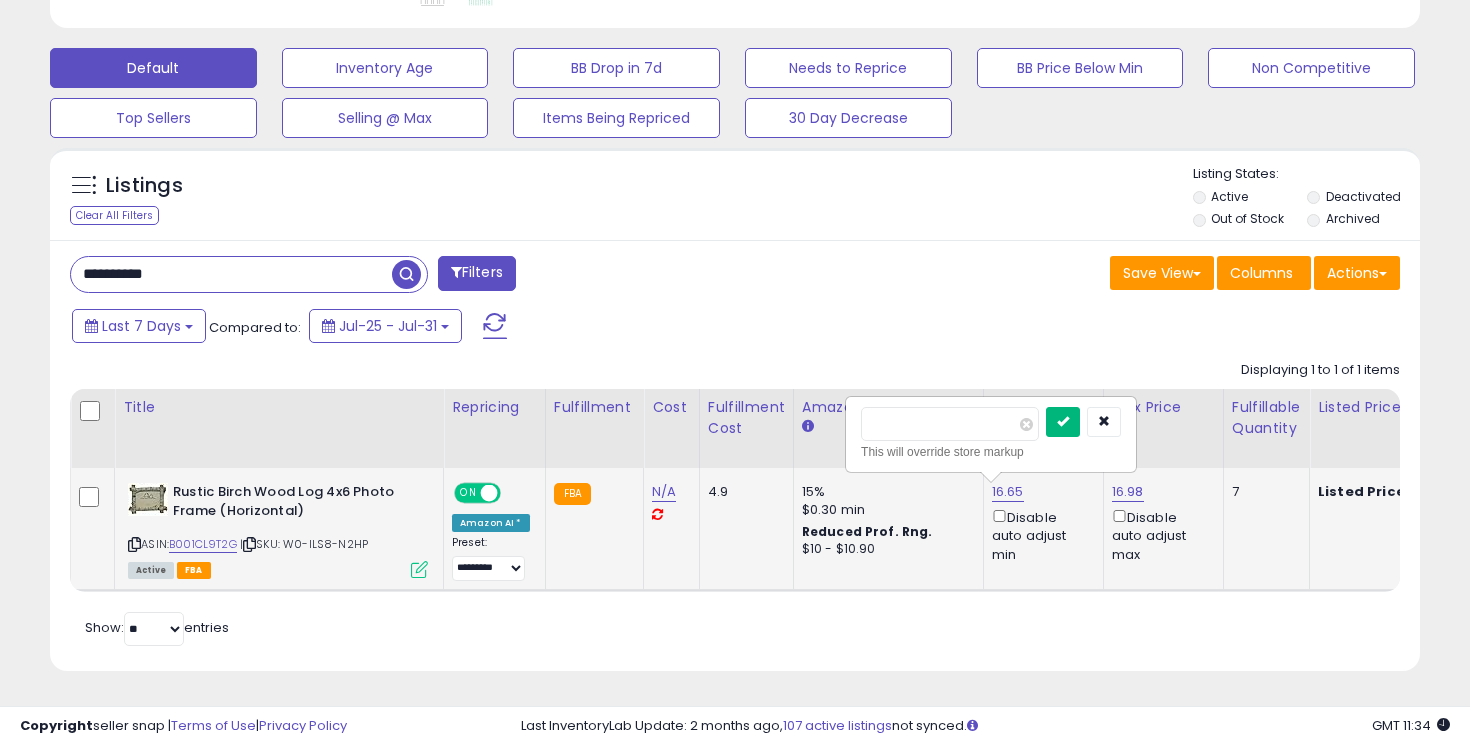 type on "*****" 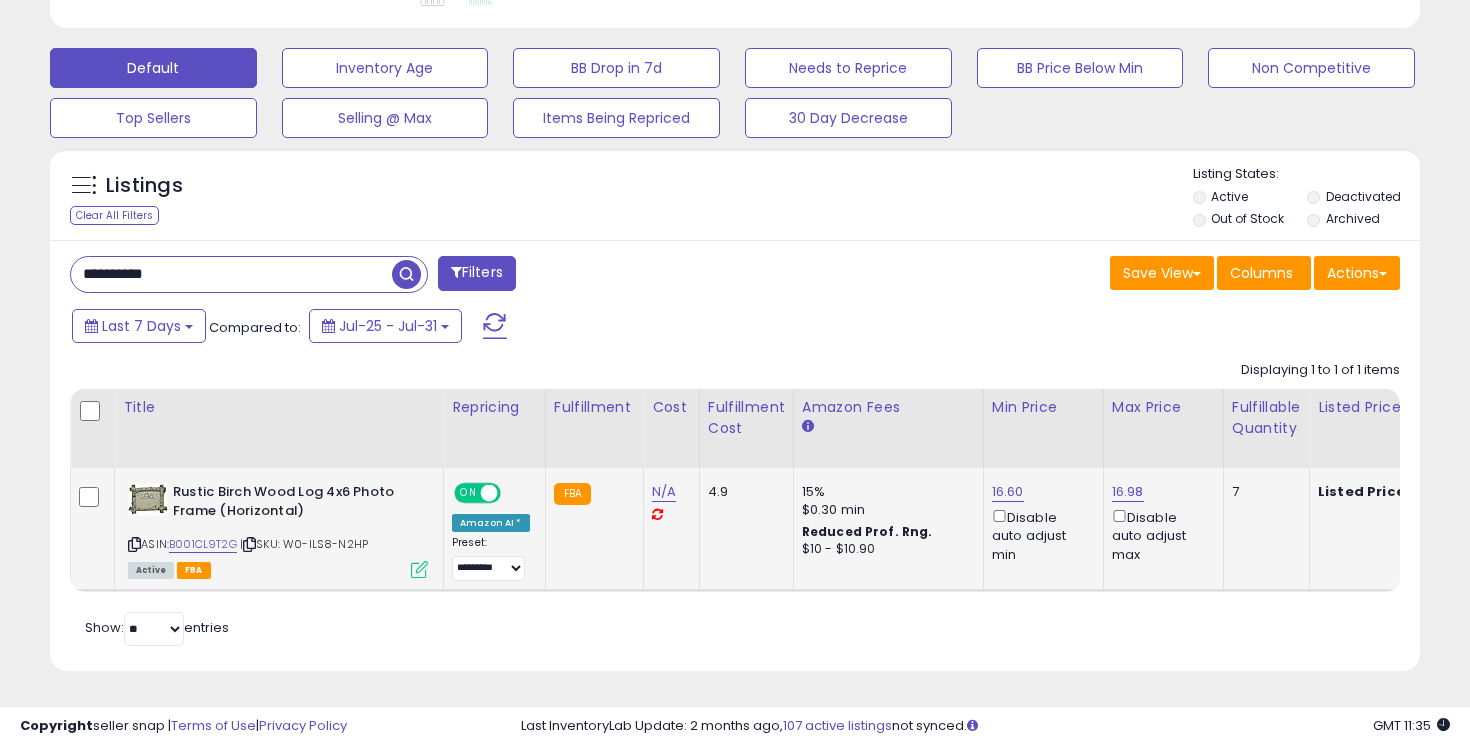click on "**********" at bounding box center [231, 274] 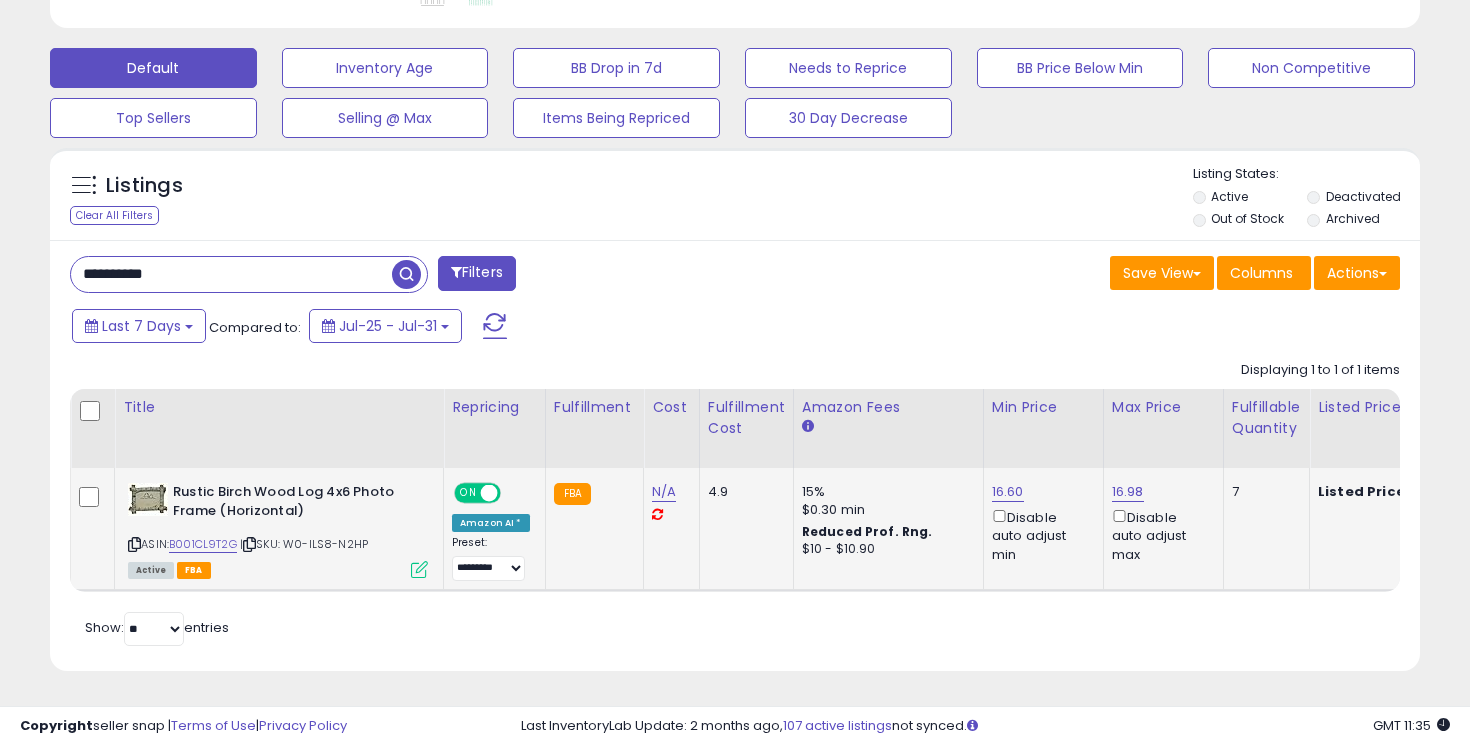 paste 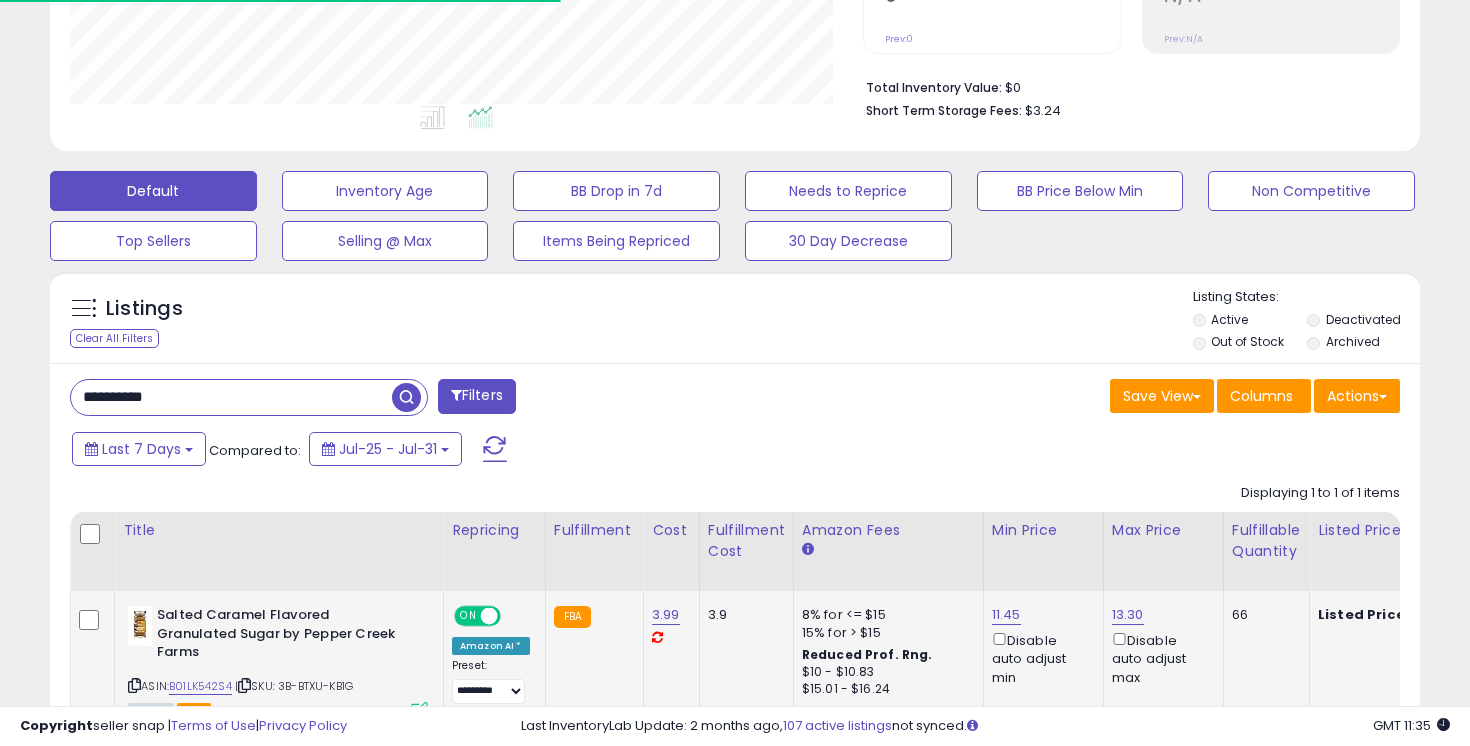 scroll, scrollTop: 582, scrollLeft: 0, axis: vertical 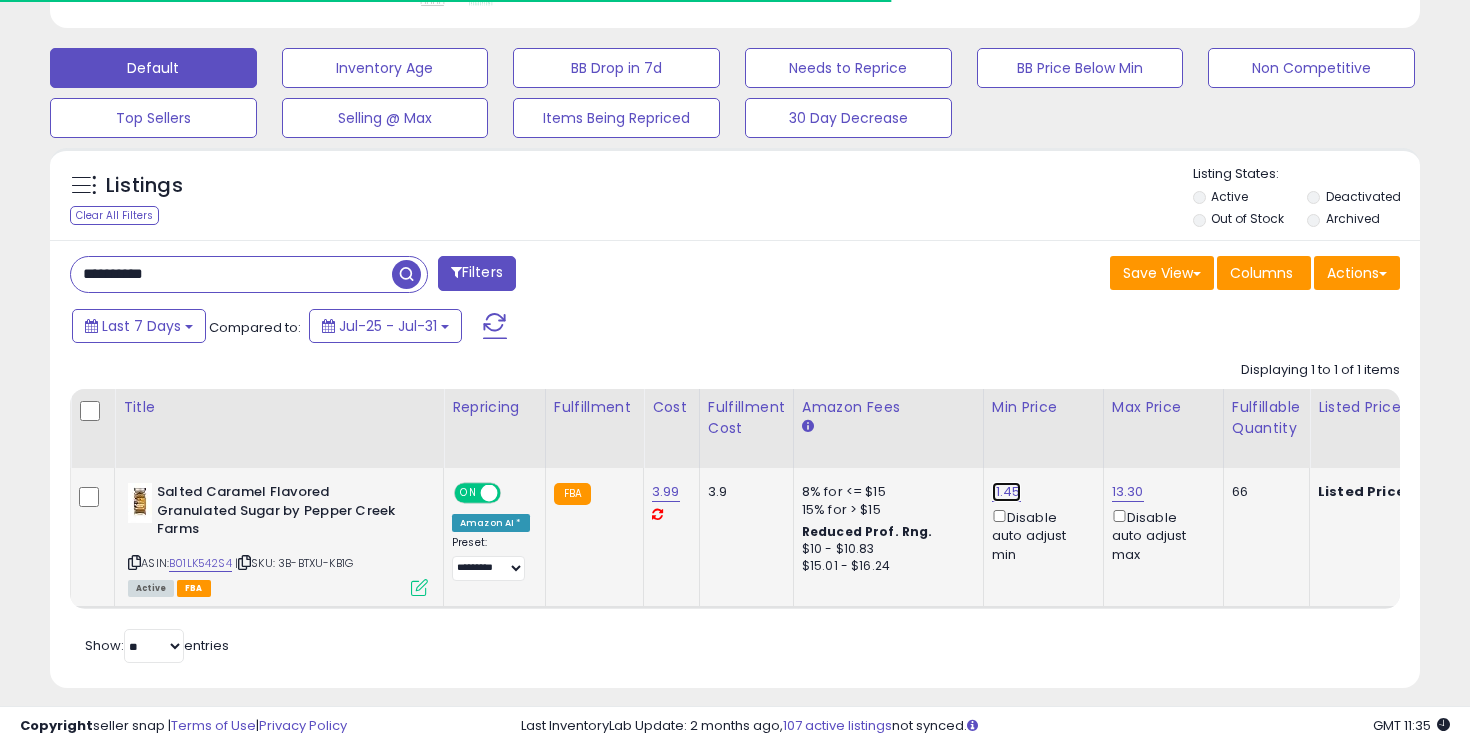 click on "11.45" at bounding box center (1006, 492) 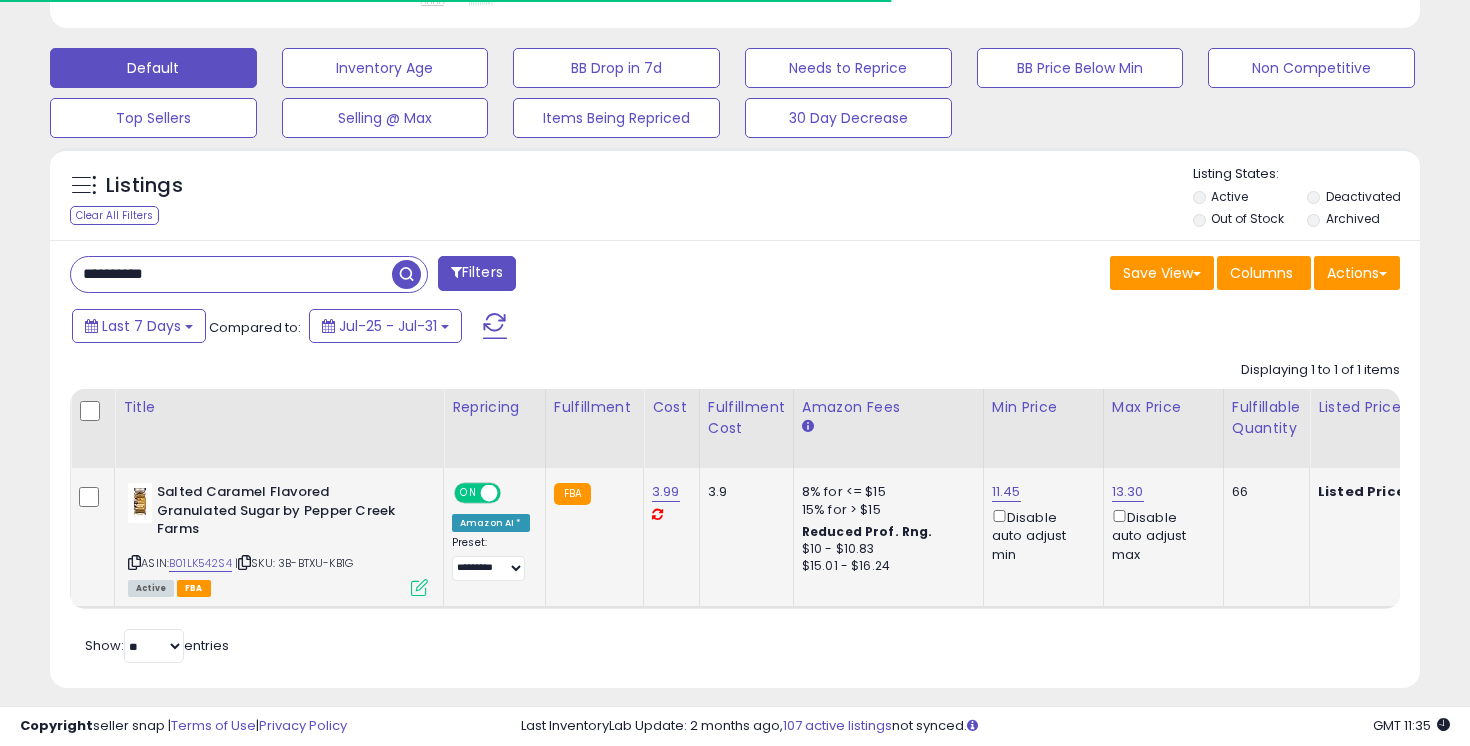 scroll, scrollTop: 999590, scrollLeft: 999206, axis: both 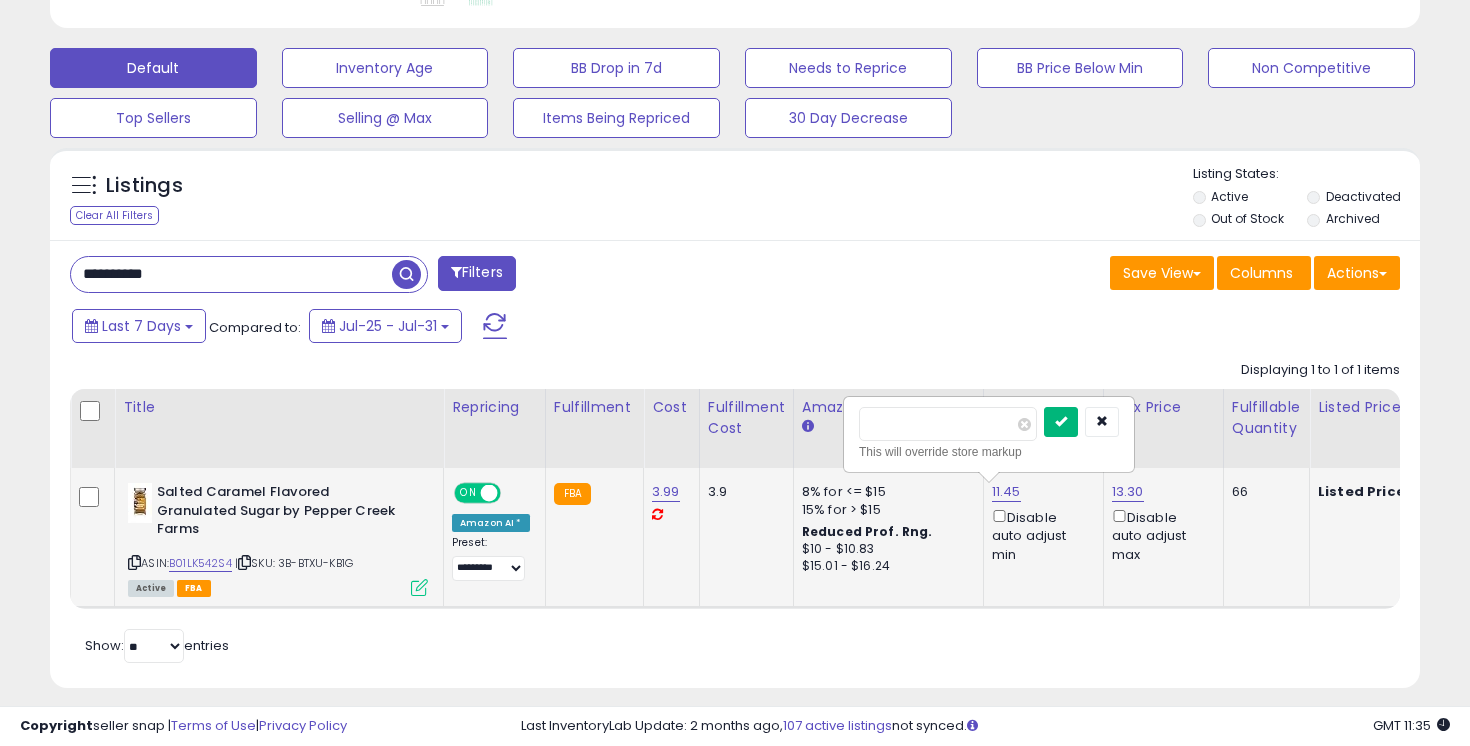 type on "*****" 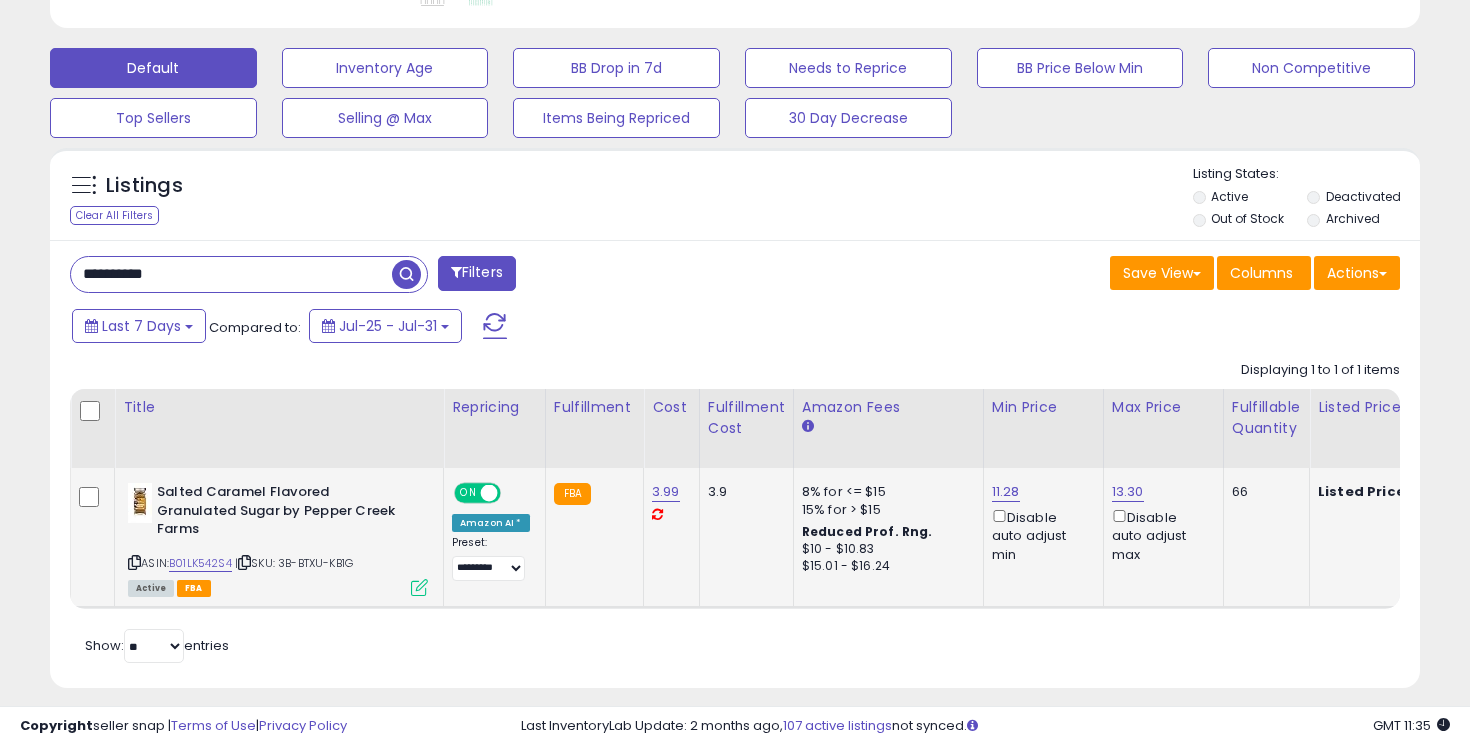 click on "**********" at bounding box center (231, 274) 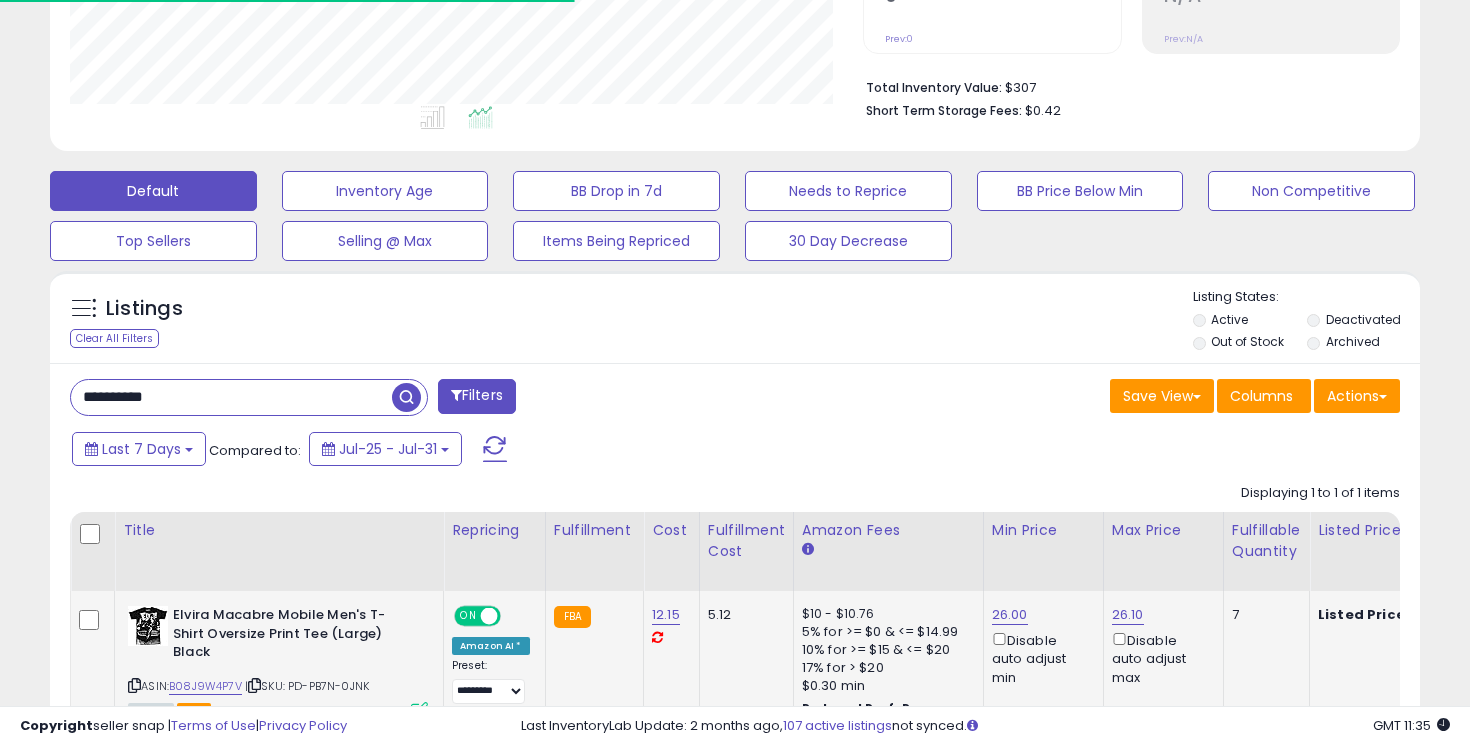 scroll, scrollTop: 582, scrollLeft: 0, axis: vertical 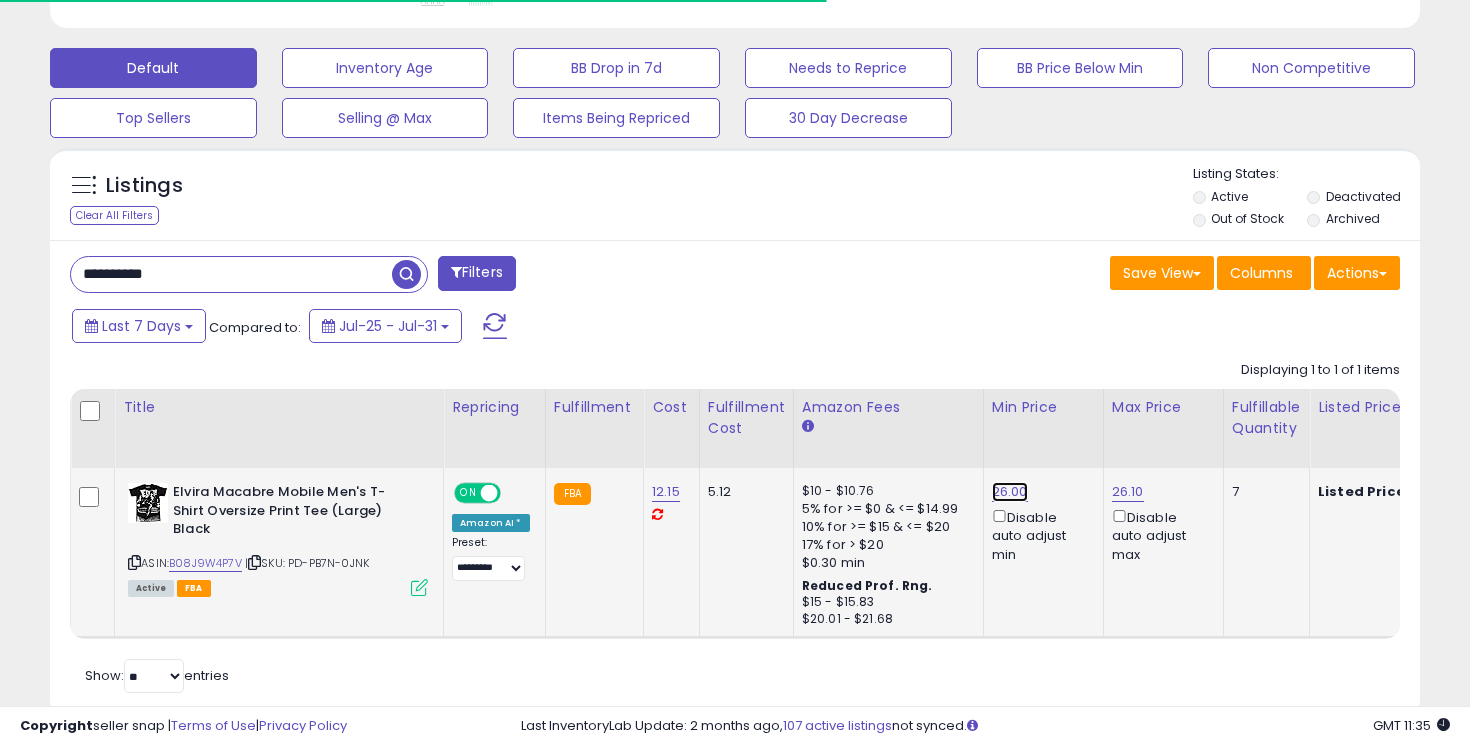 click on "26.00" at bounding box center (1010, 492) 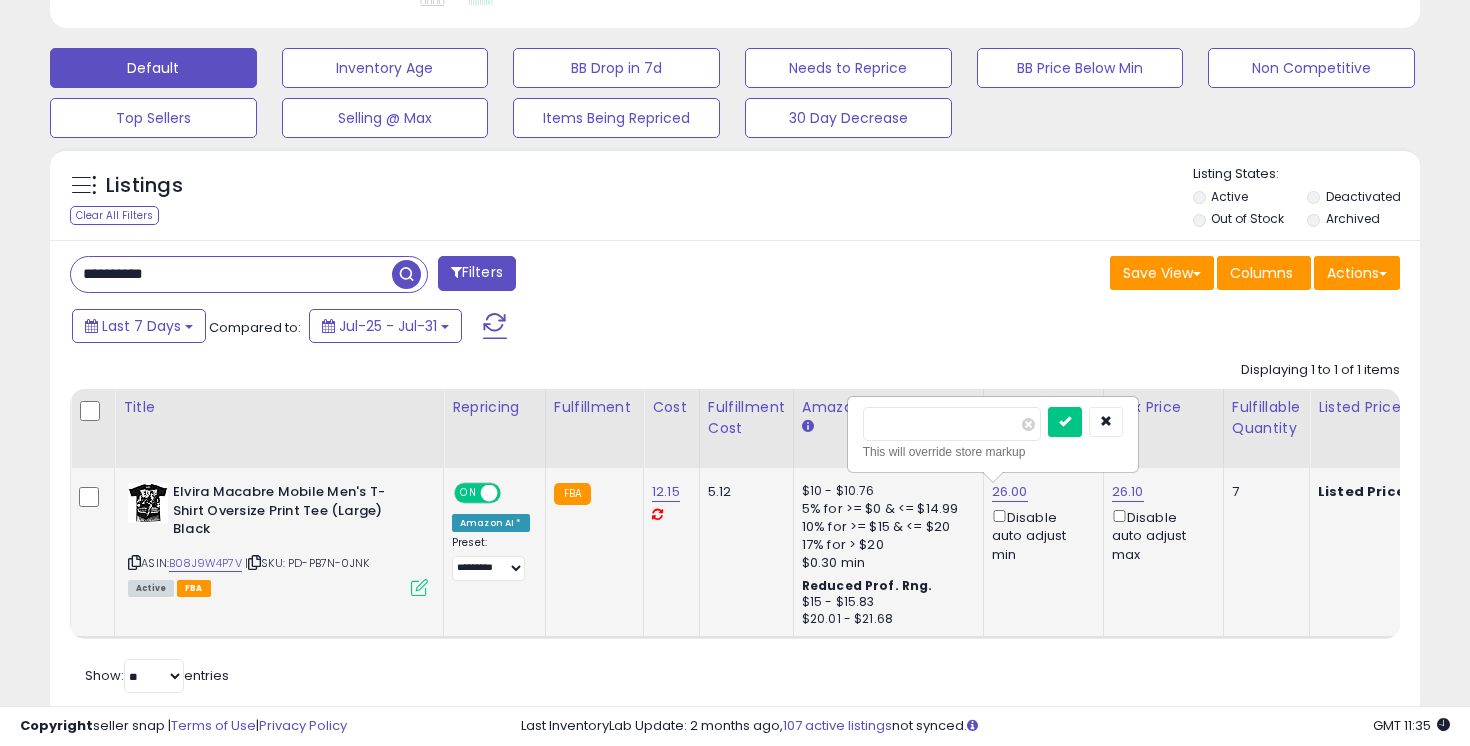 scroll, scrollTop: 999590, scrollLeft: 999206, axis: both 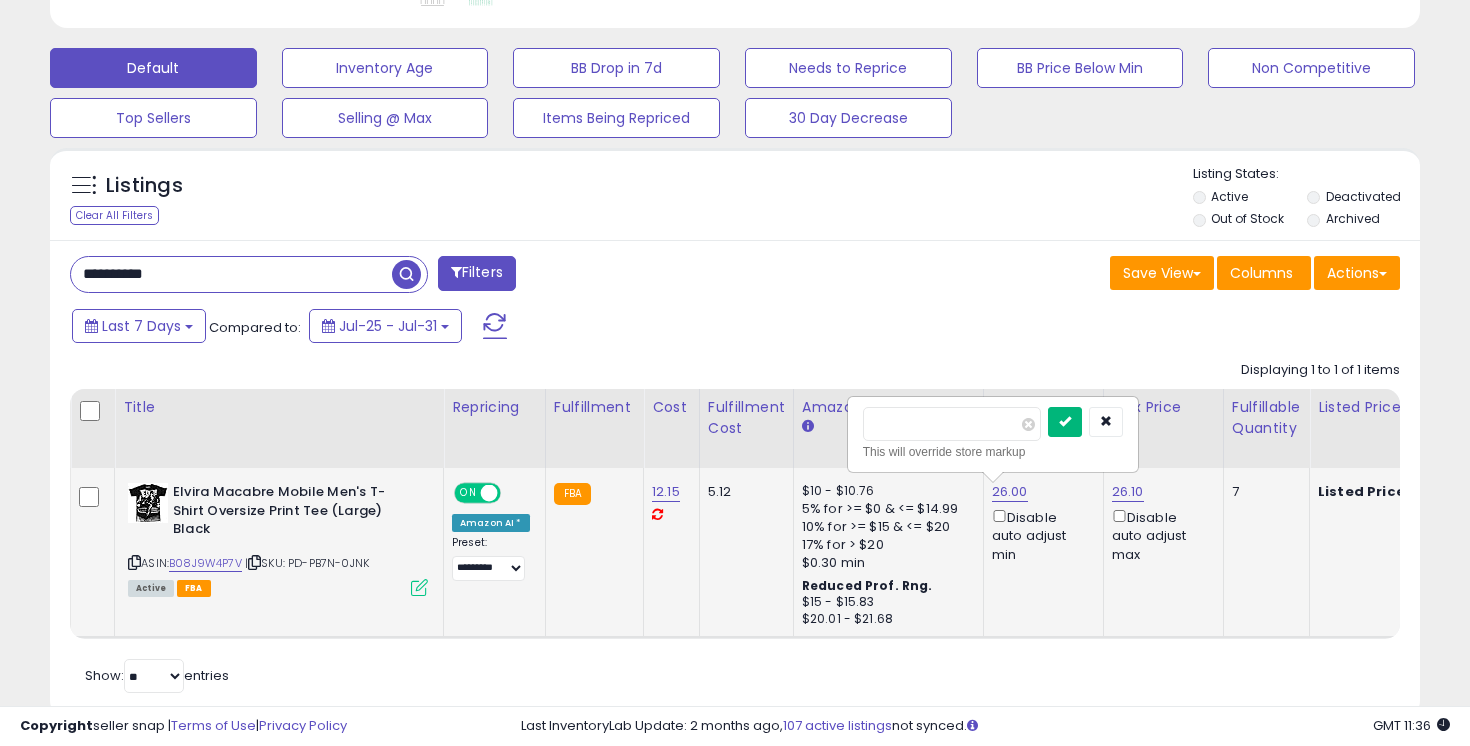 type on "*****" 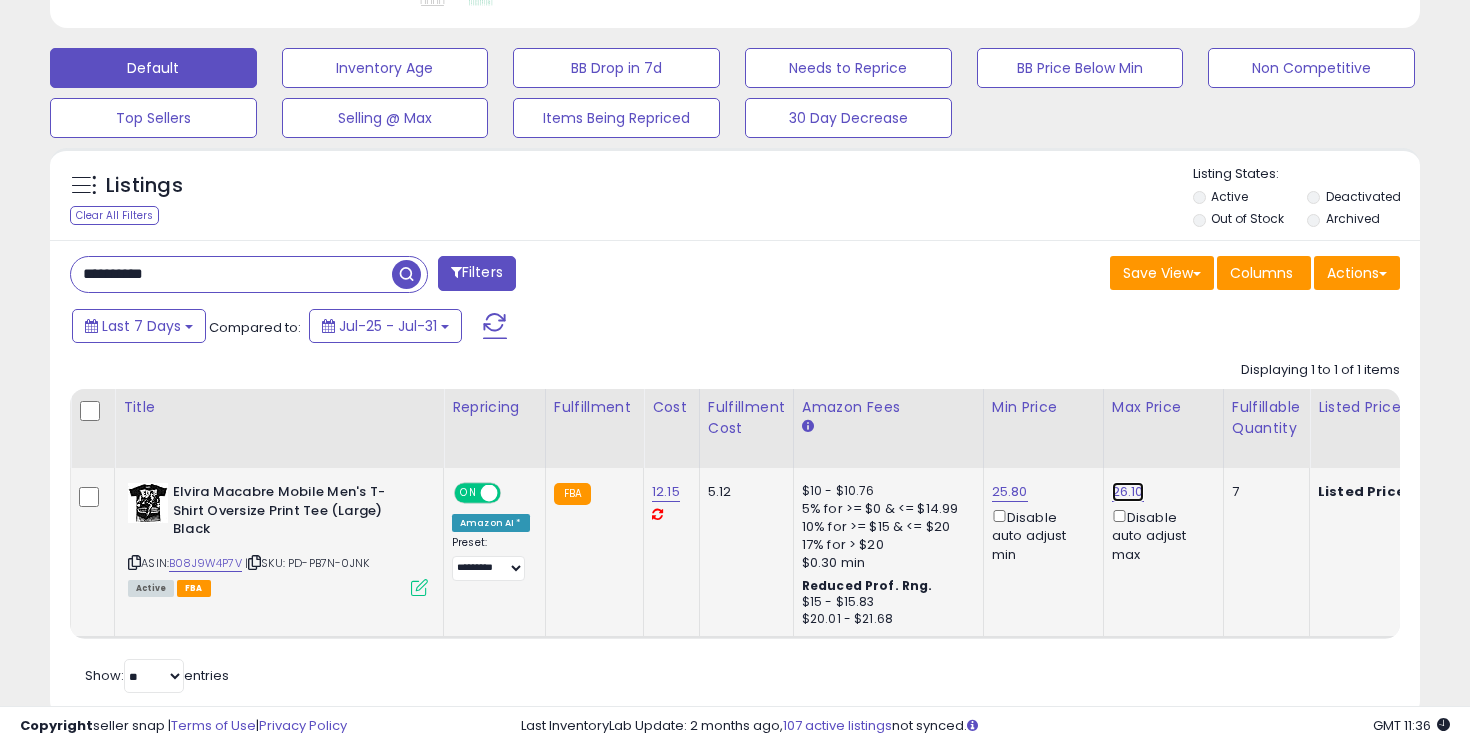 click on "26.10" at bounding box center (1128, 492) 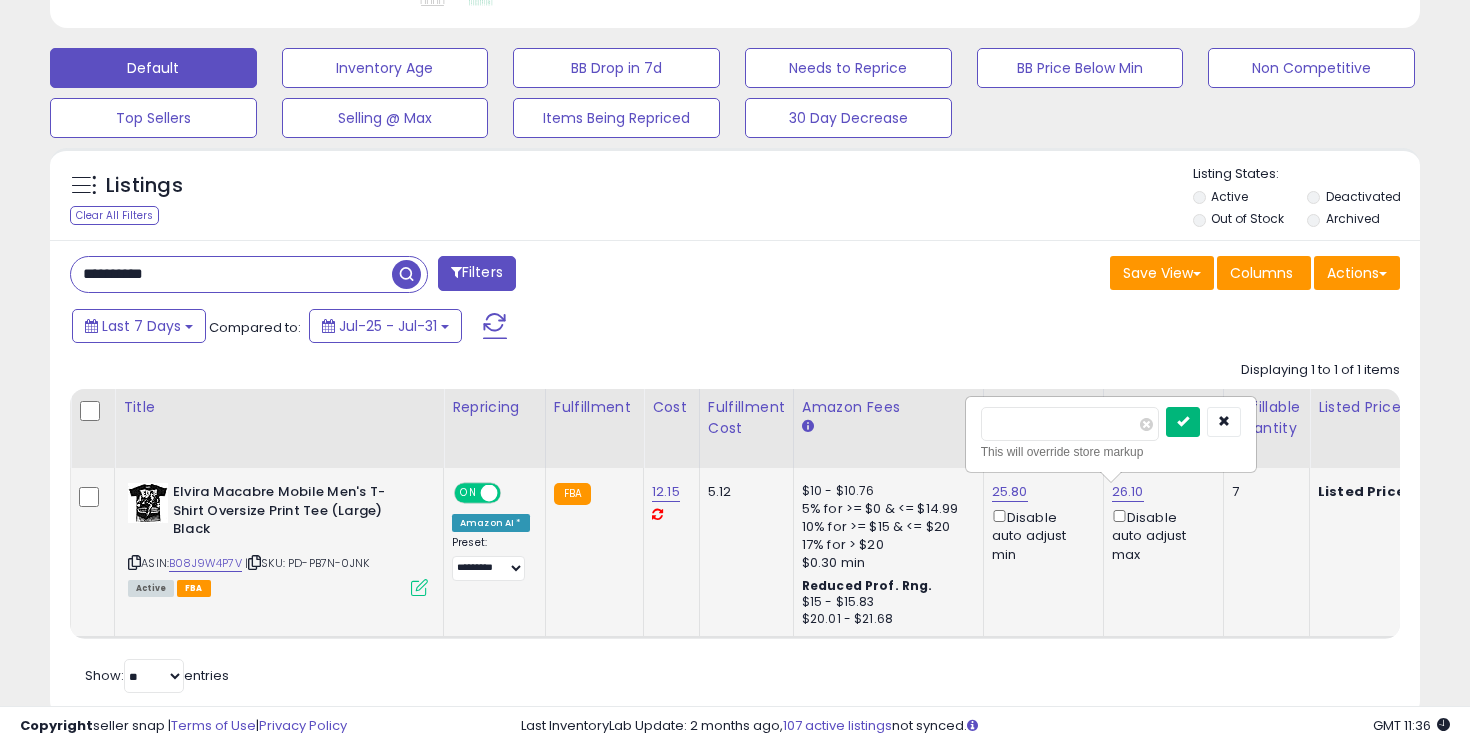 type on "*****" 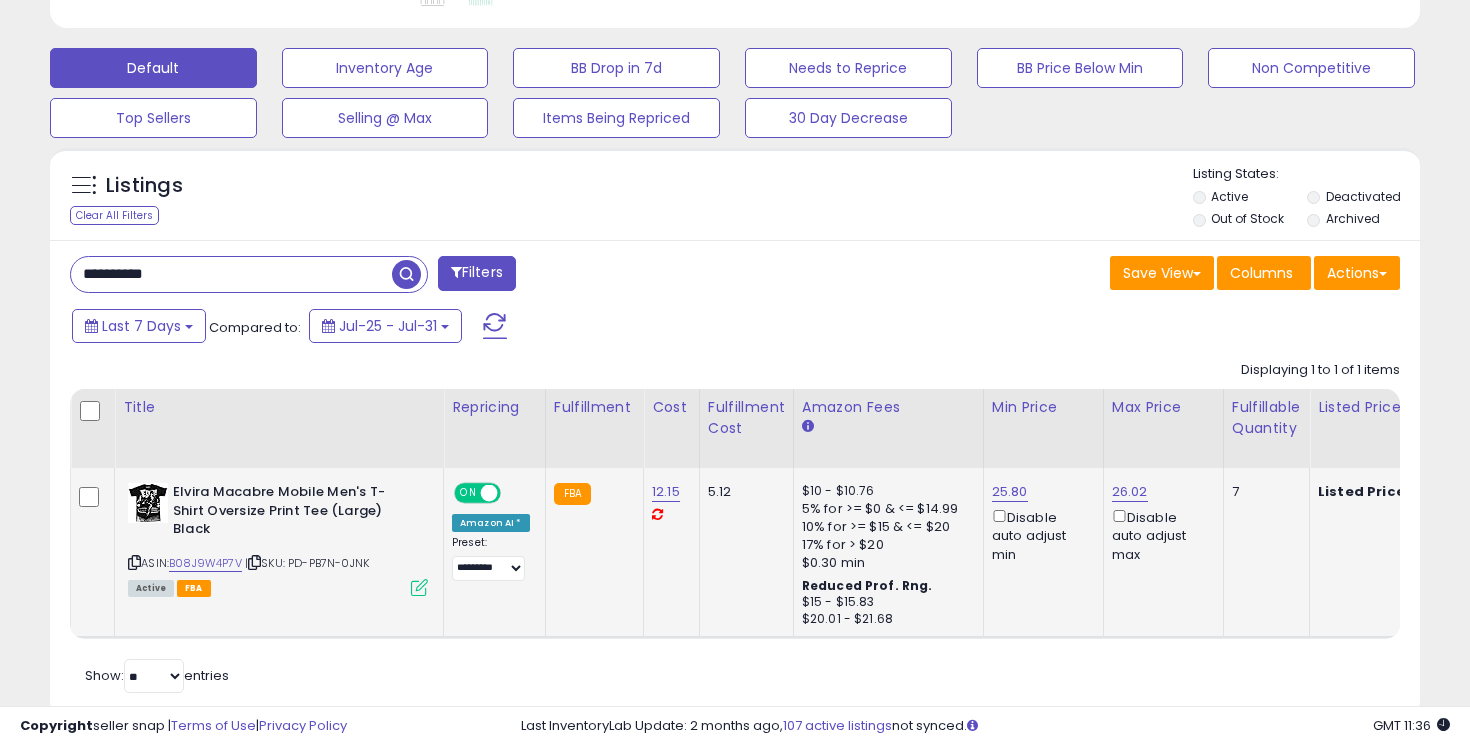 click on "**********" at bounding box center [231, 274] 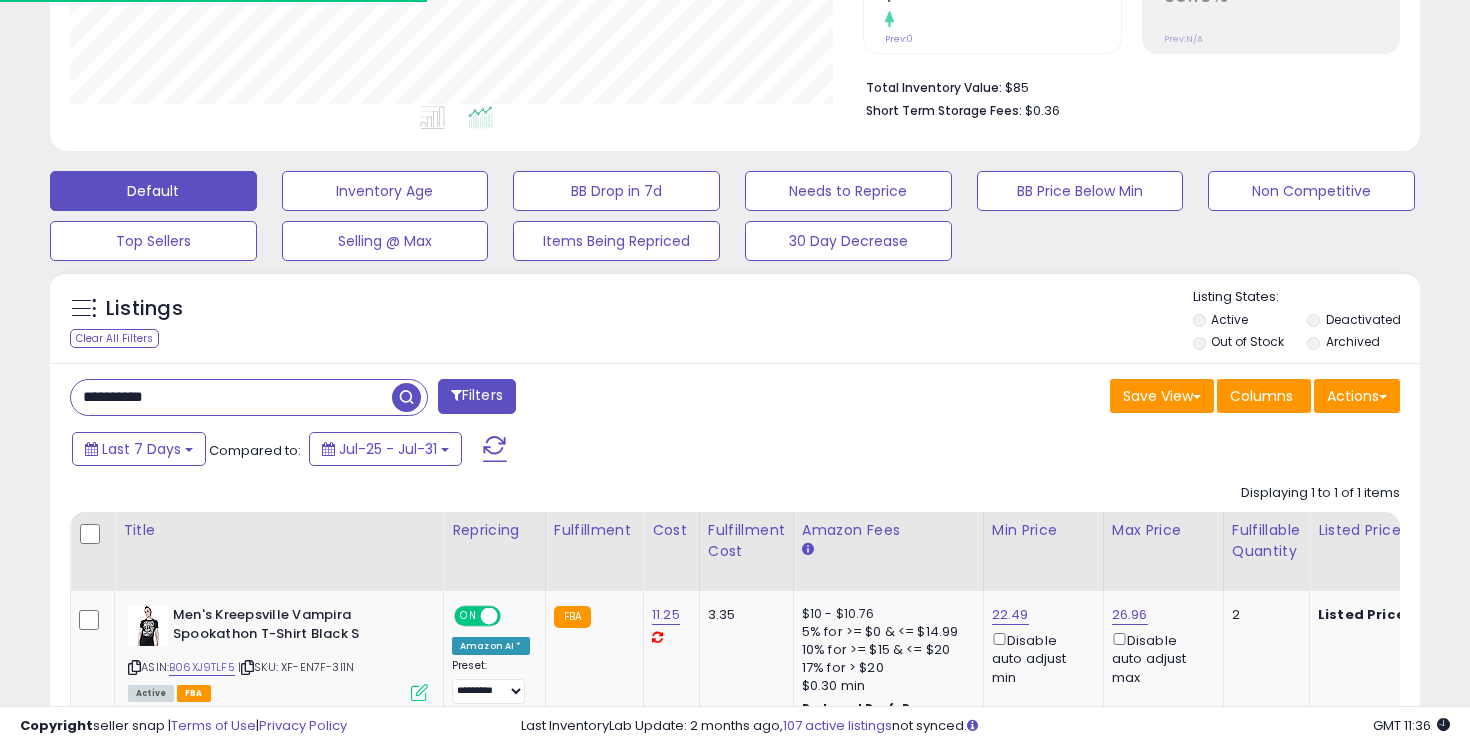 scroll, scrollTop: 582, scrollLeft: 0, axis: vertical 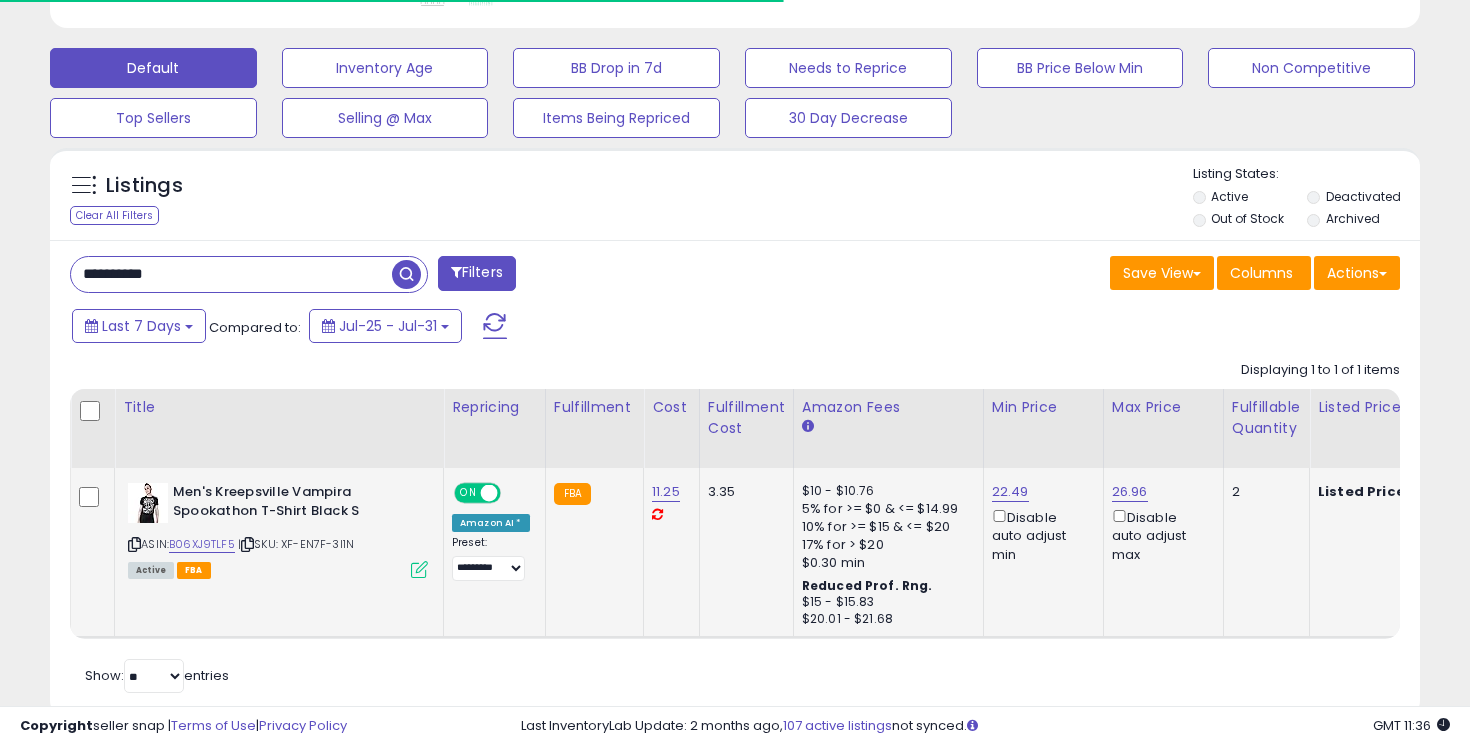 click on "22.49  Disable auto adjust min" 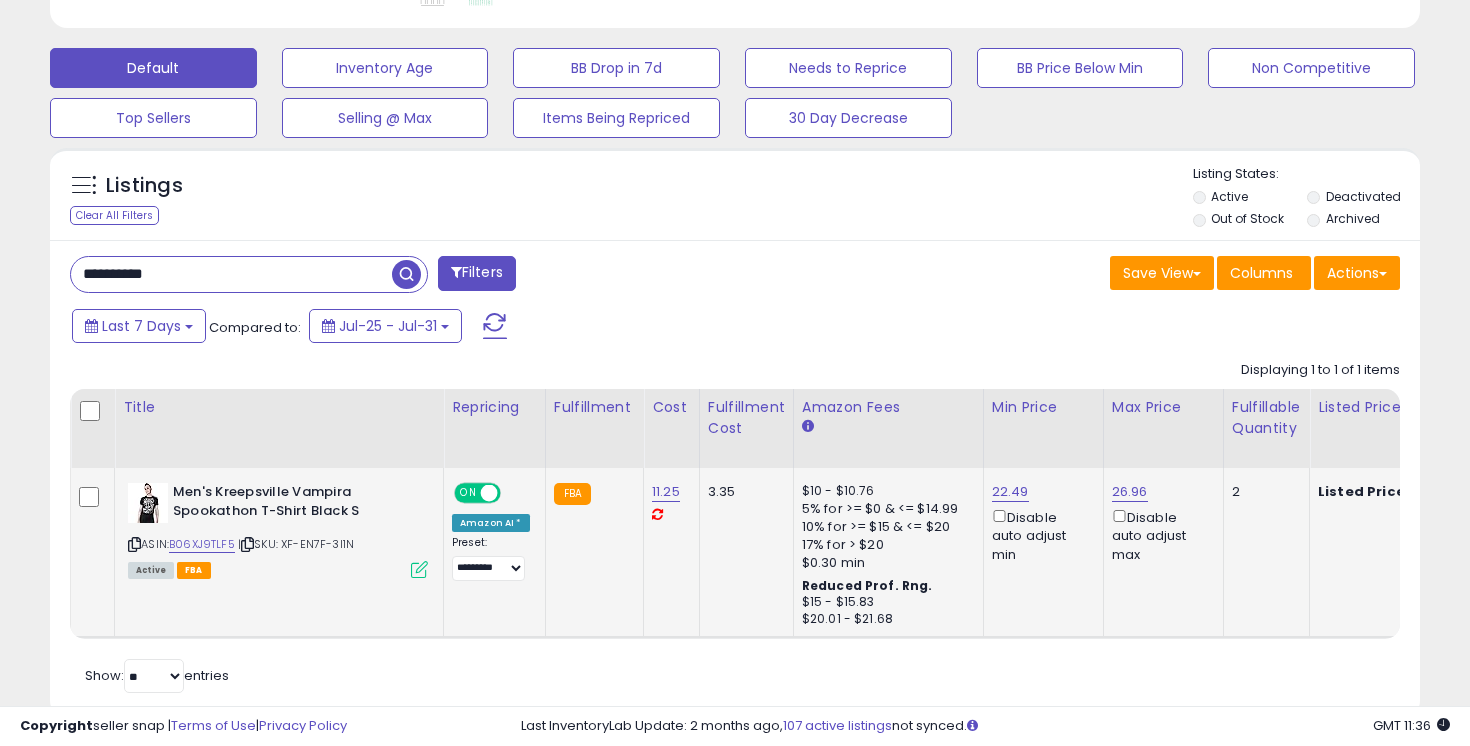 scroll, scrollTop: 999590, scrollLeft: 999206, axis: both 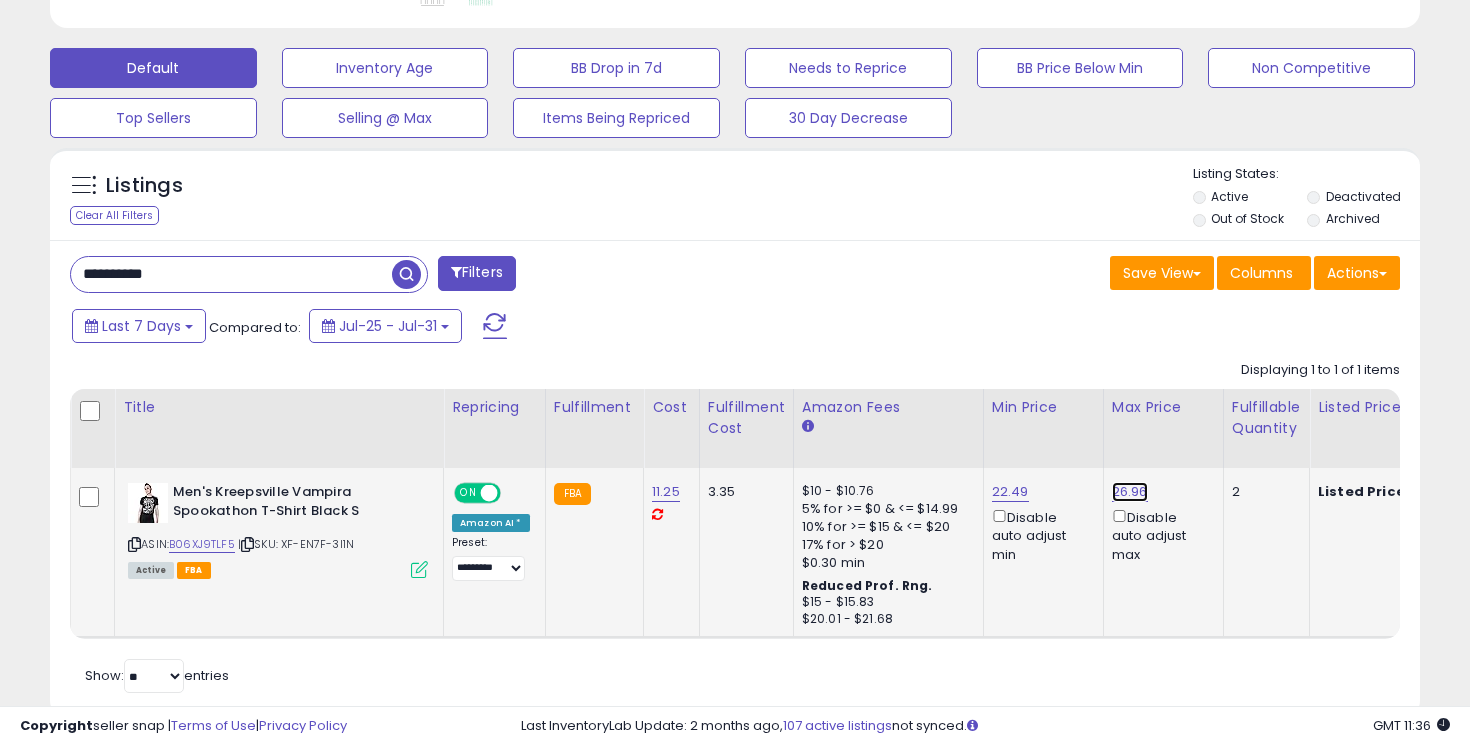 click on "26.96" at bounding box center [1130, 492] 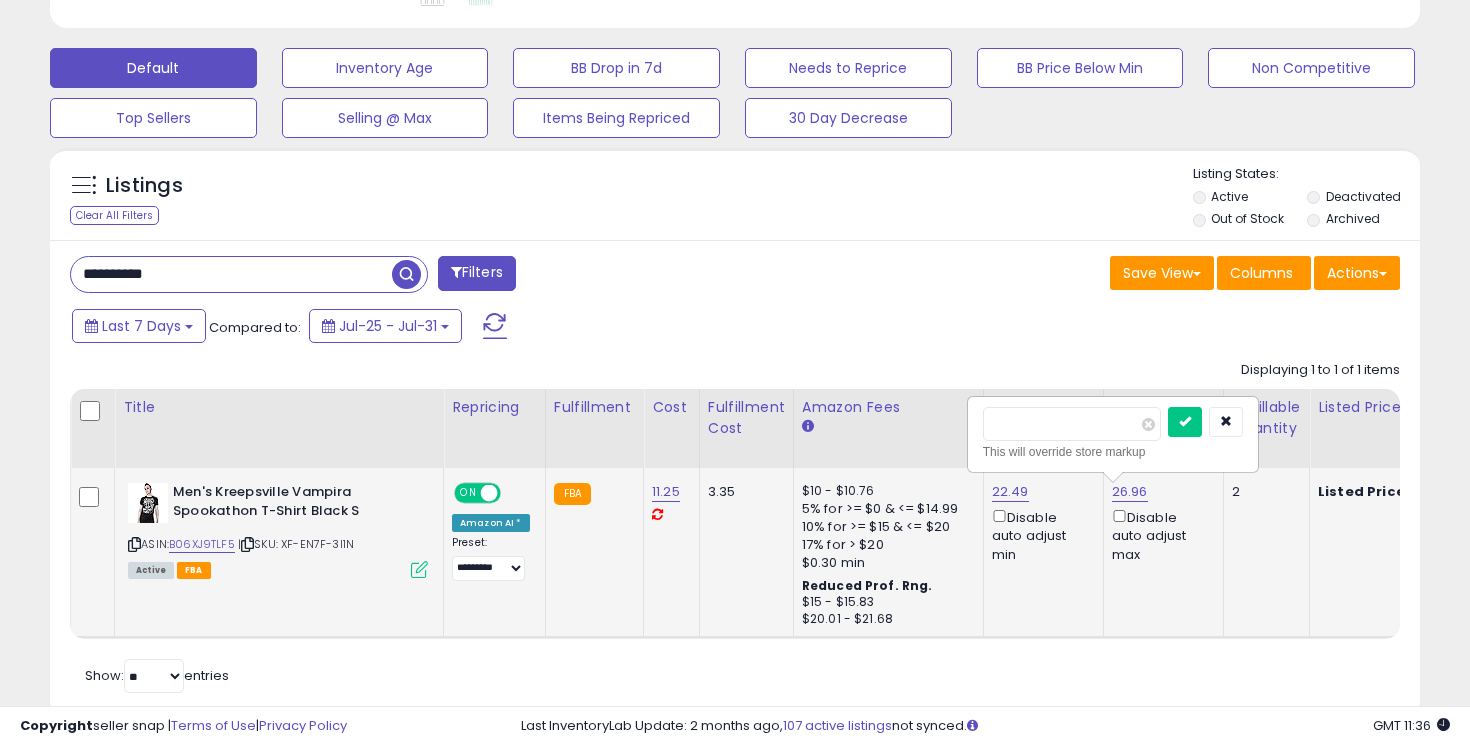 type on "*" 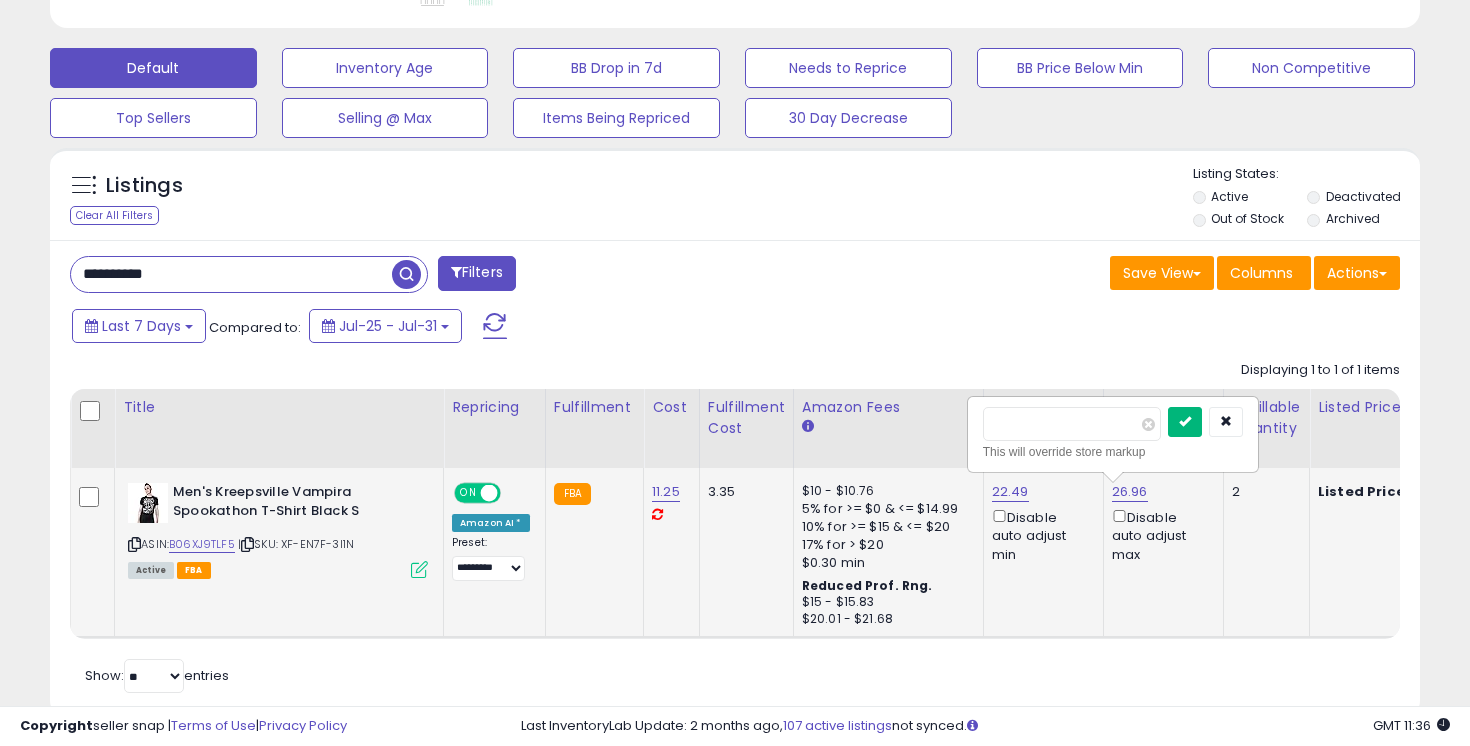 type on "****" 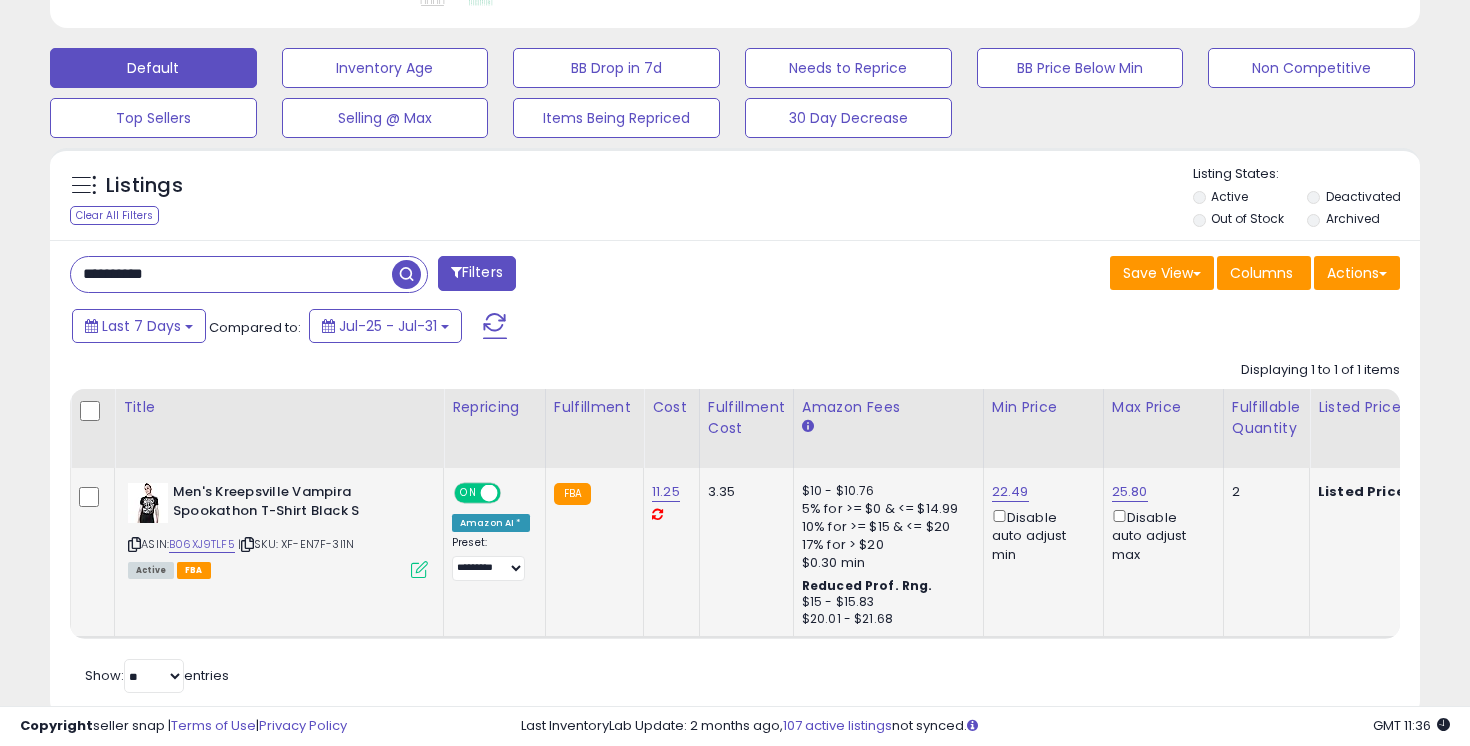 click on "**********" at bounding box center (231, 274) 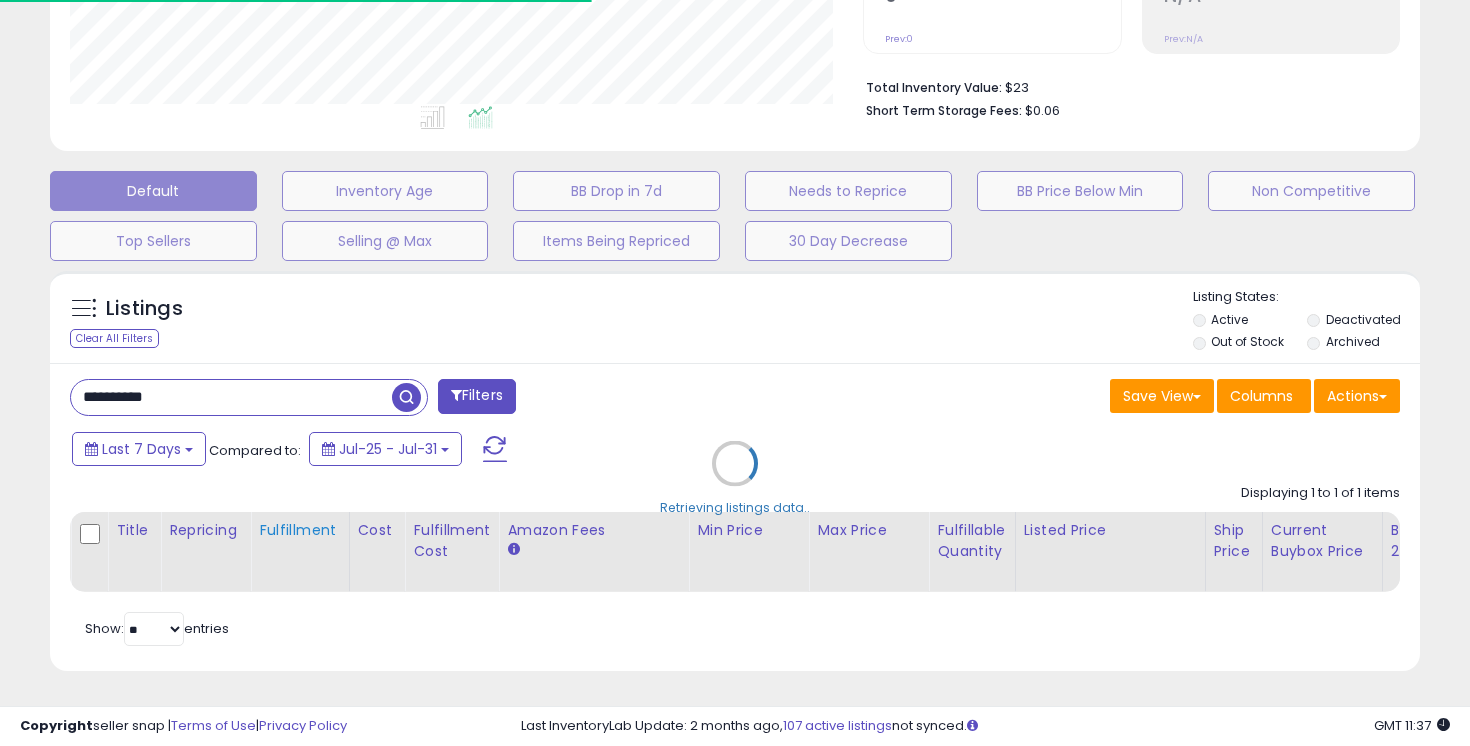scroll, scrollTop: 582, scrollLeft: 0, axis: vertical 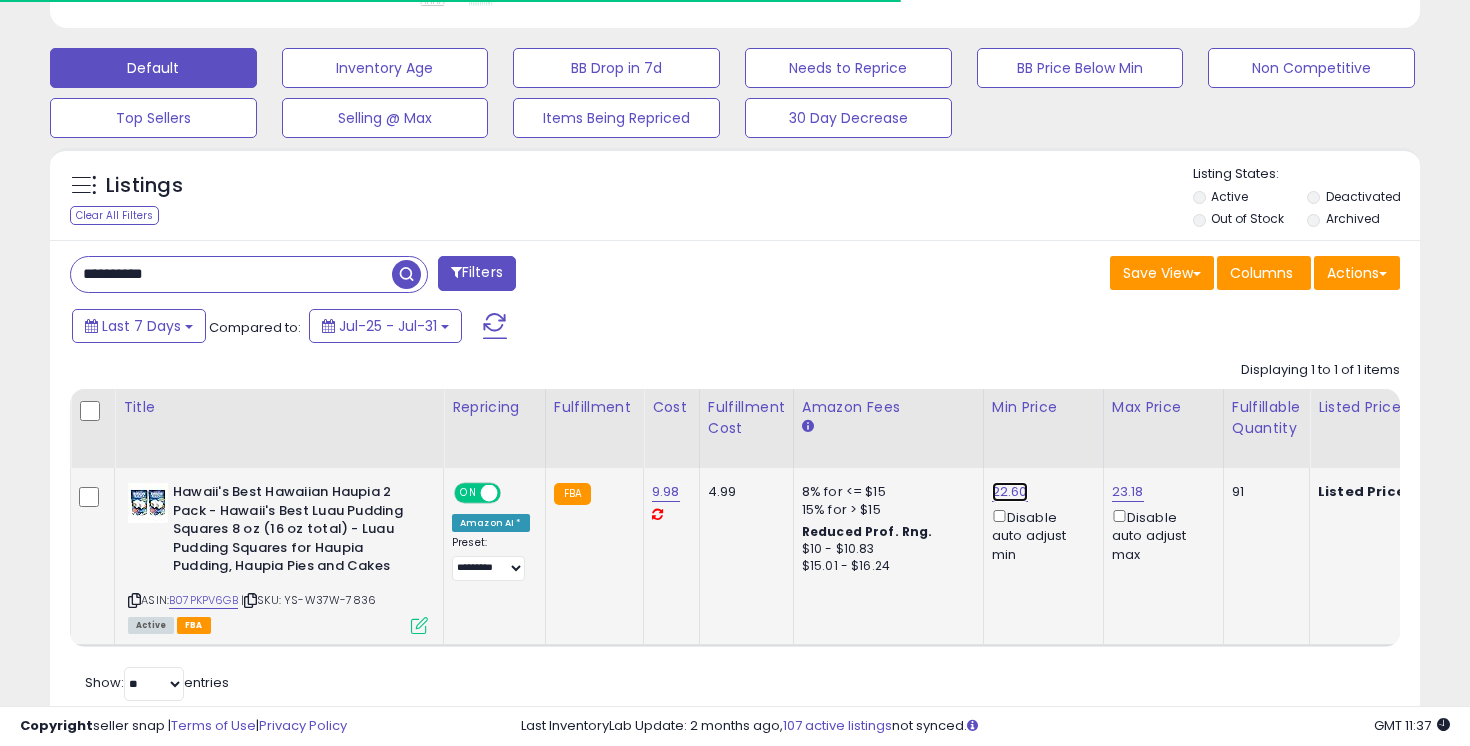 click on "22.60" at bounding box center [1010, 492] 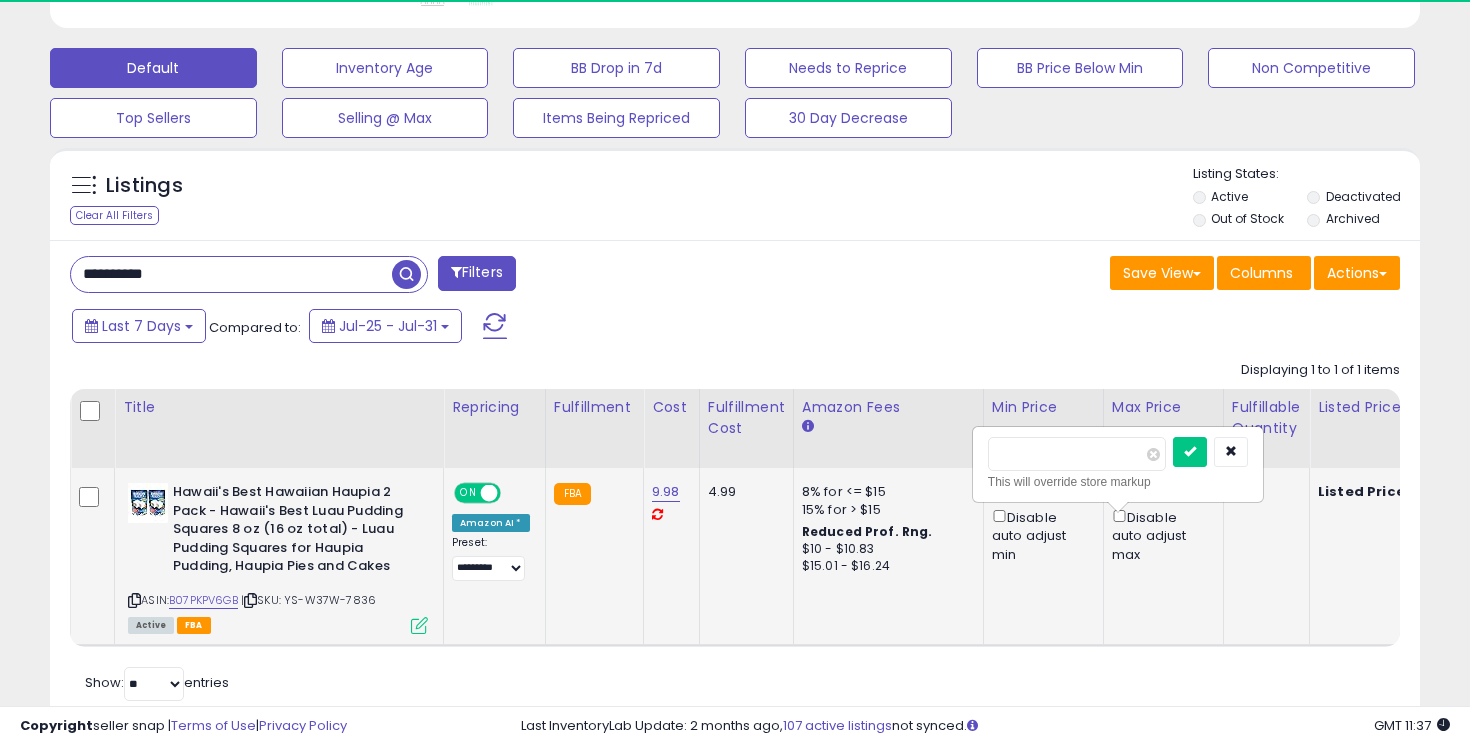 scroll, scrollTop: 999590, scrollLeft: 999206, axis: both 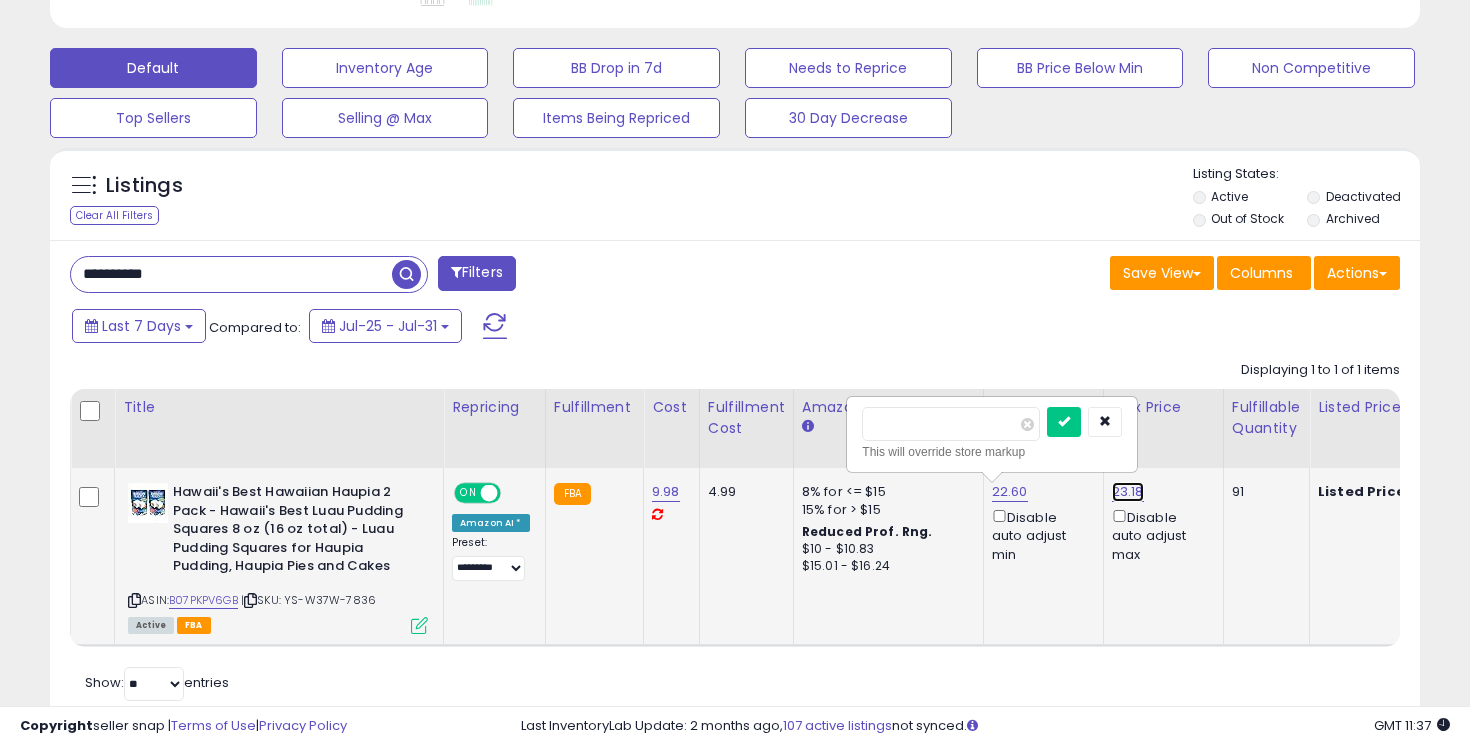 click on "23.18" at bounding box center (1128, 492) 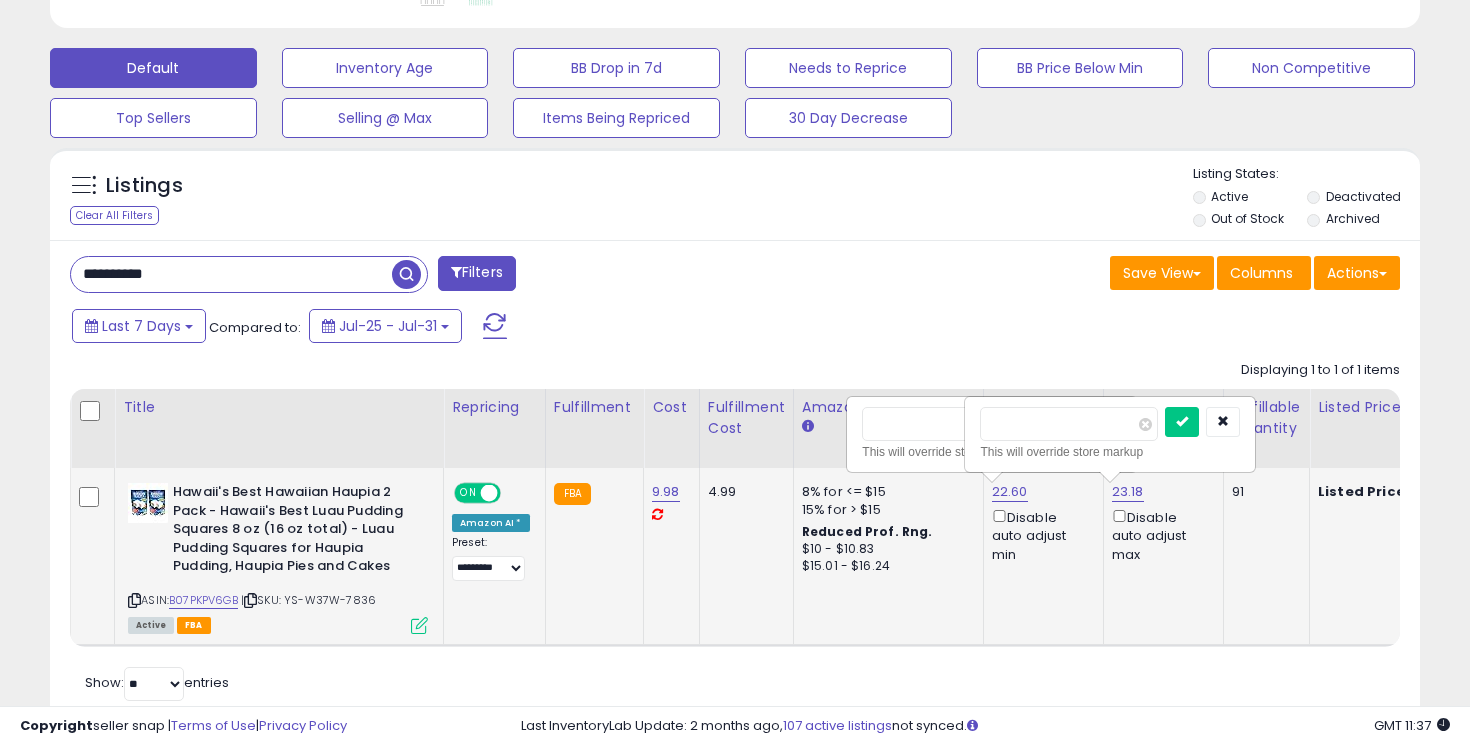 type on "*" 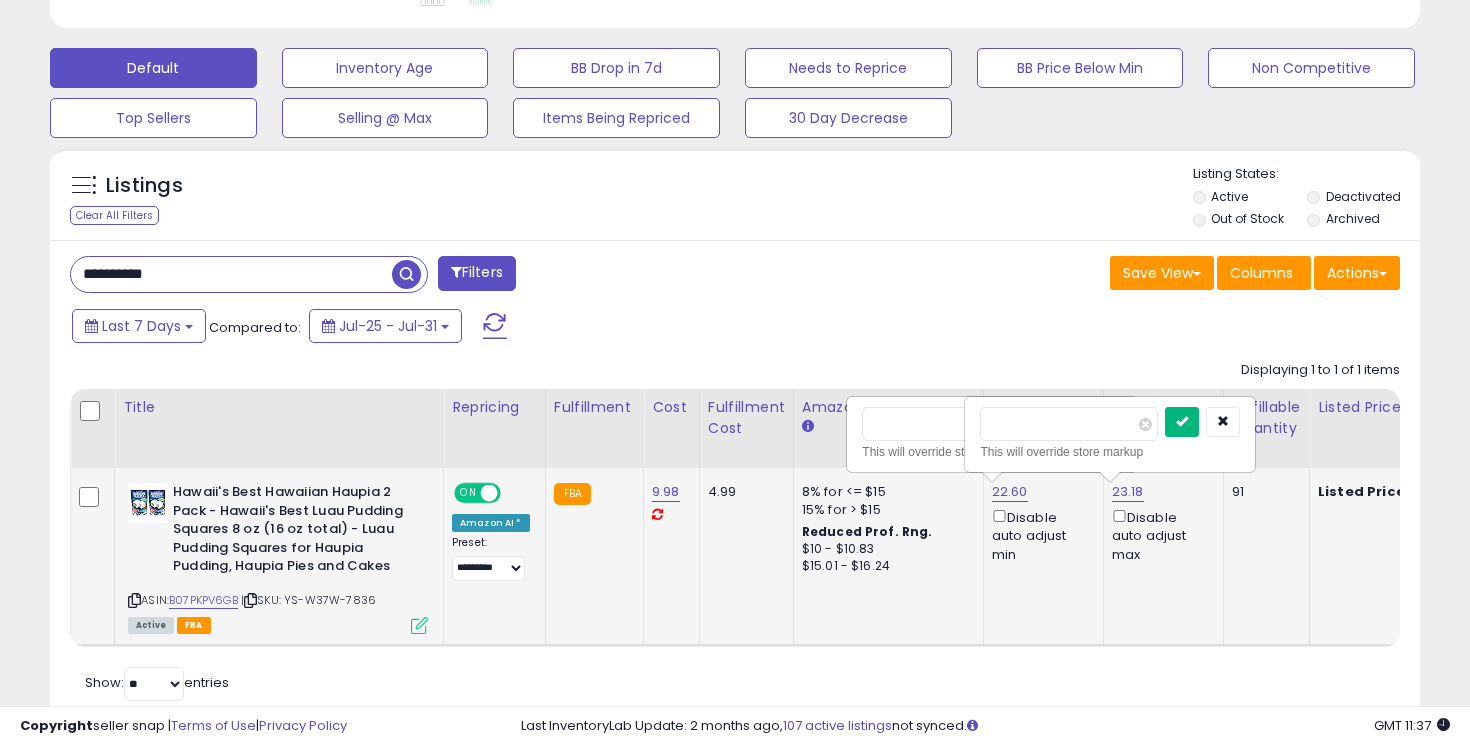 type on "*****" 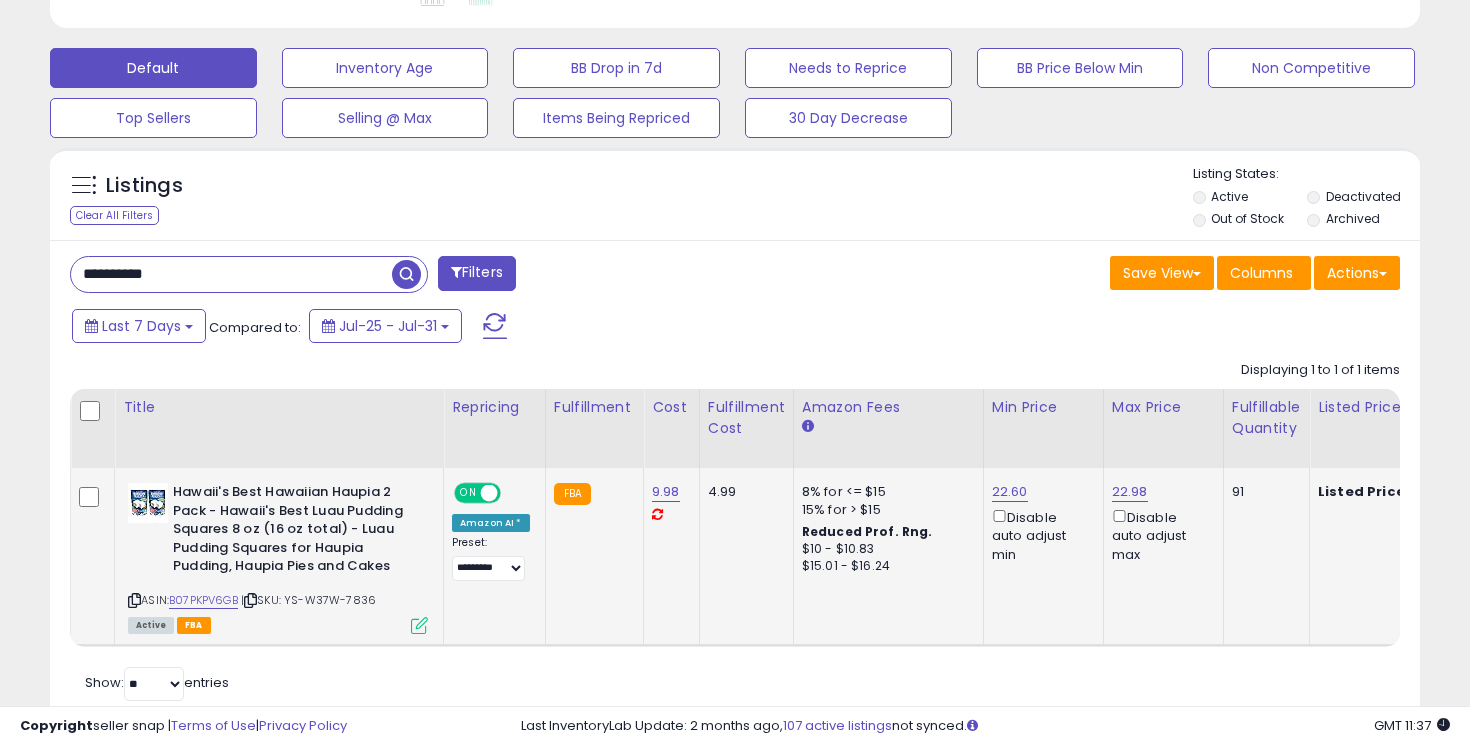click on "**********" at bounding box center (231, 274) 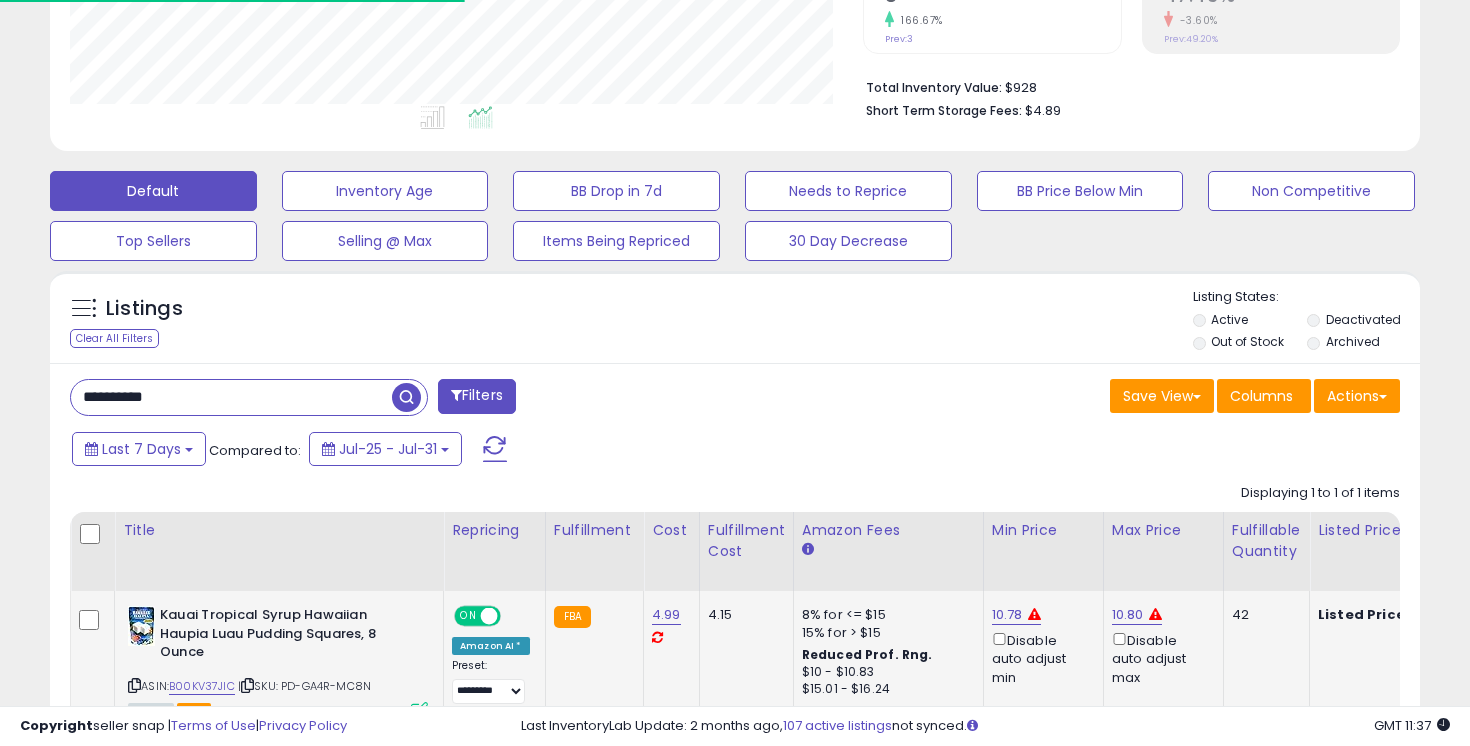 scroll, scrollTop: 582, scrollLeft: 0, axis: vertical 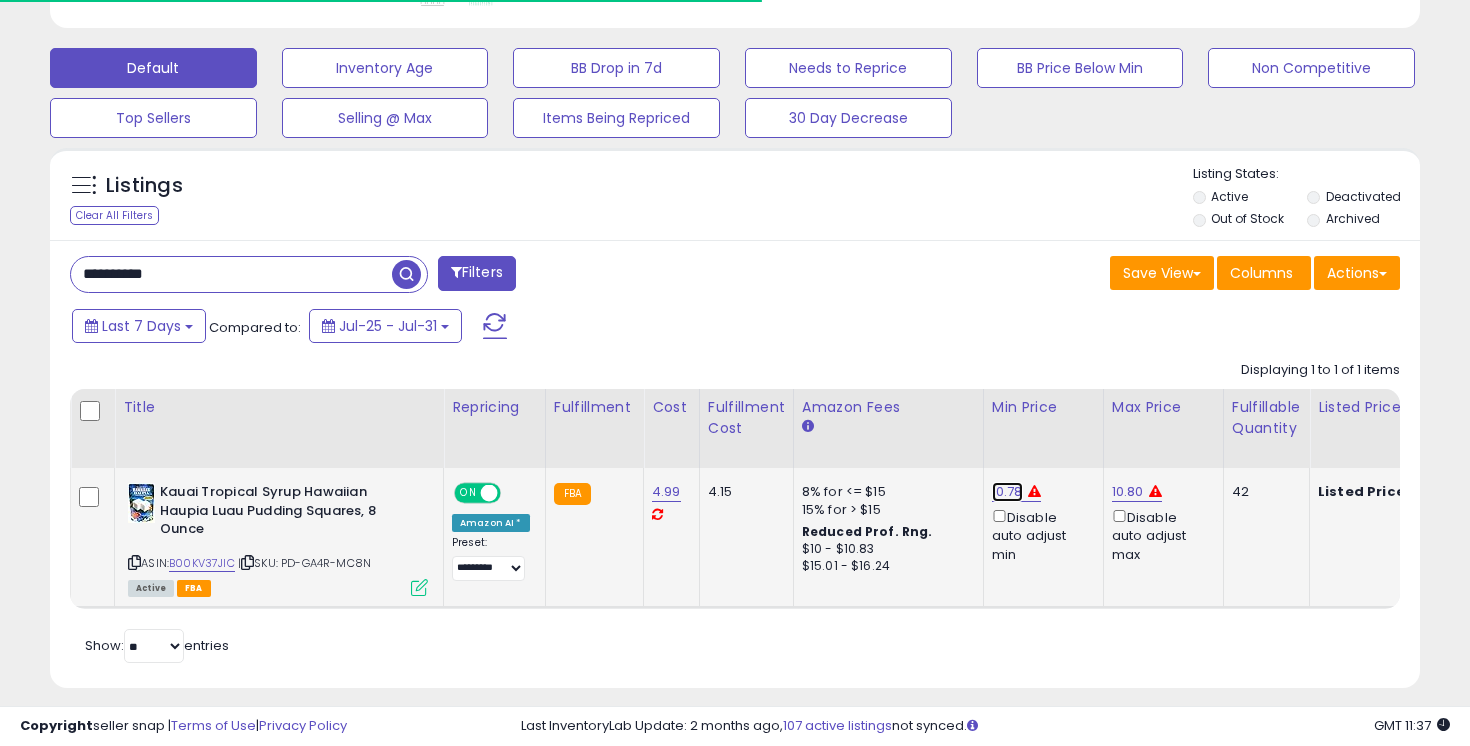 click on "10.78" at bounding box center (1007, 492) 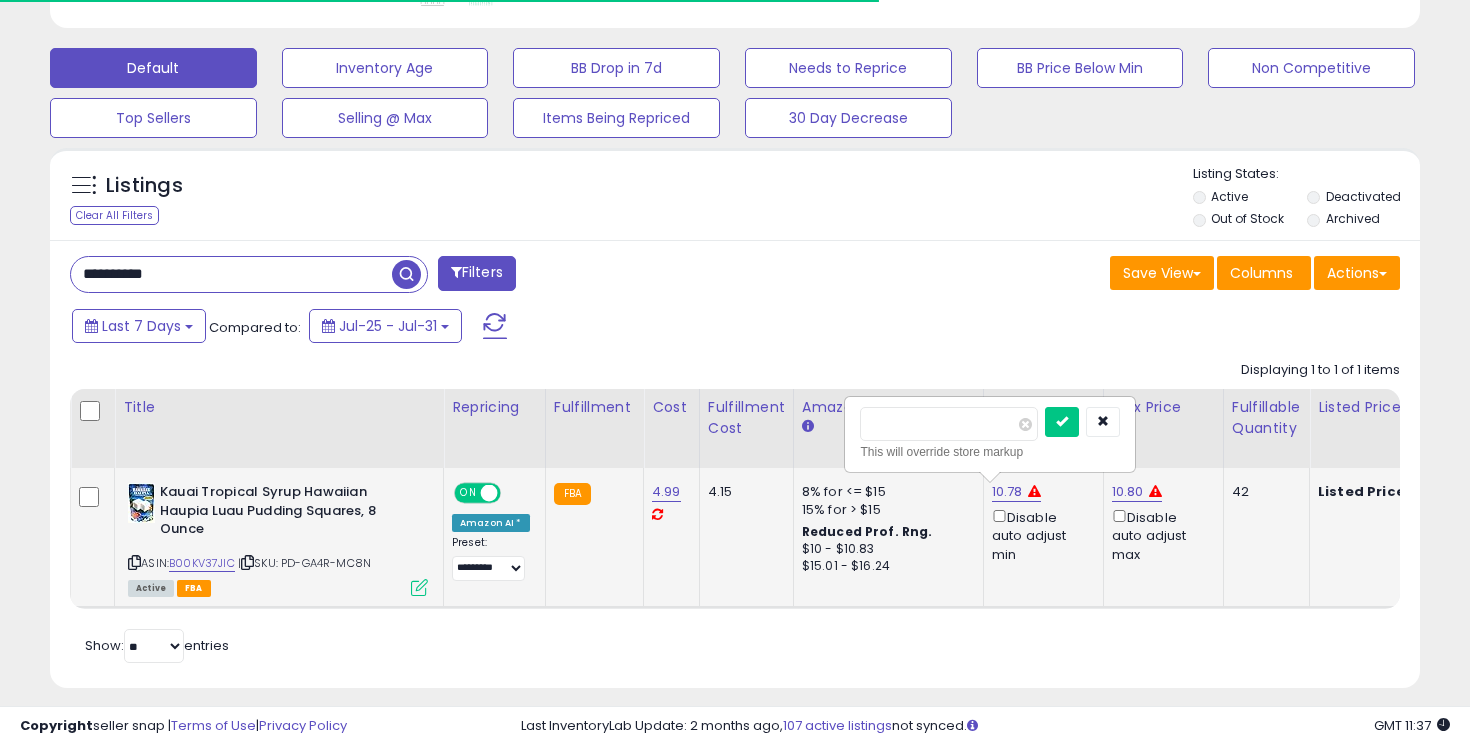 scroll, scrollTop: 999590, scrollLeft: 999206, axis: both 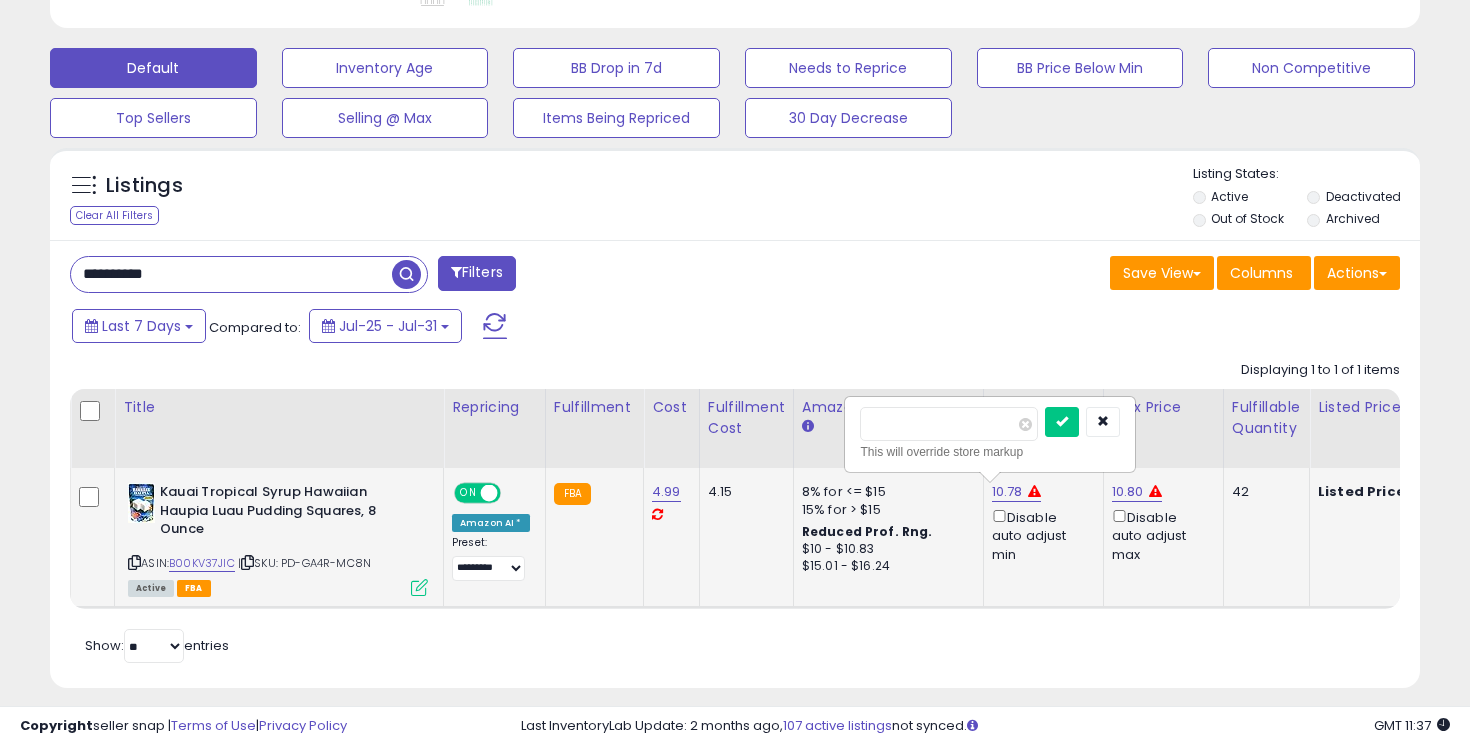type on "*" 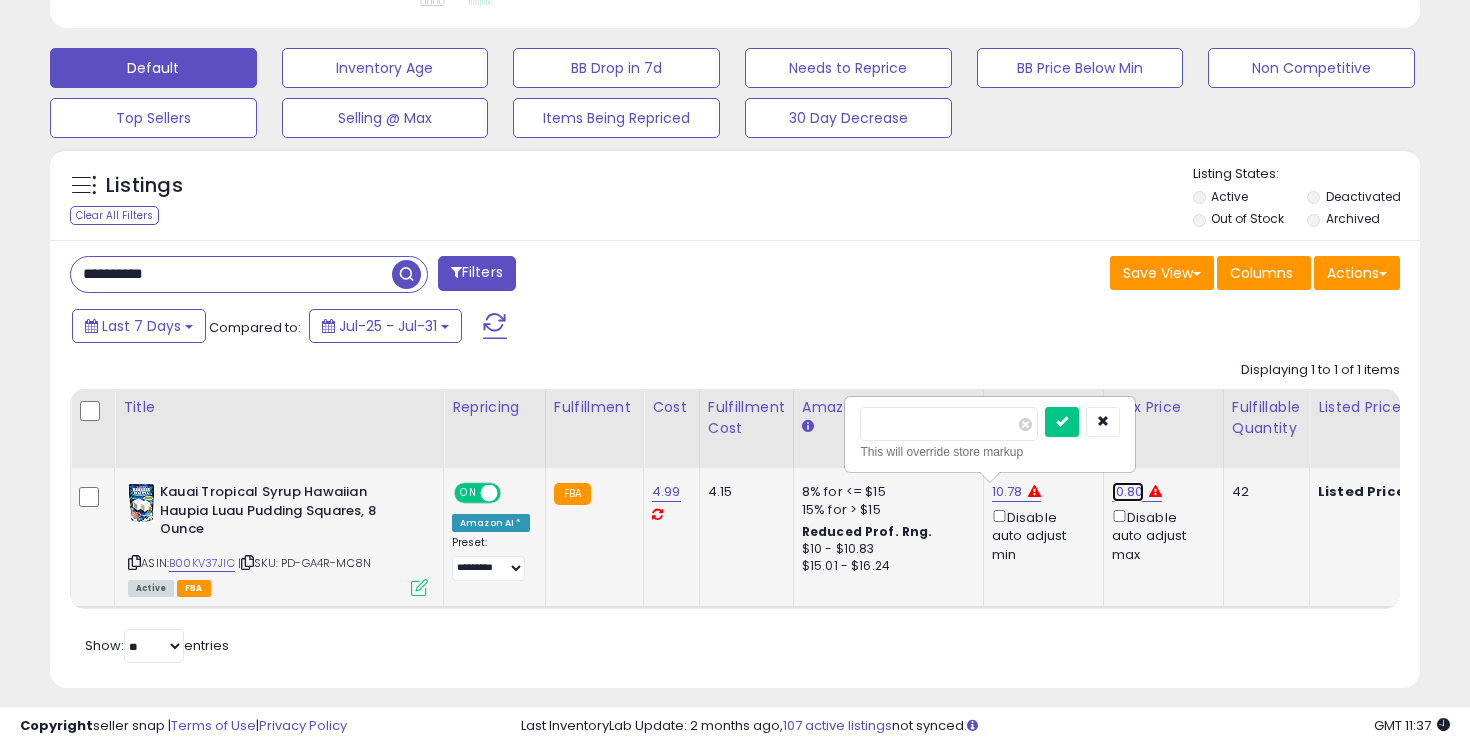 click on "10.80" at bounding box center (1128, 492) 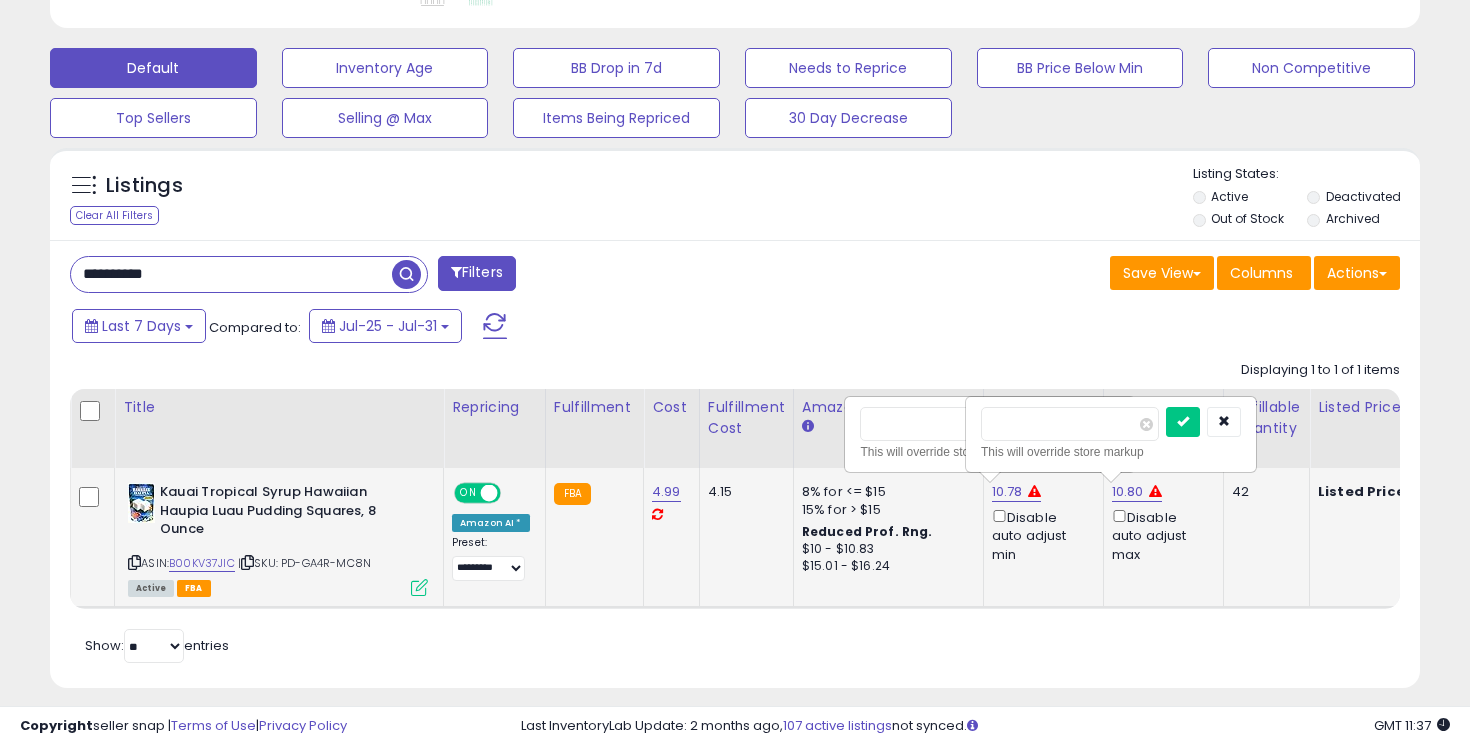 type on "*" 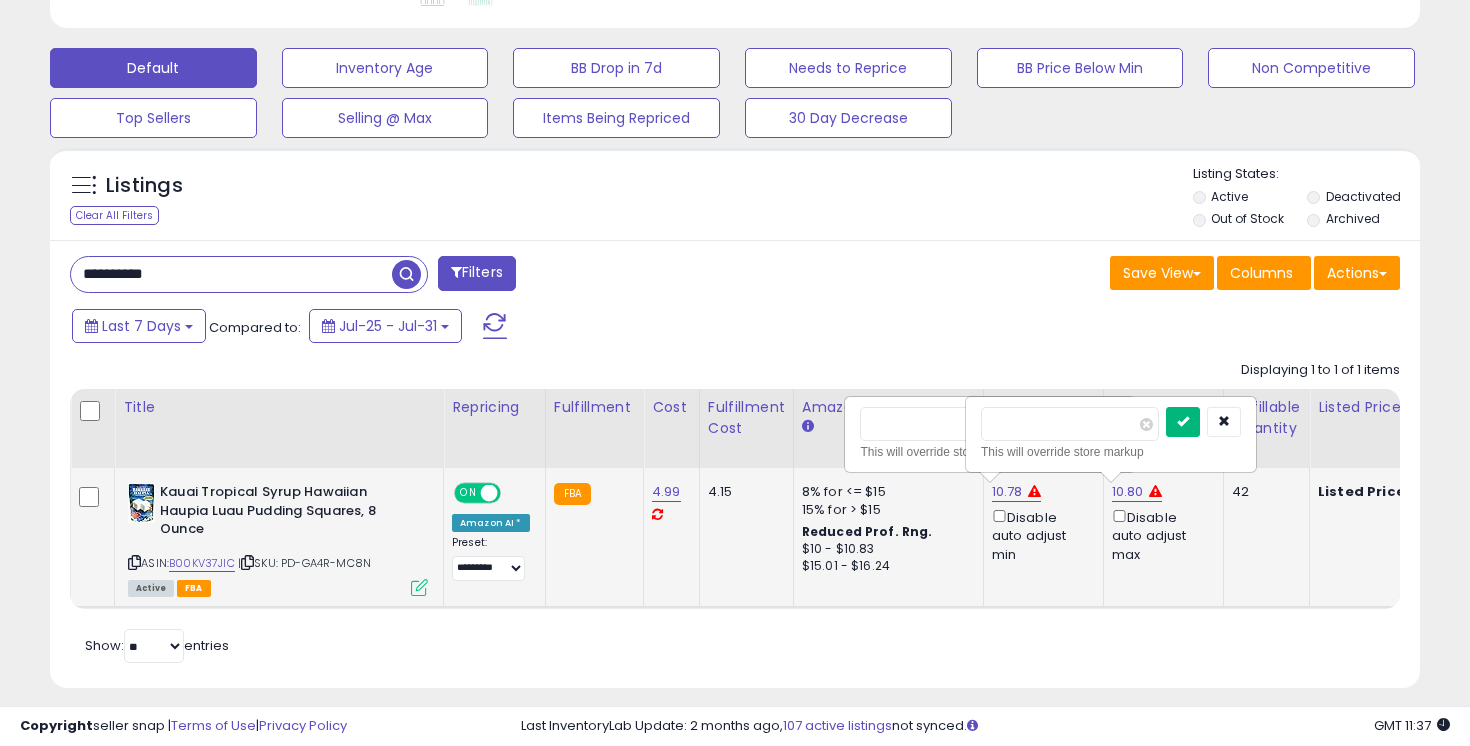 type on "*****" 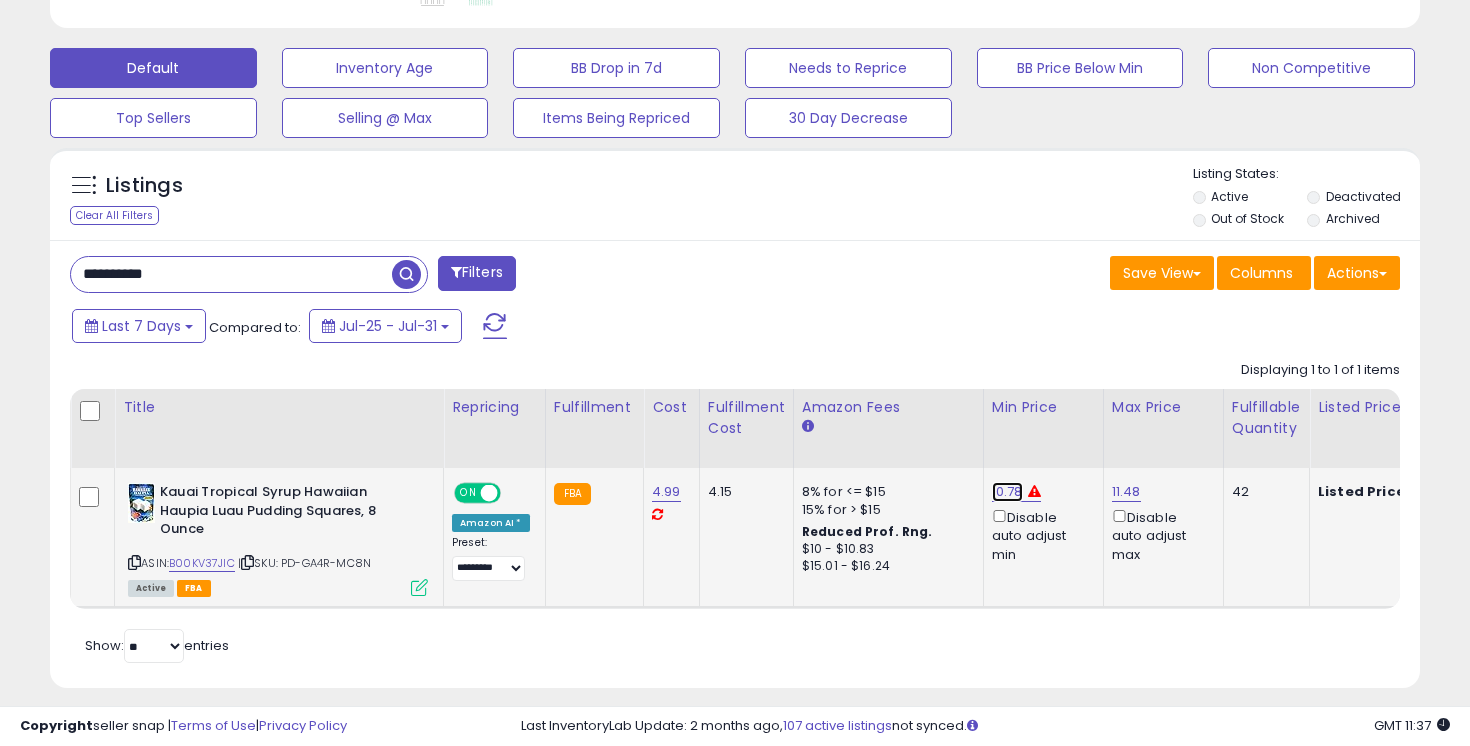 click on "10.78" at bounding box center (1007, 492) 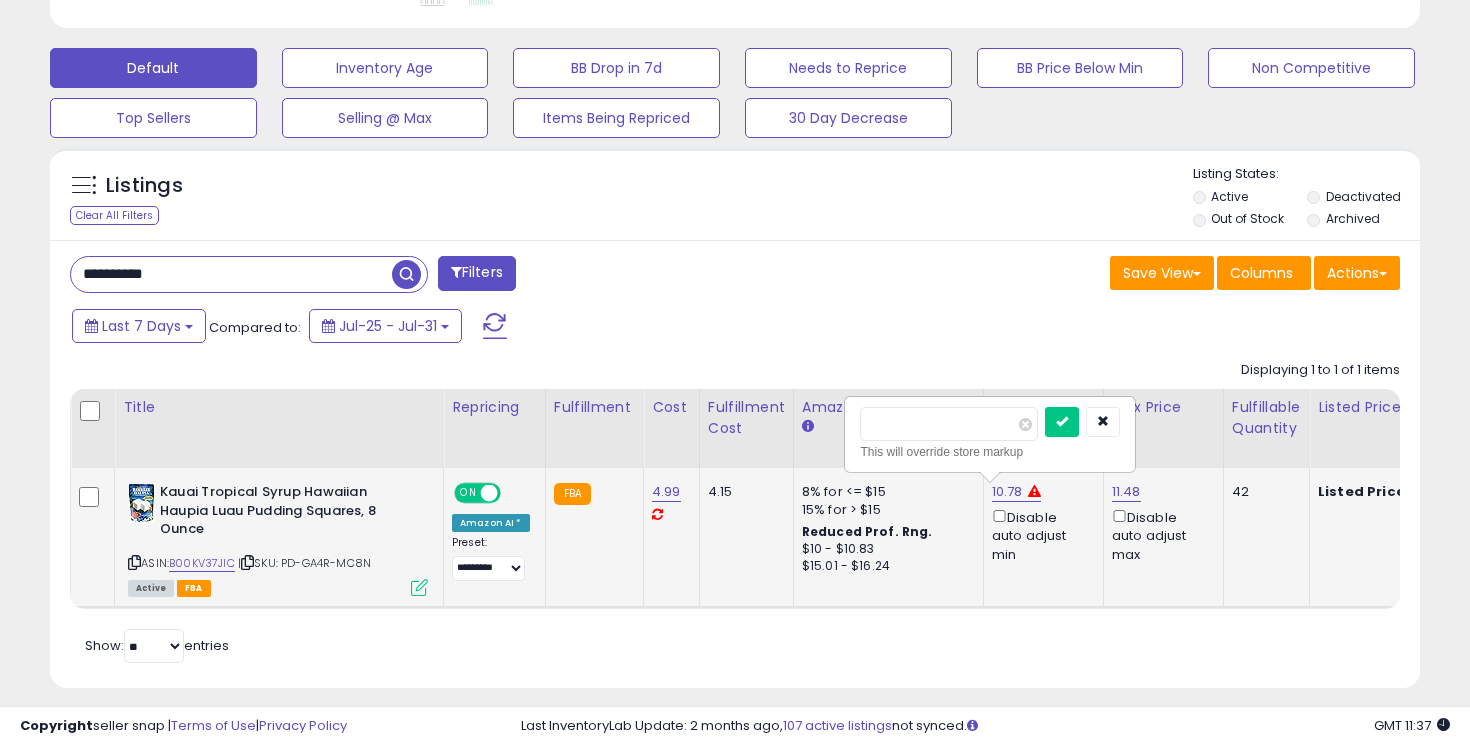 type on "*" 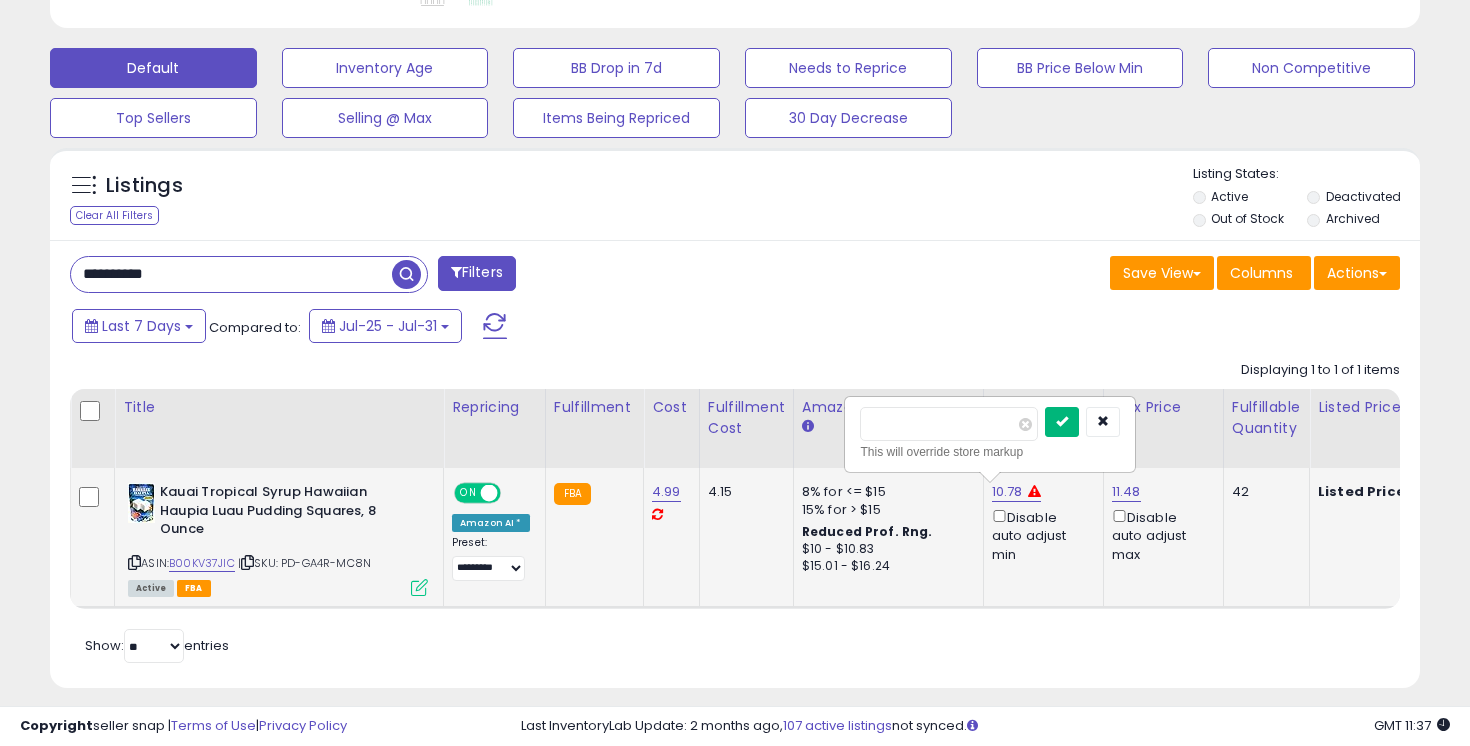 type on "*****" 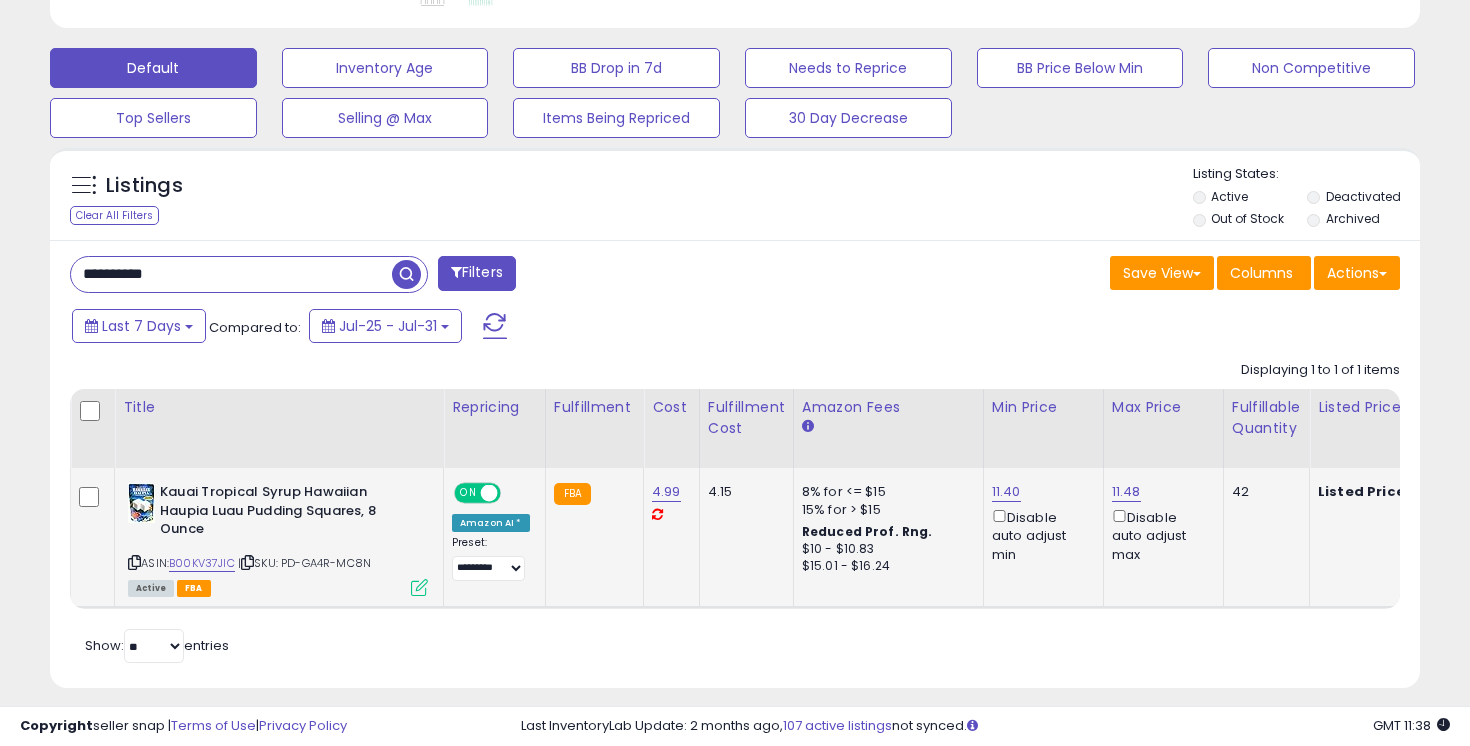 click on "**********" at bounding box center (231, 274) 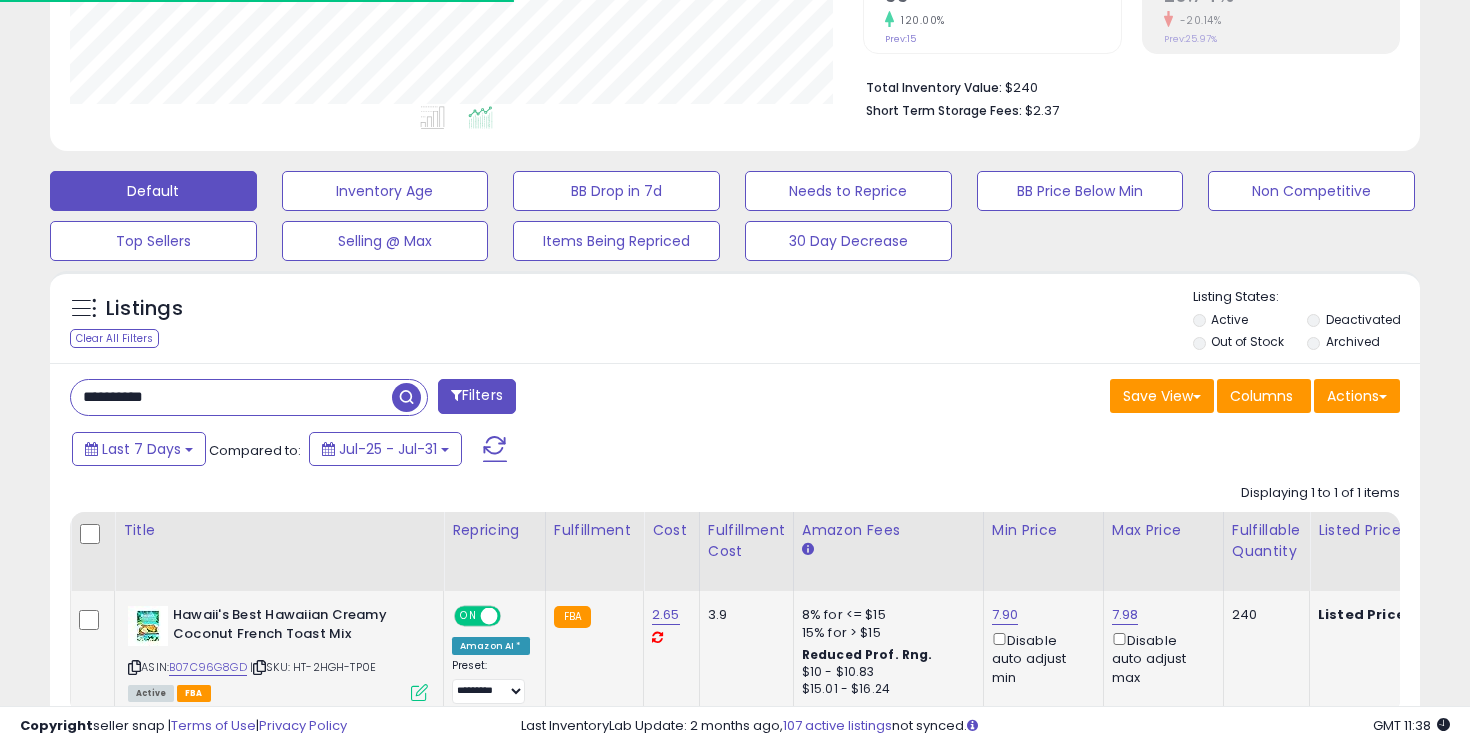 scroll, scrollTop: 582, scrollLeft: 0, axis: vertical 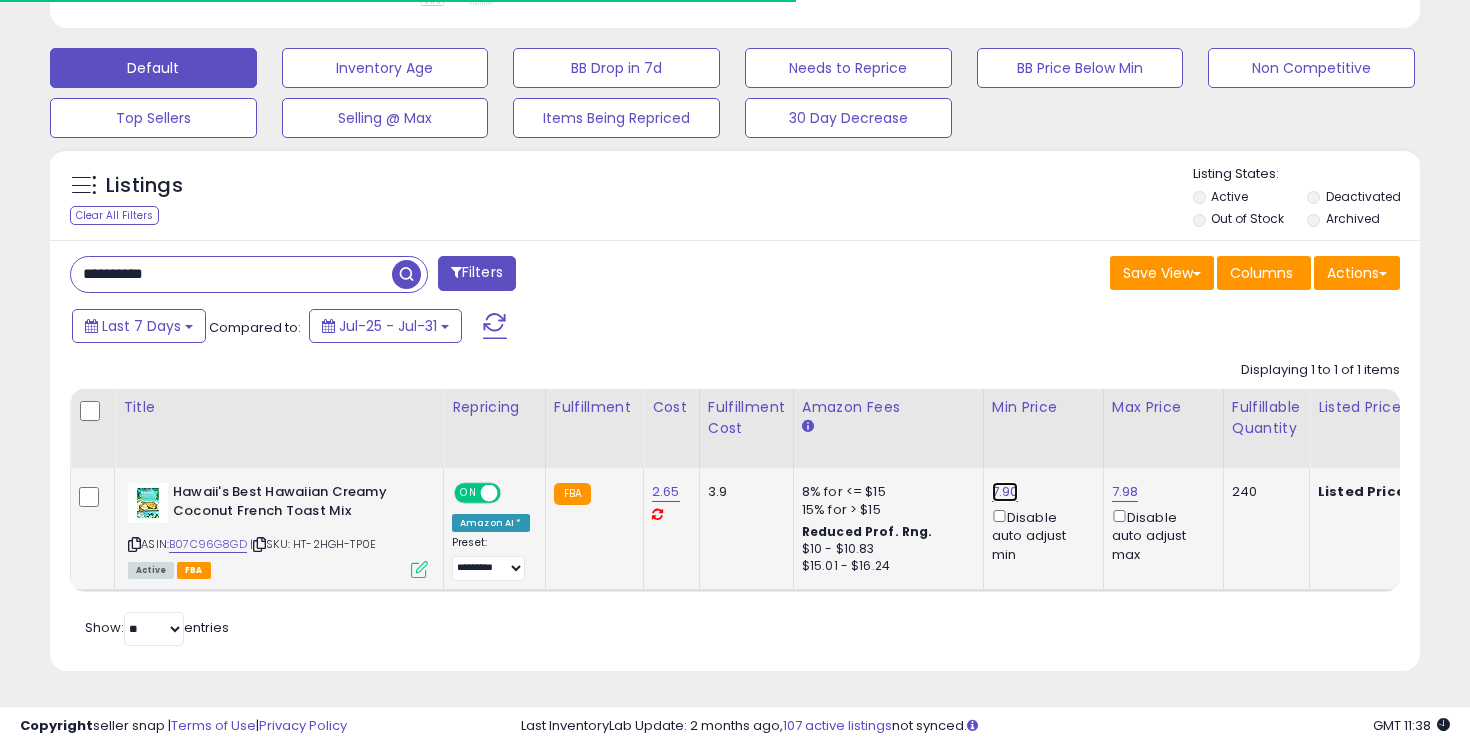 click on "7.90" at bounding box center [1005, 492] 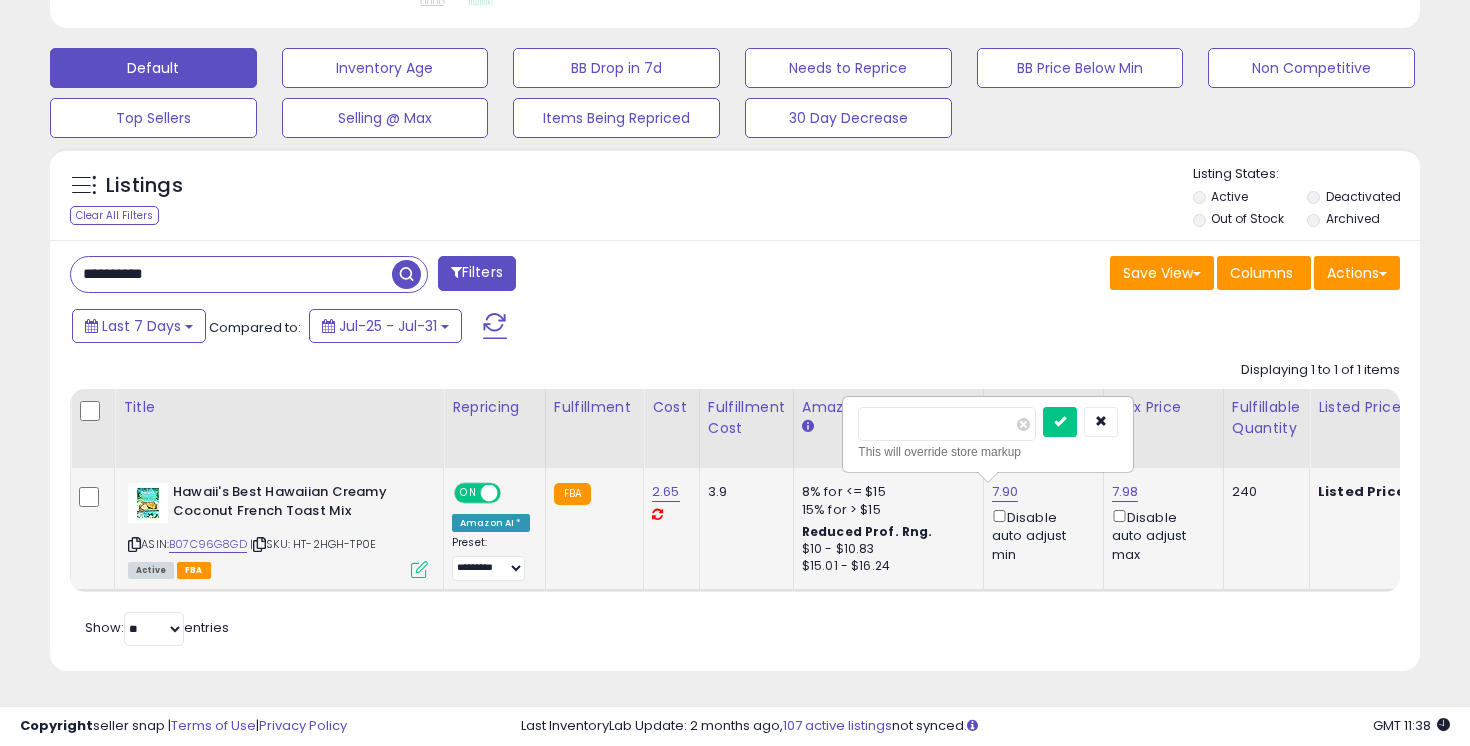 scroll, scrollTop: 999590, scrollLeft: 999206, axis: both 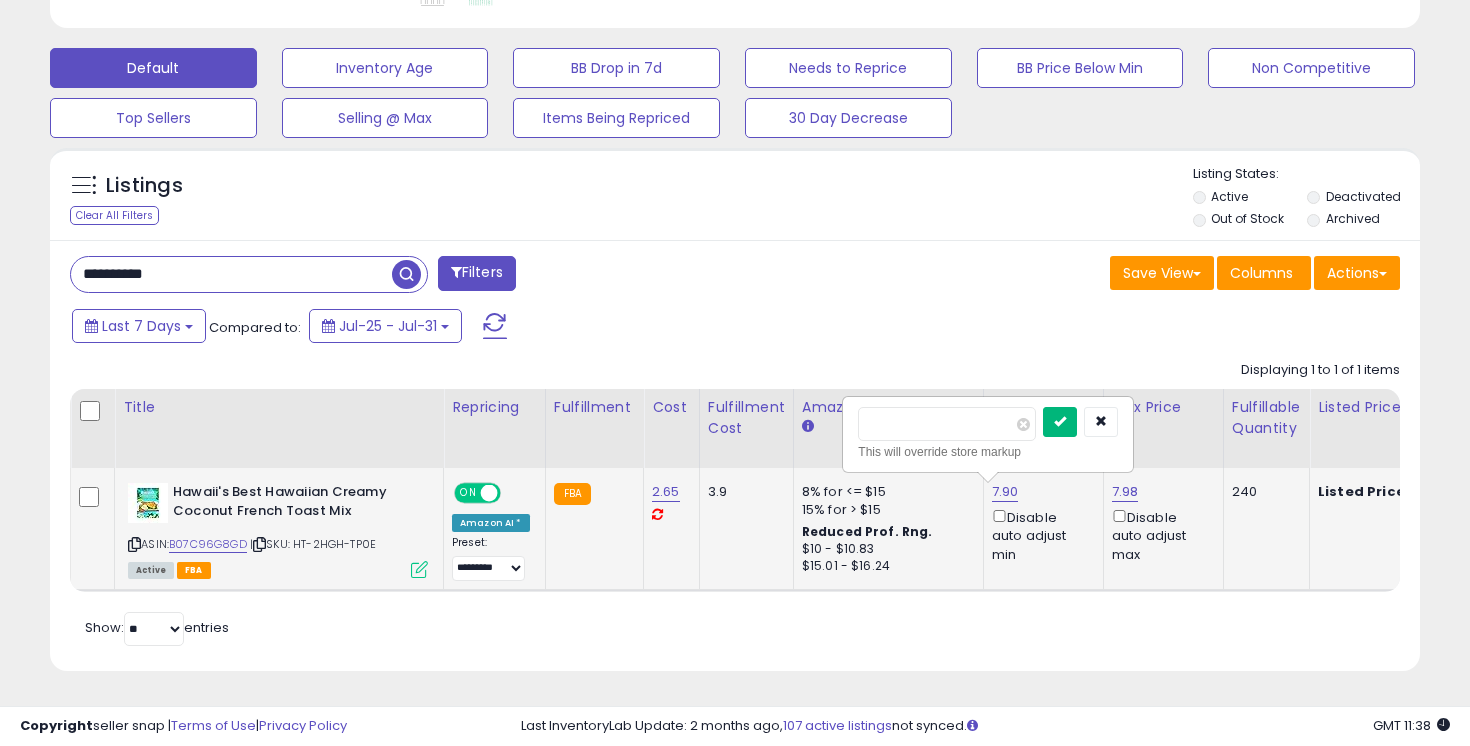 type on "****" 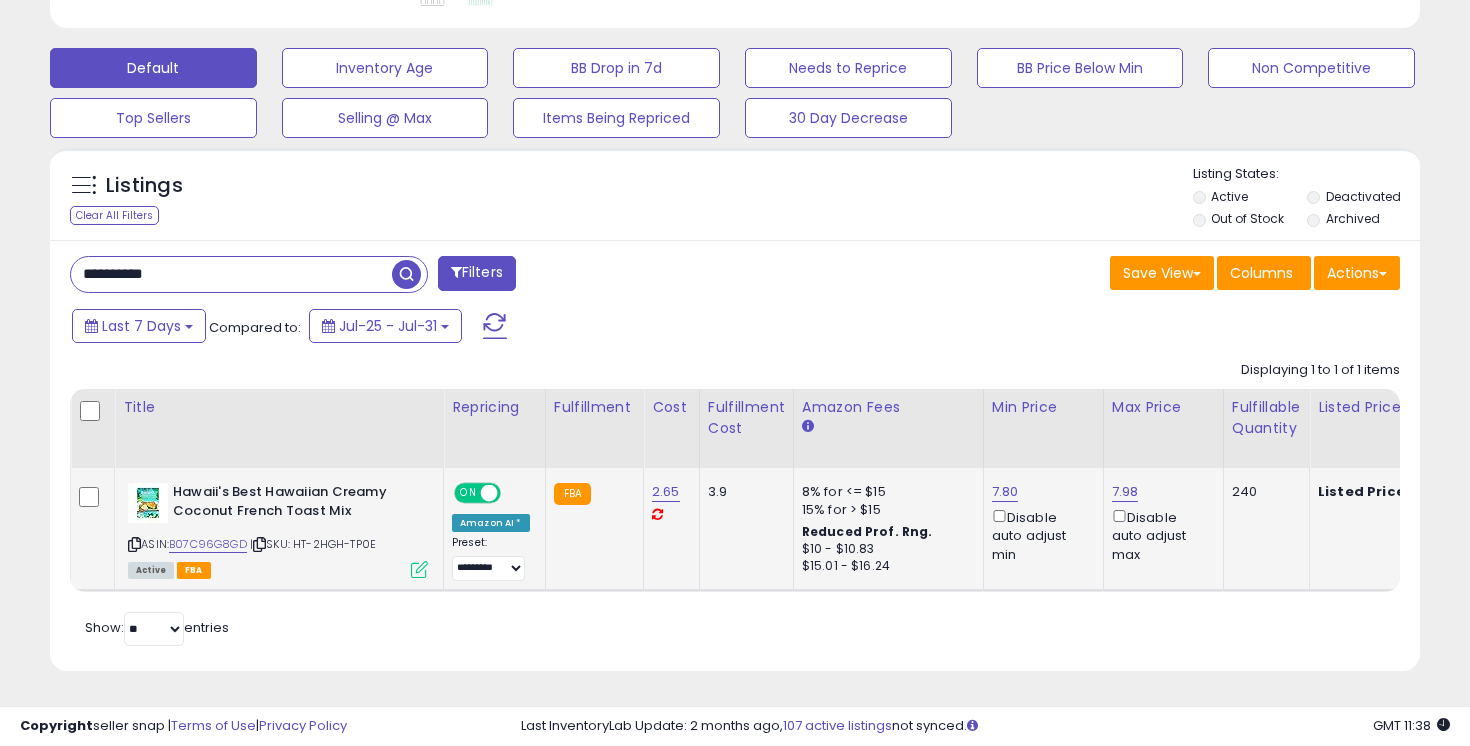 click on "**********" at bounding box center [231, 274] 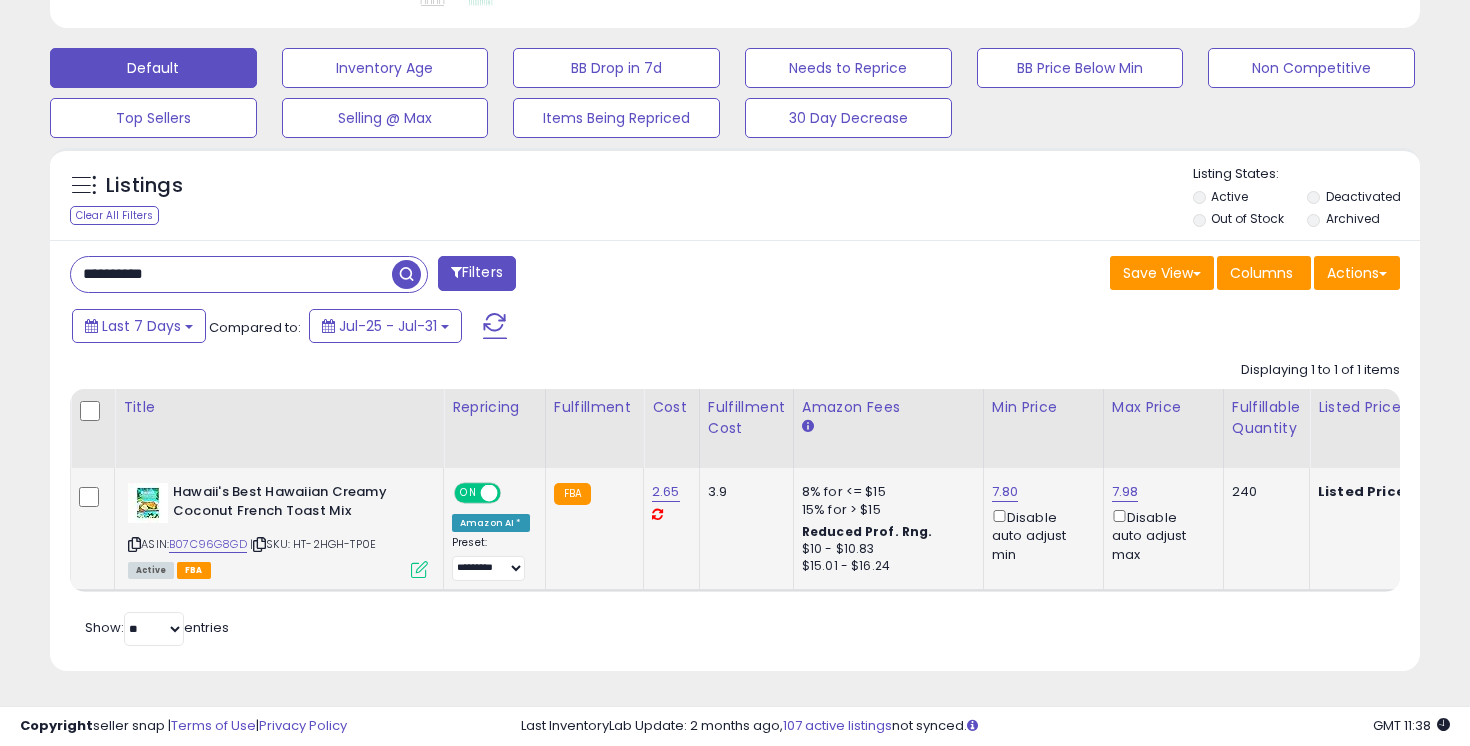 paste 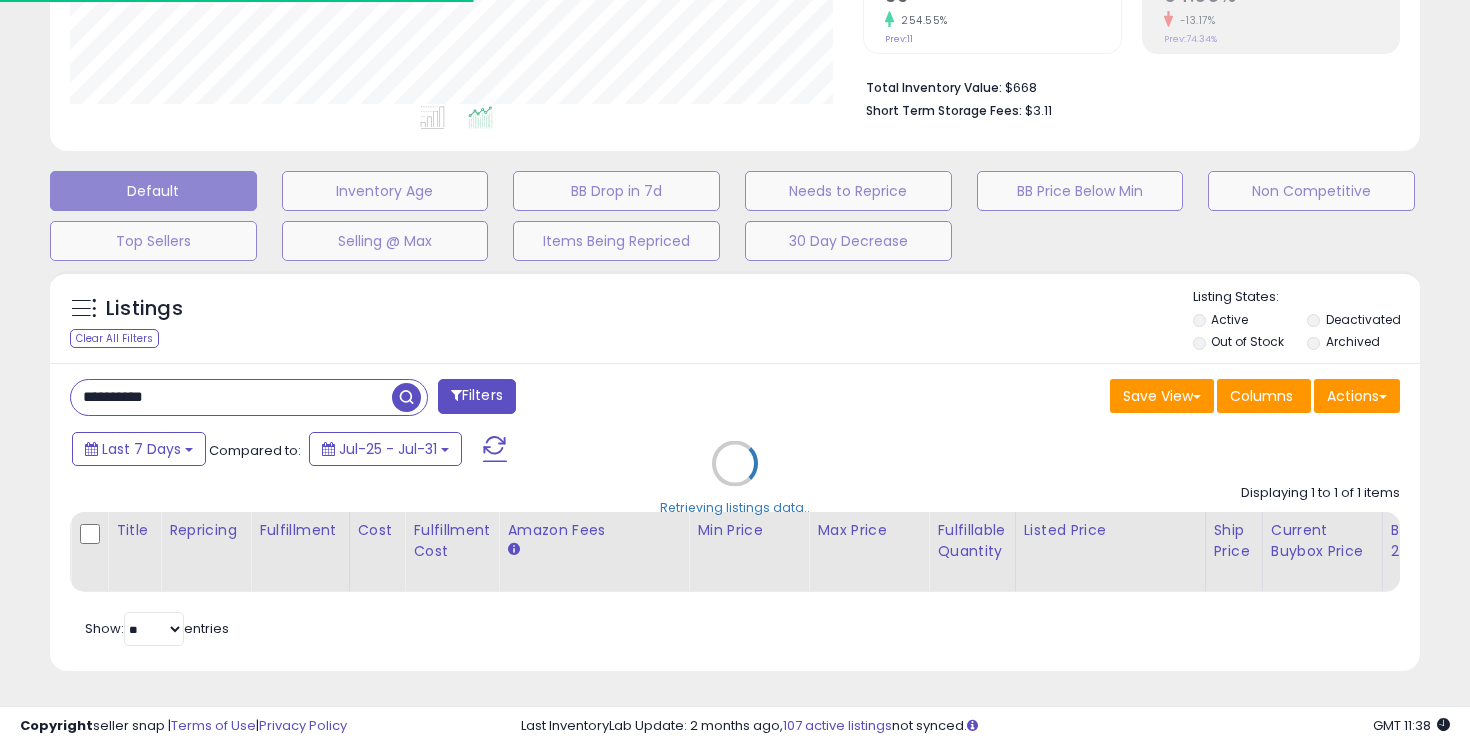scroll, scrollTop: 582, scrollLeft: 0, axis: vertical 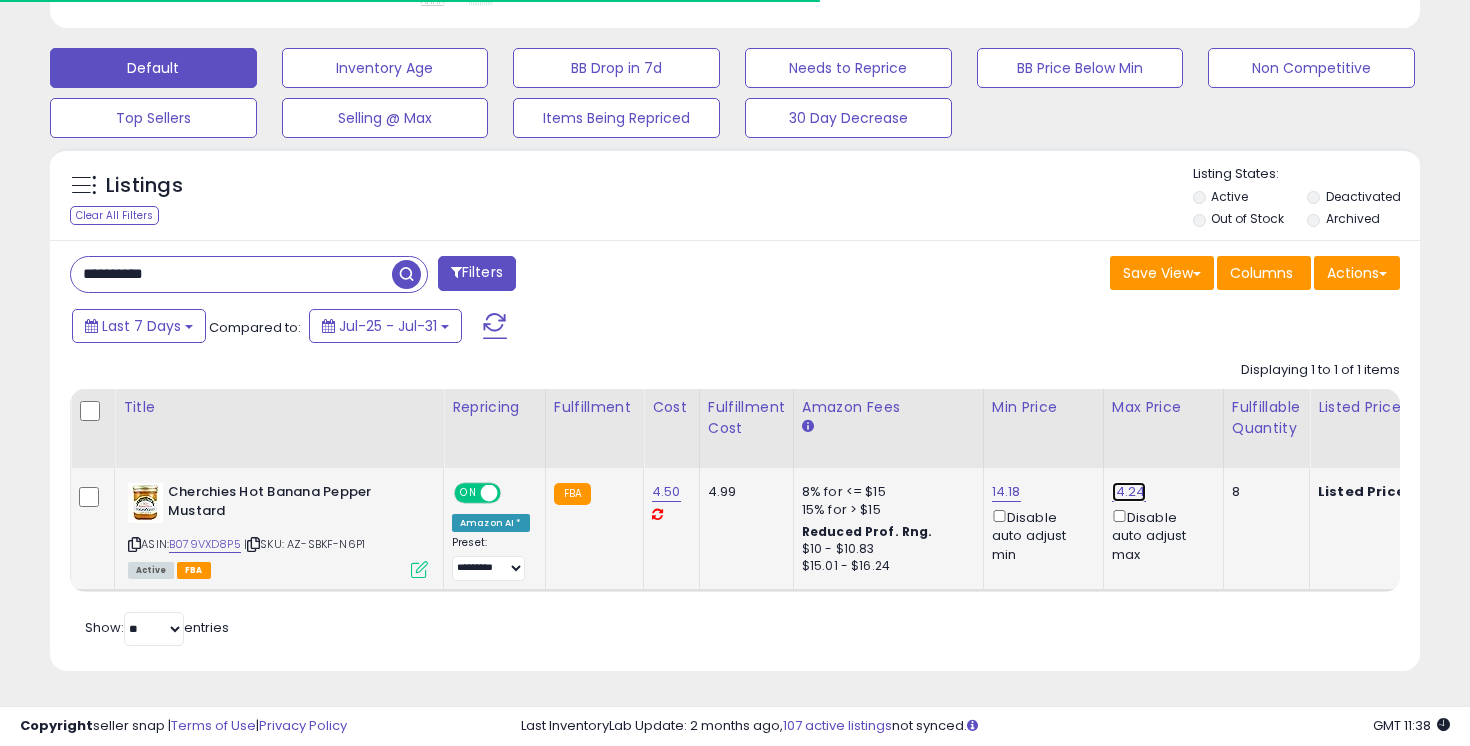 click on "14.24" at bounding box center [1129, 492] 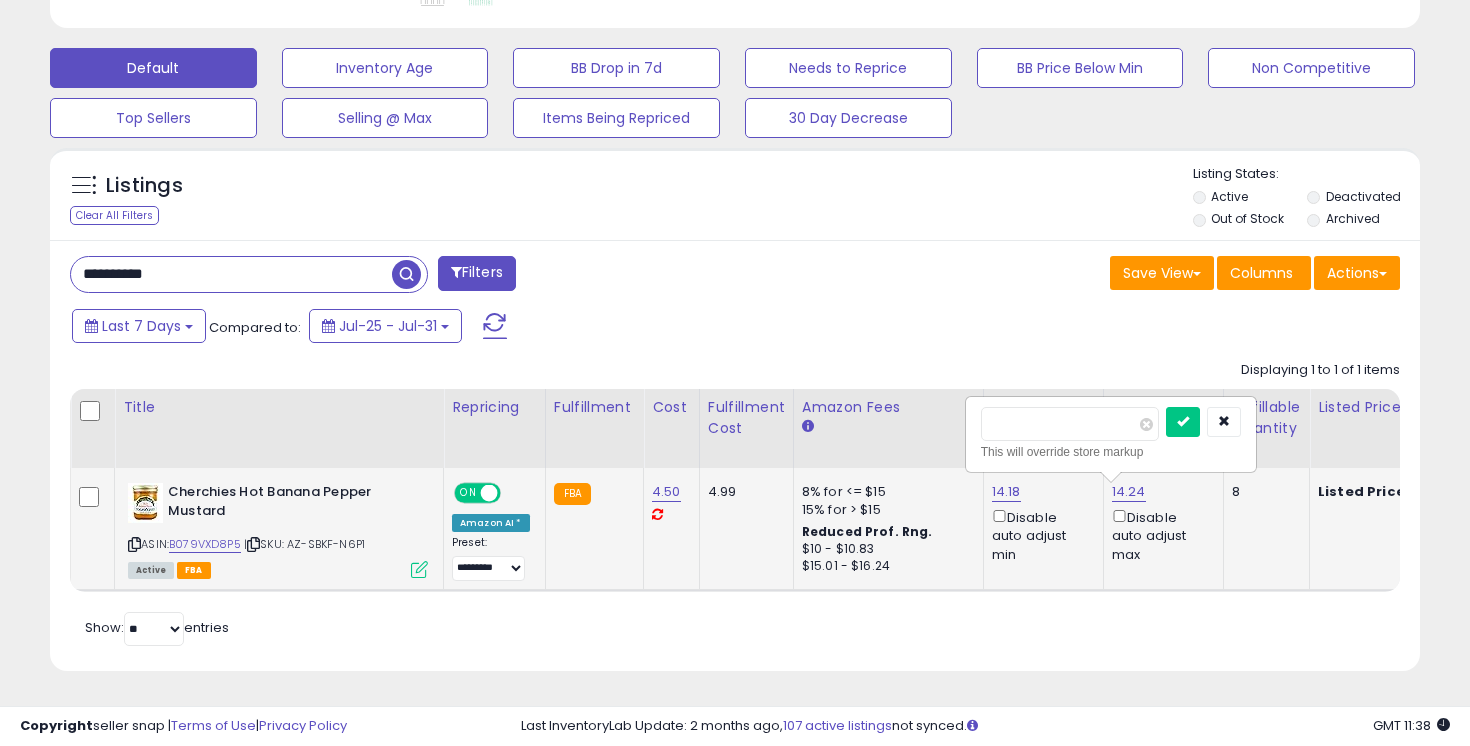 scroll, scrollTop: 999590, scrollLeft: 999206, axis: both 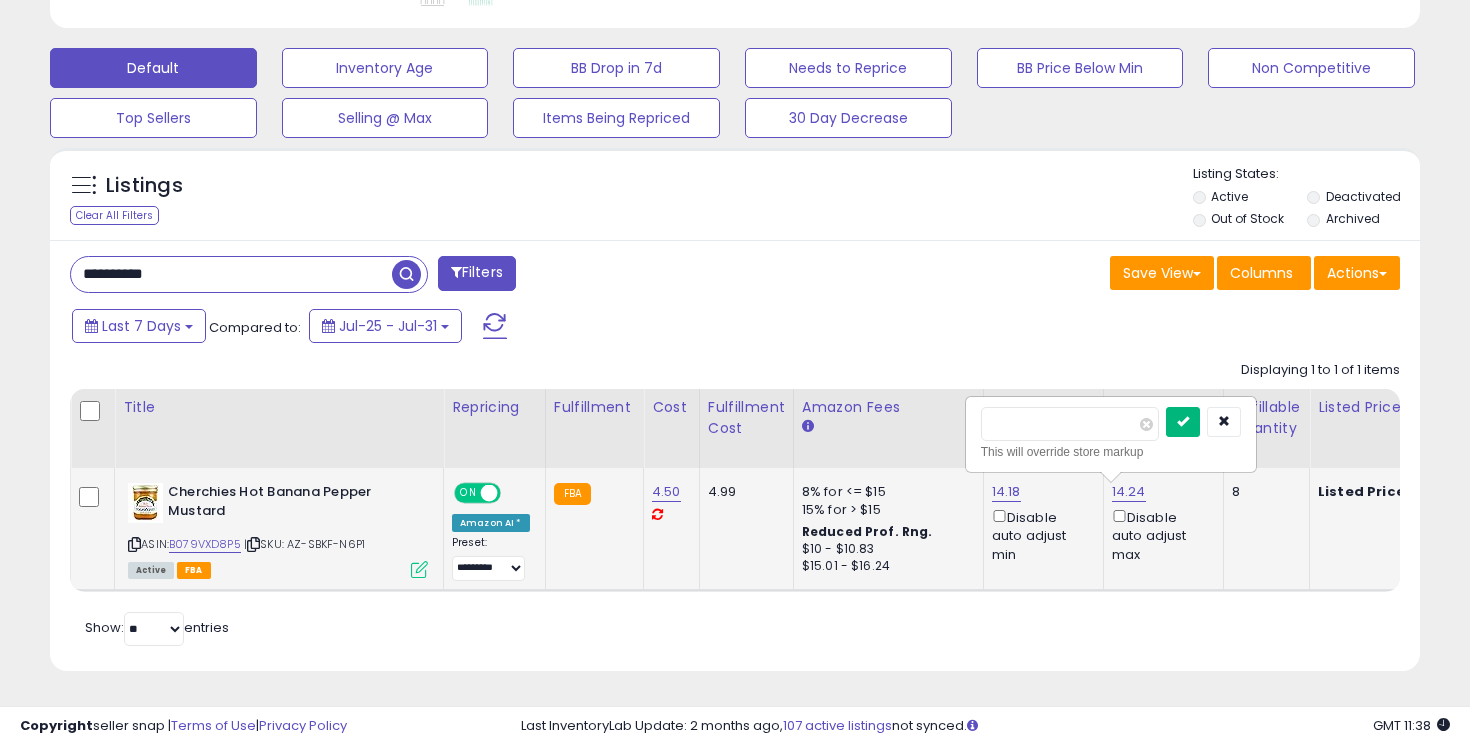 type on "*****" 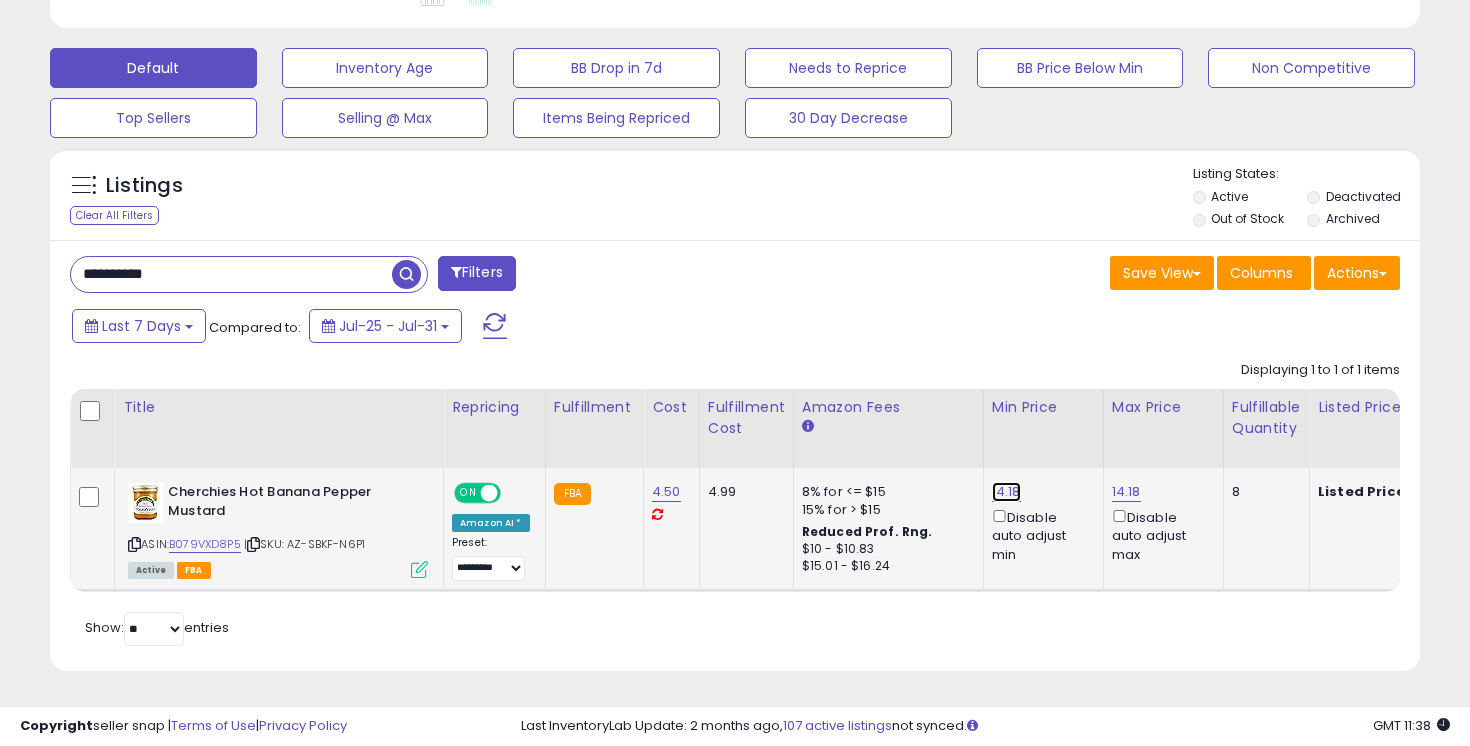 click on "14.18" at bounding box center (1006, 492) 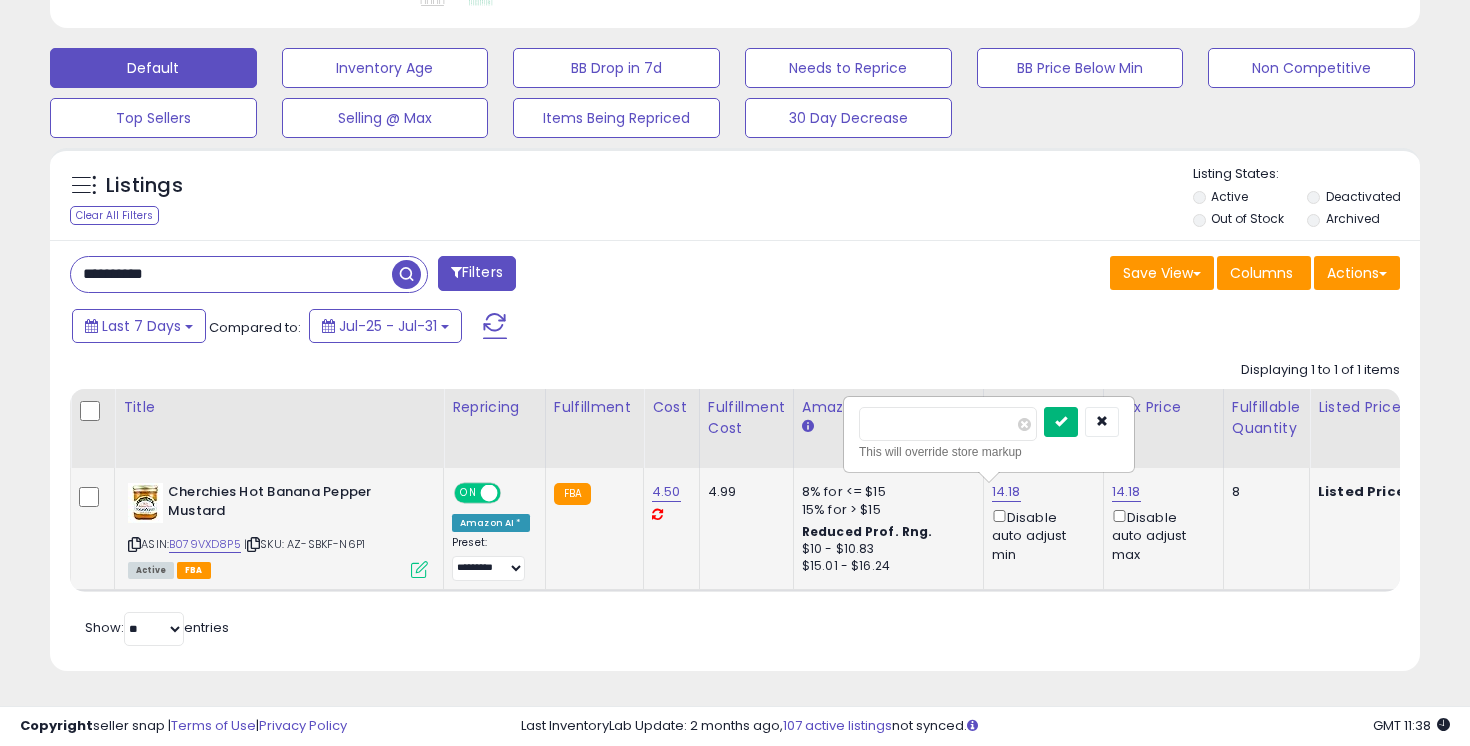 type on "*****" 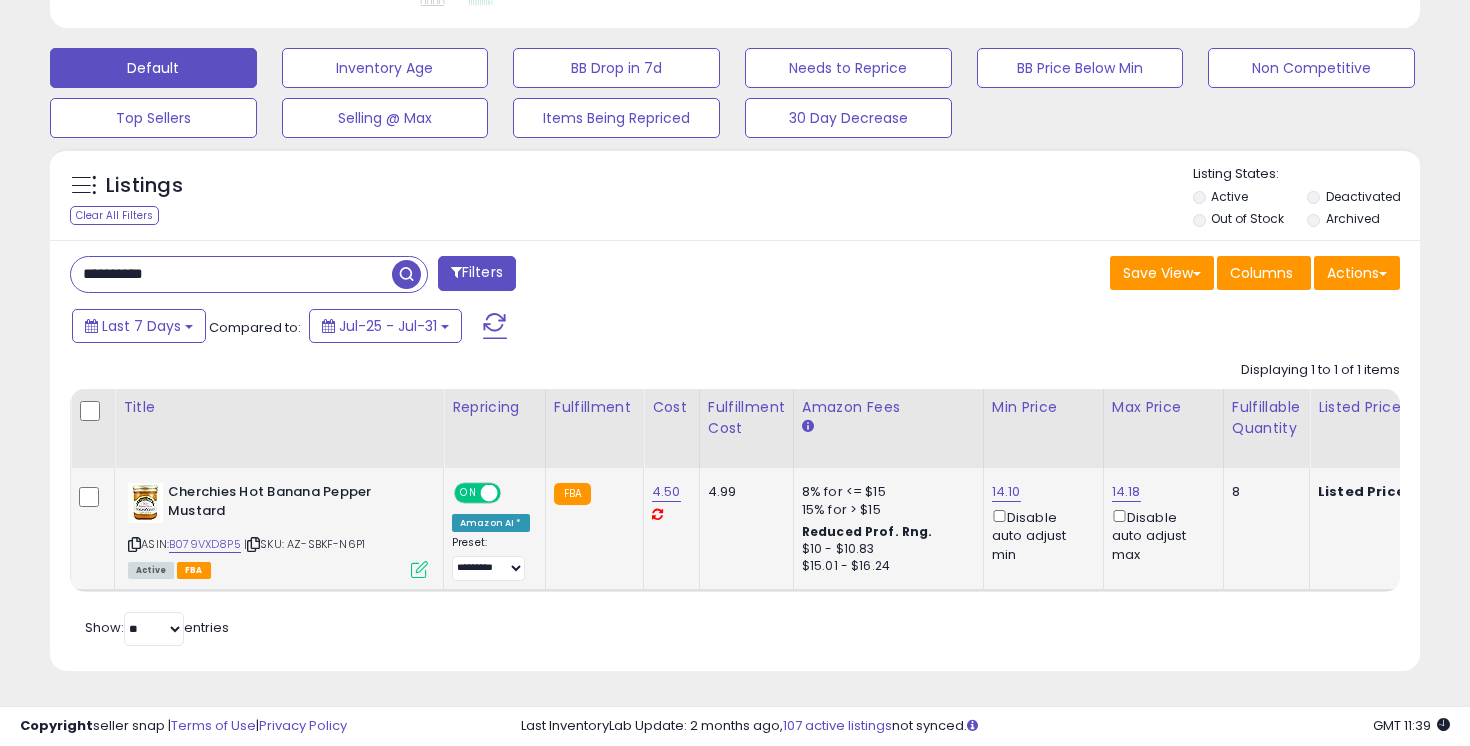 click on "**********" at bounding box center (231, 274) 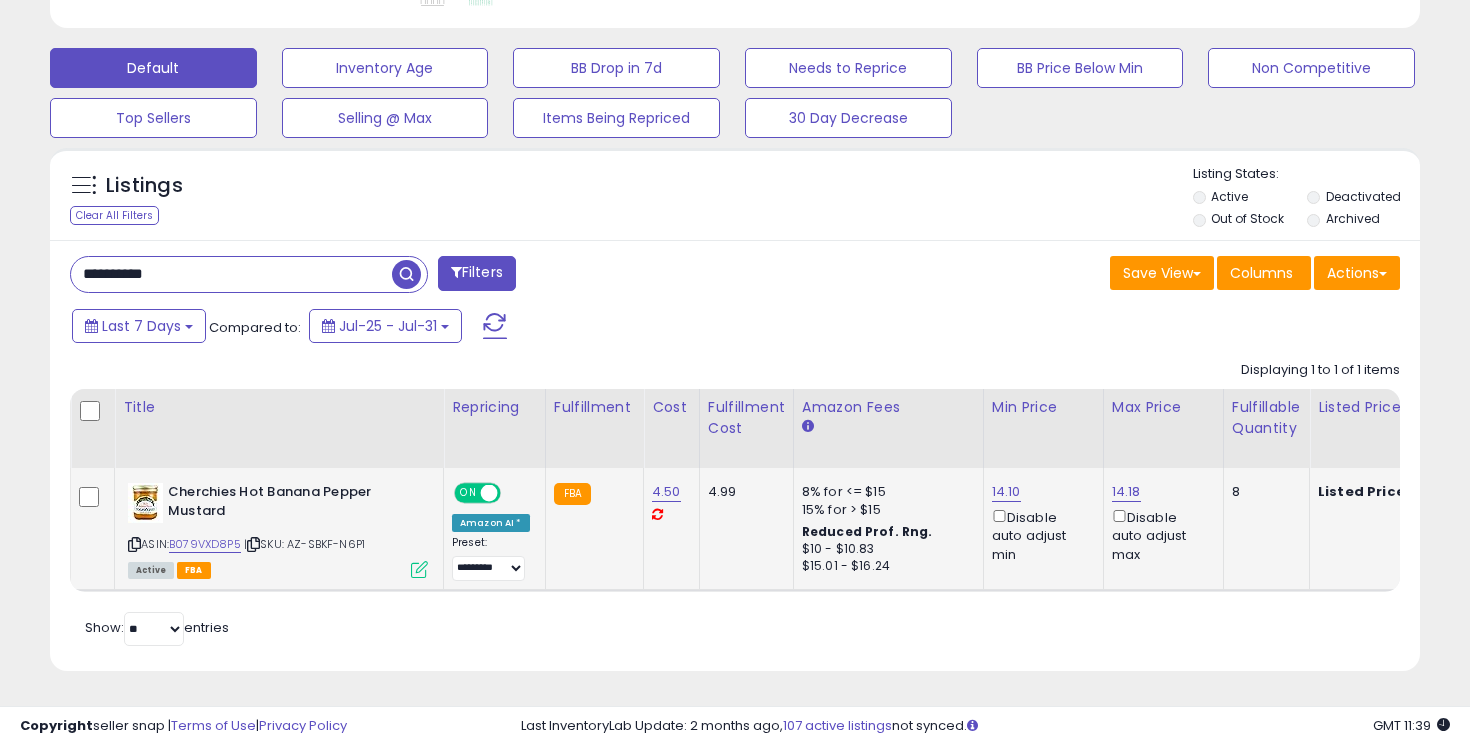 type on "**********" 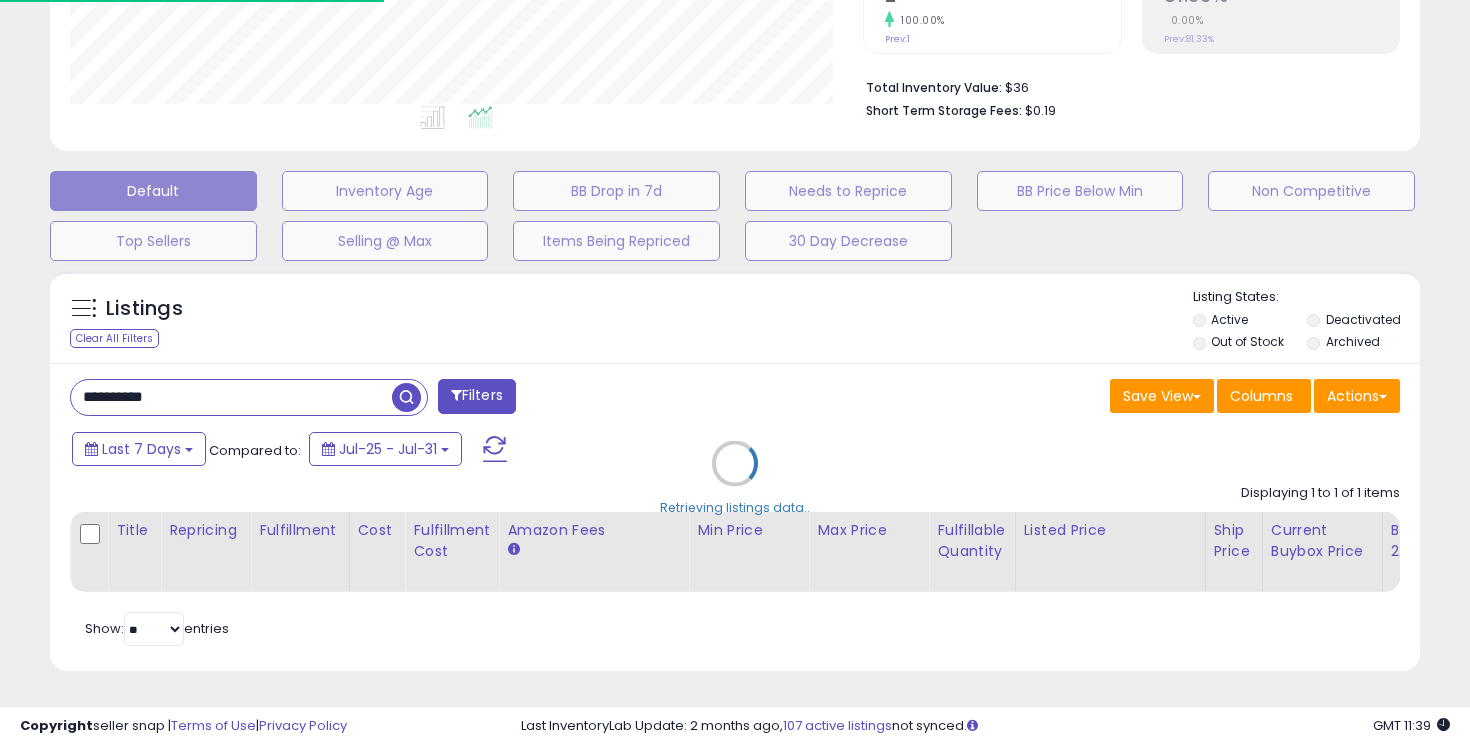 scroll, scrollTop: 582, scrollLeft: 0, axis: vertical 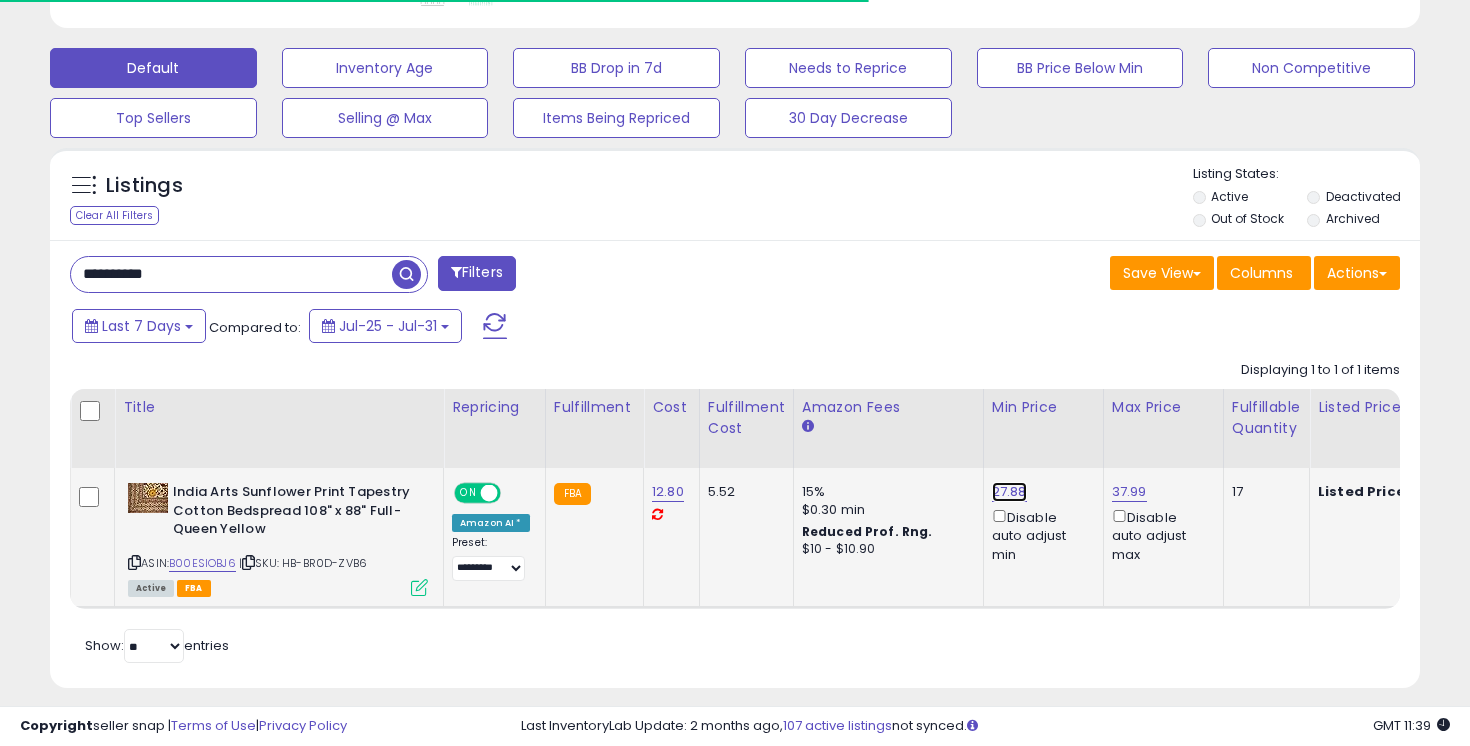 click on "27.88" at bounding box center (1009, 492) 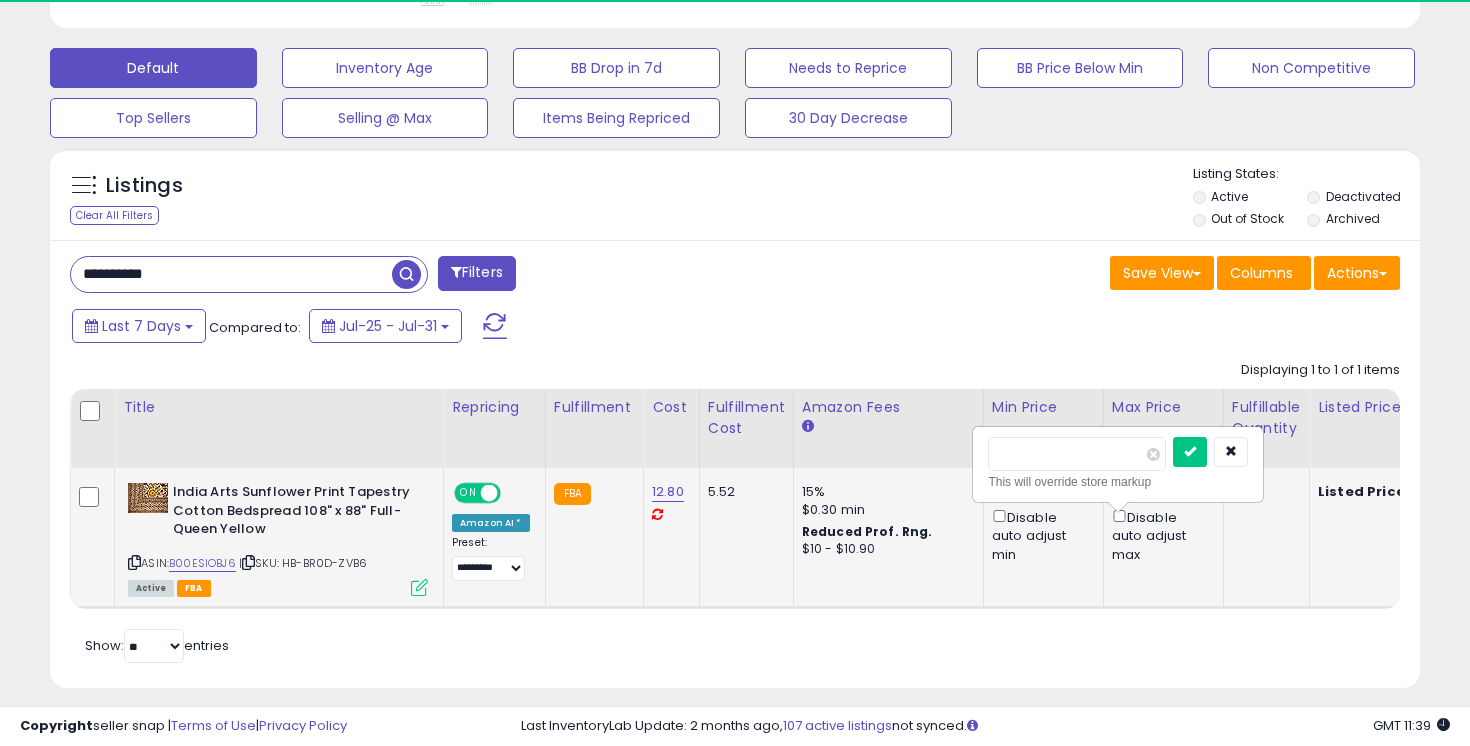scroll, scrollTop: 999590, scrollLeft: 999206, axis: both 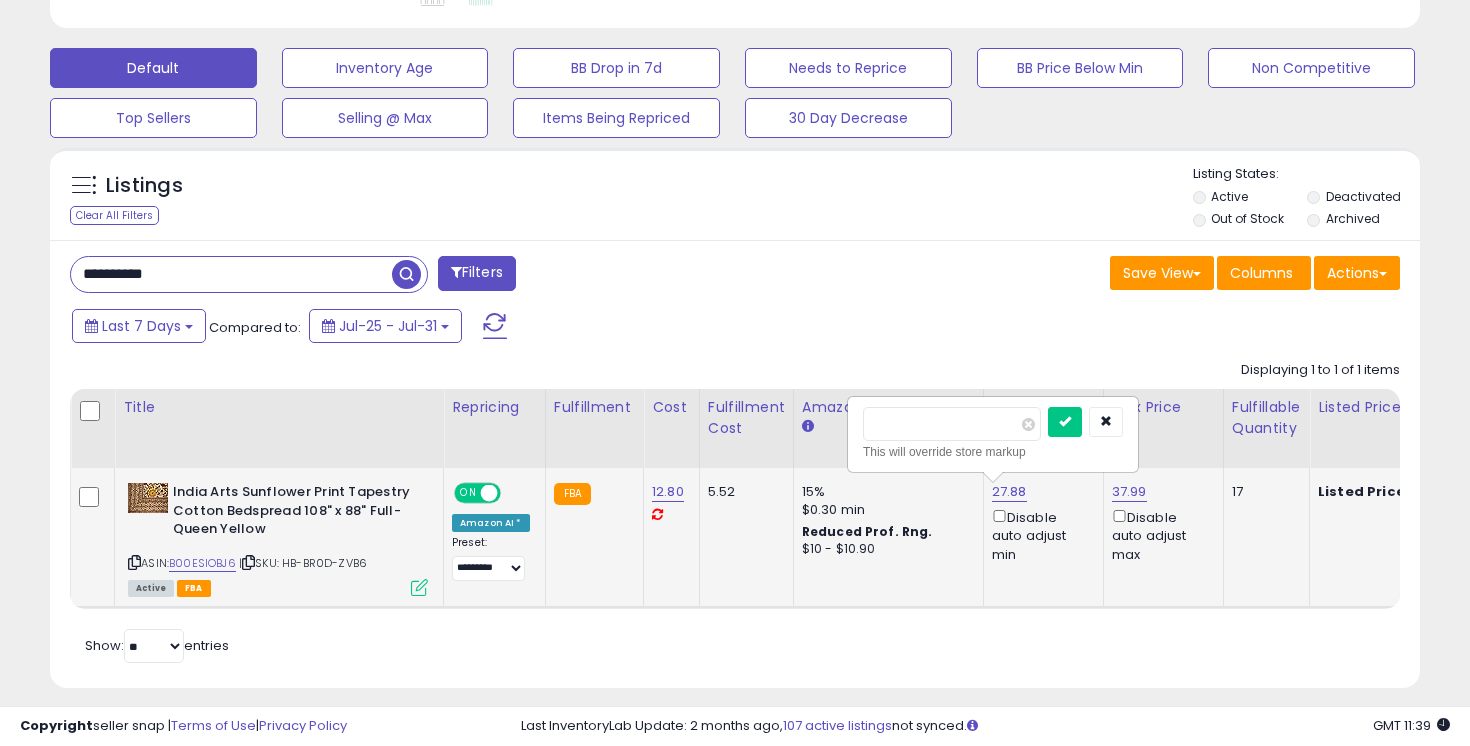 type on "*" 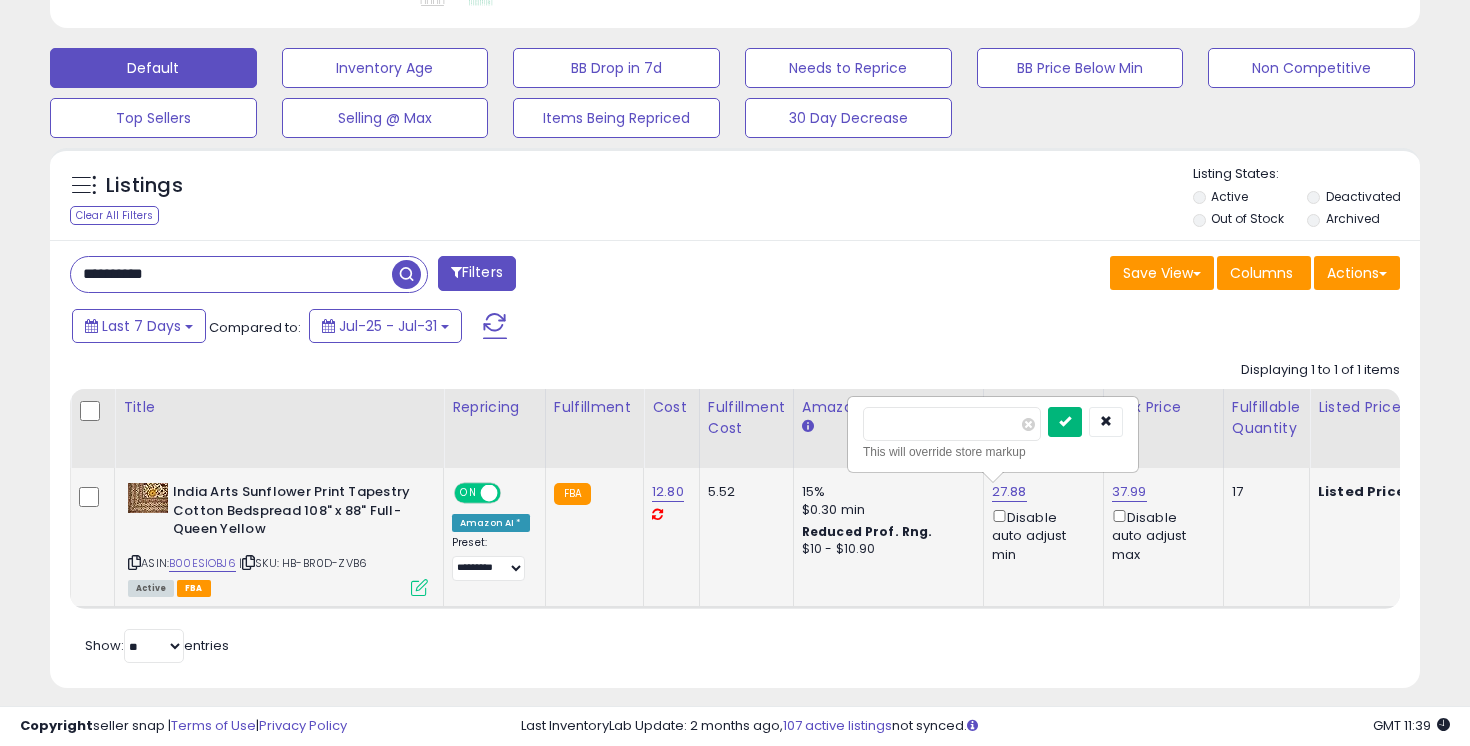type on "*****" 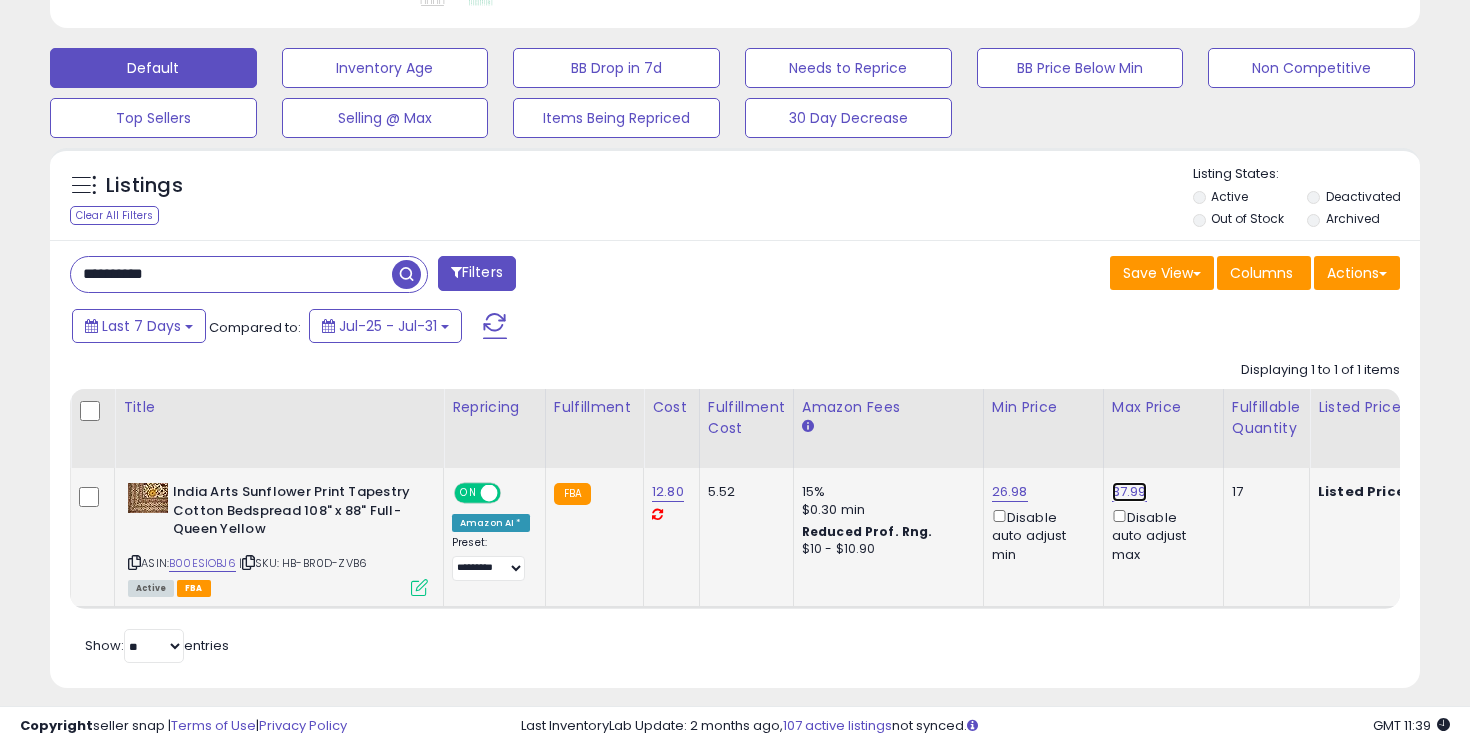 click on "37.99" at bounding box center [1129, 492] 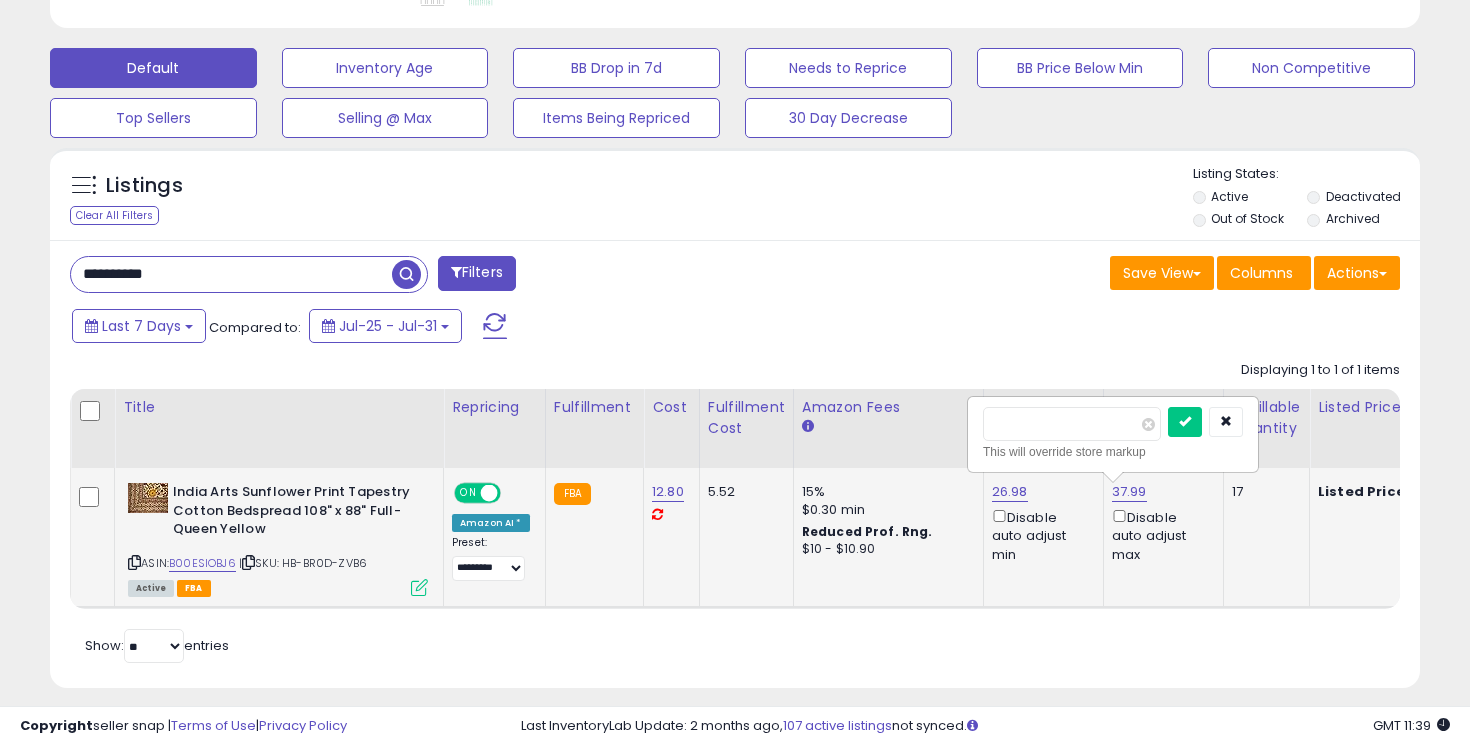 type on "*" 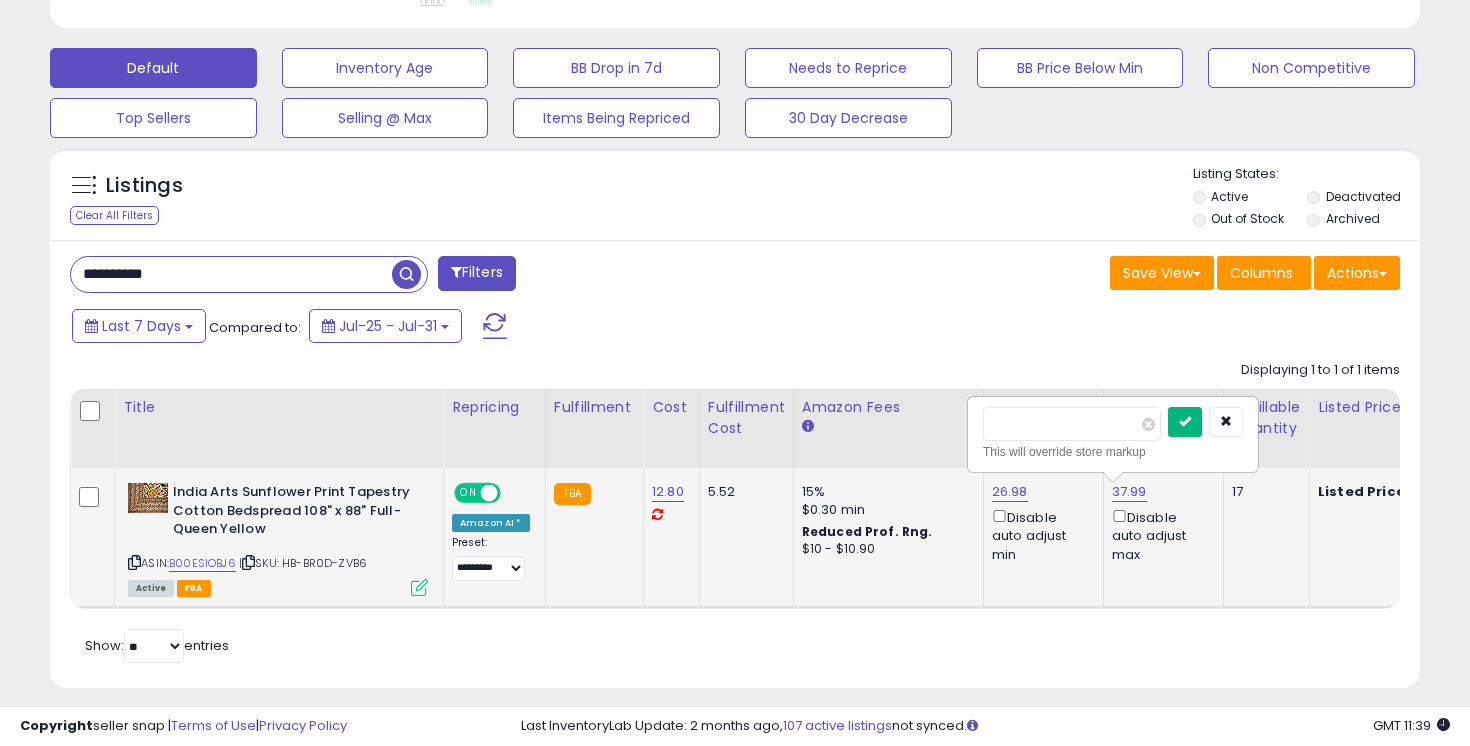 type on "*****" 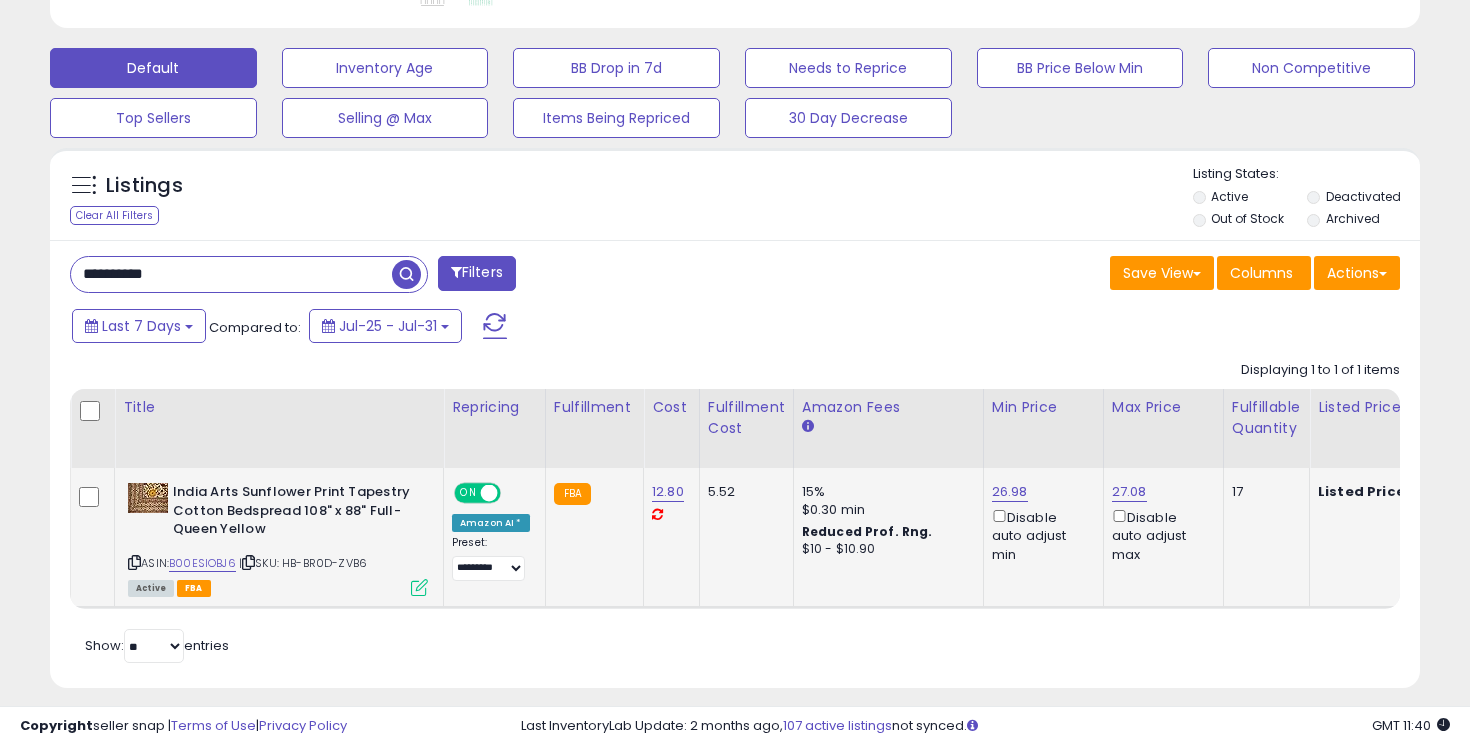 click on "**********" at bounding box center [231, 274] 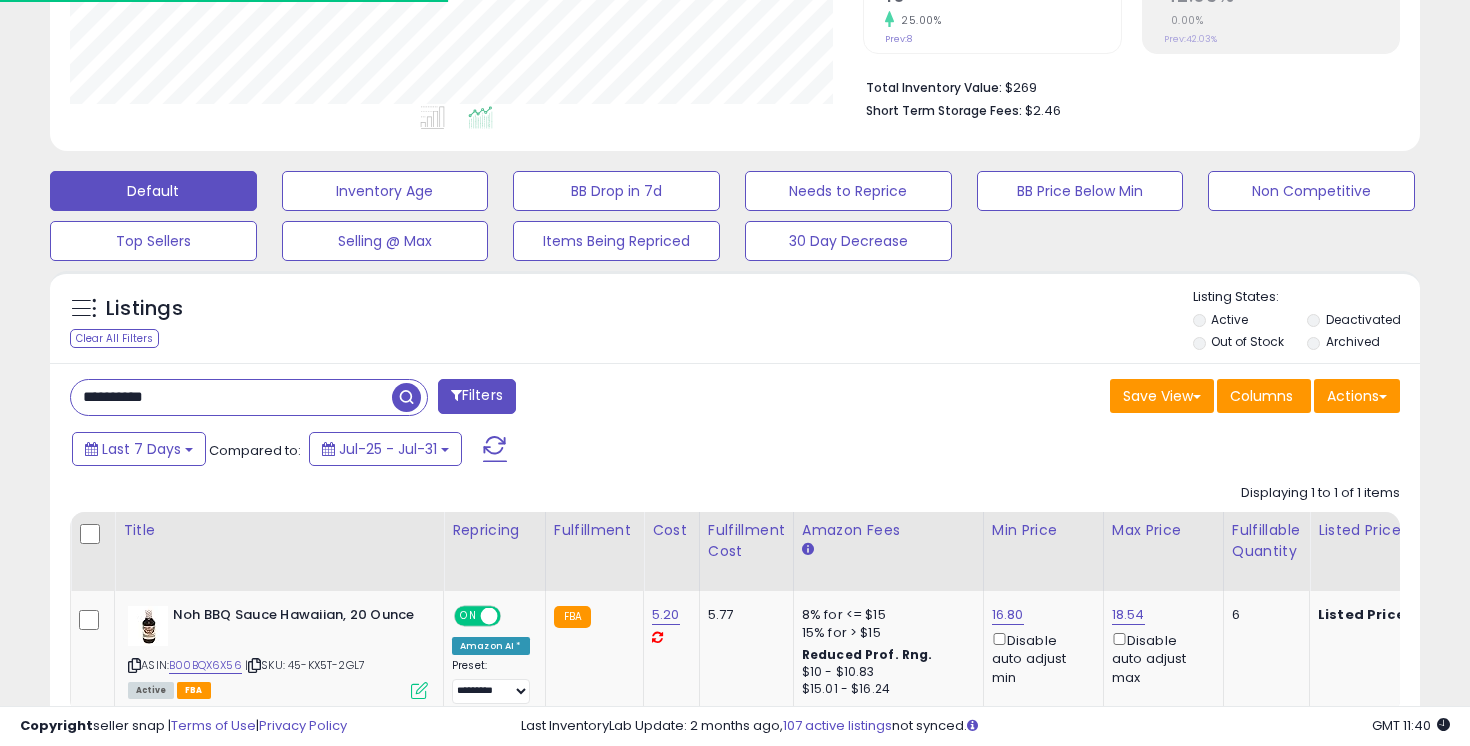 scroll, scrollTop: 582, scrollLeft: 0, axis: vertical 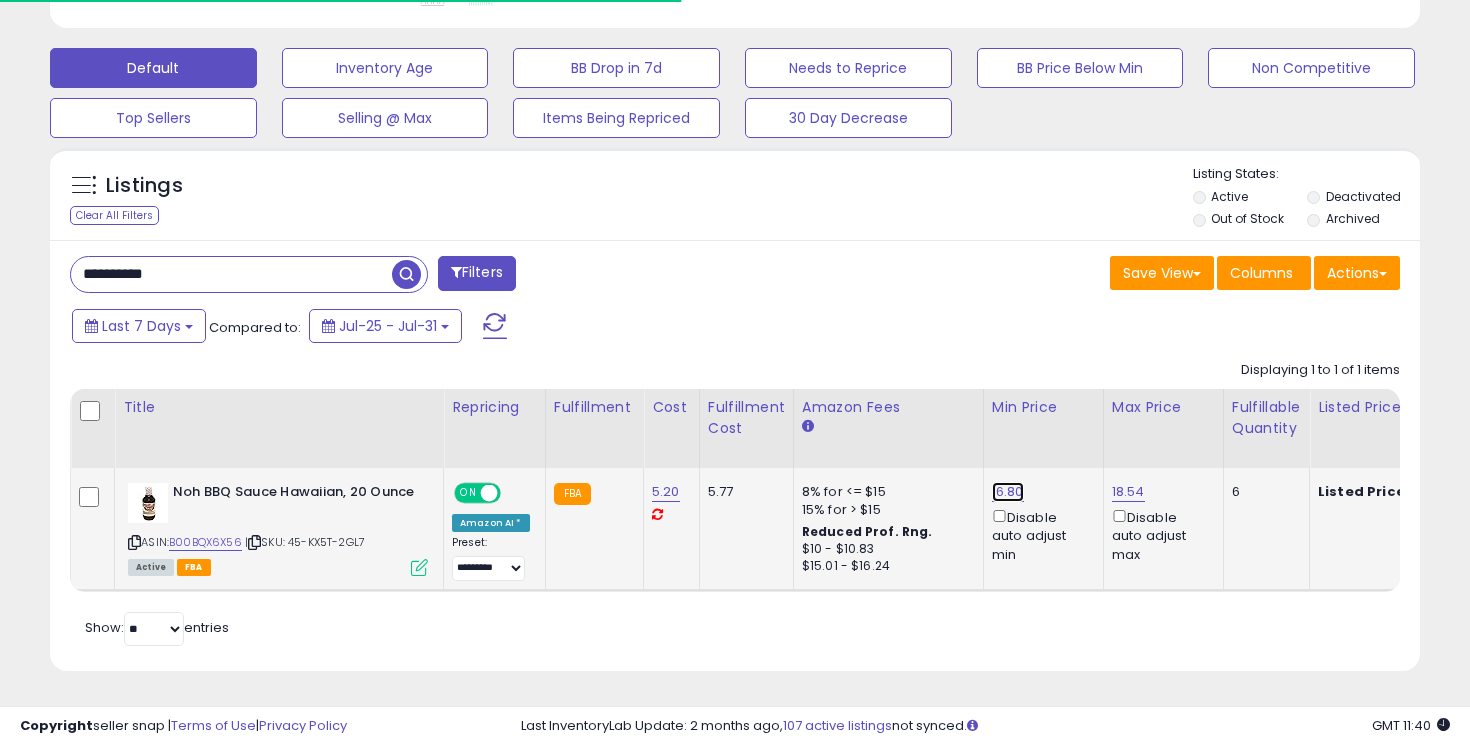 click on "16.80" at bounding box center (1008, 492) 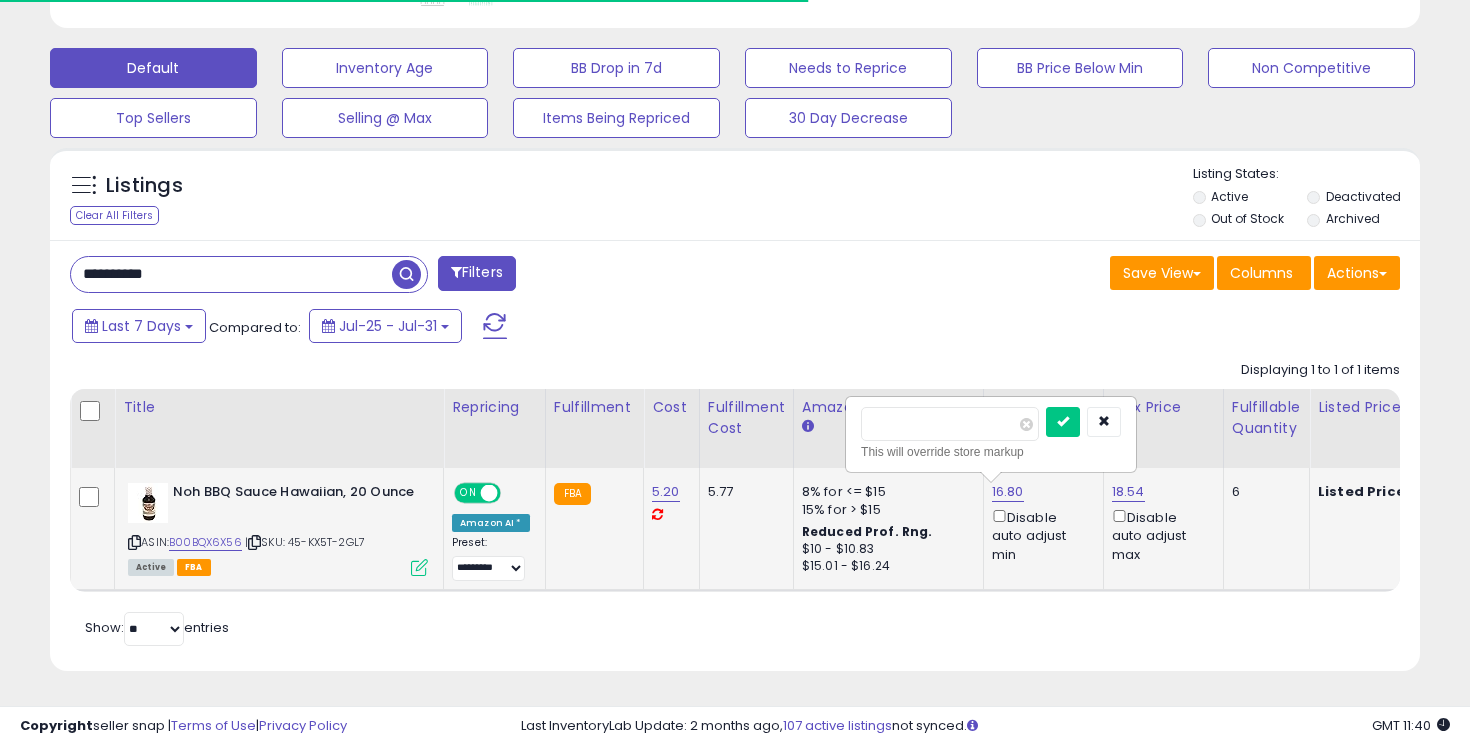scroll, scrollTop: 999590, scrollLeft: 999206, axis: both 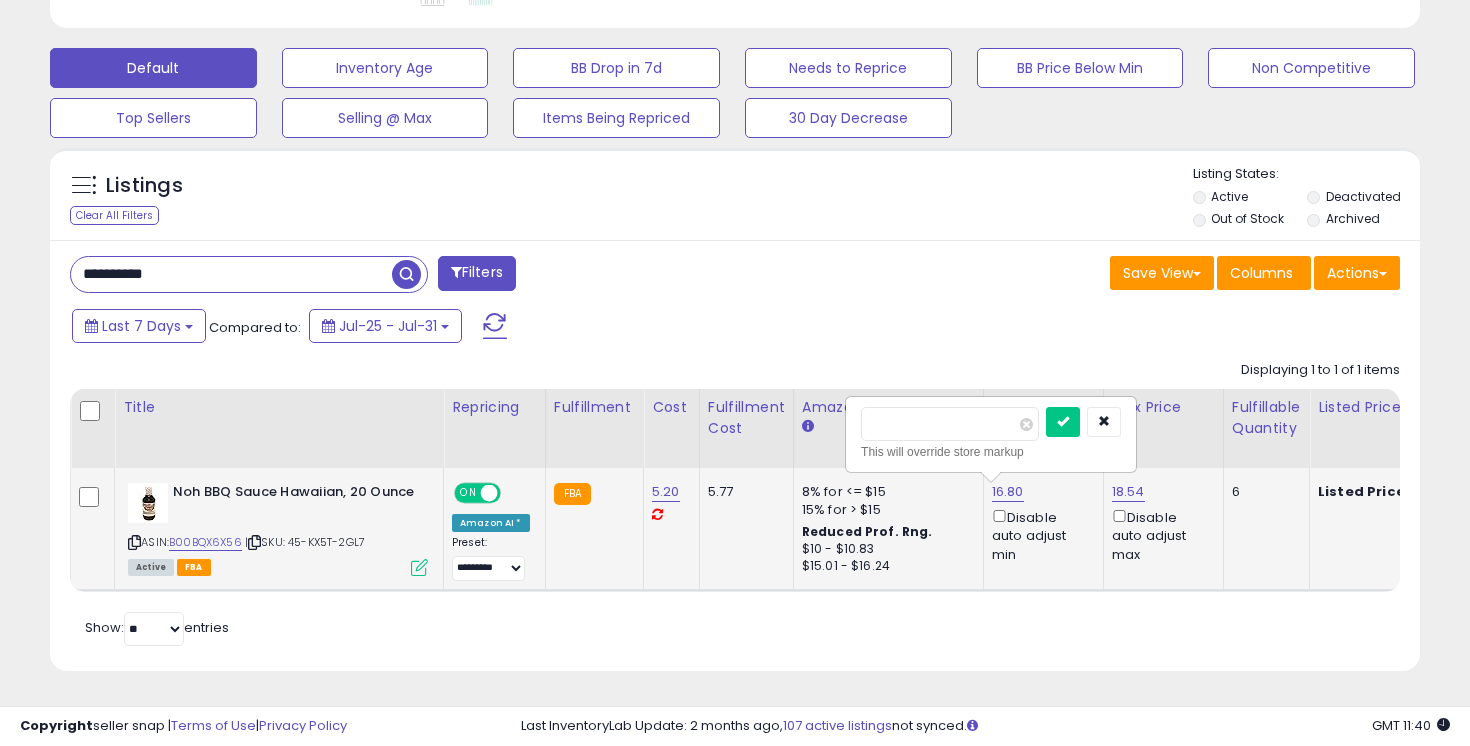 type on "*****" 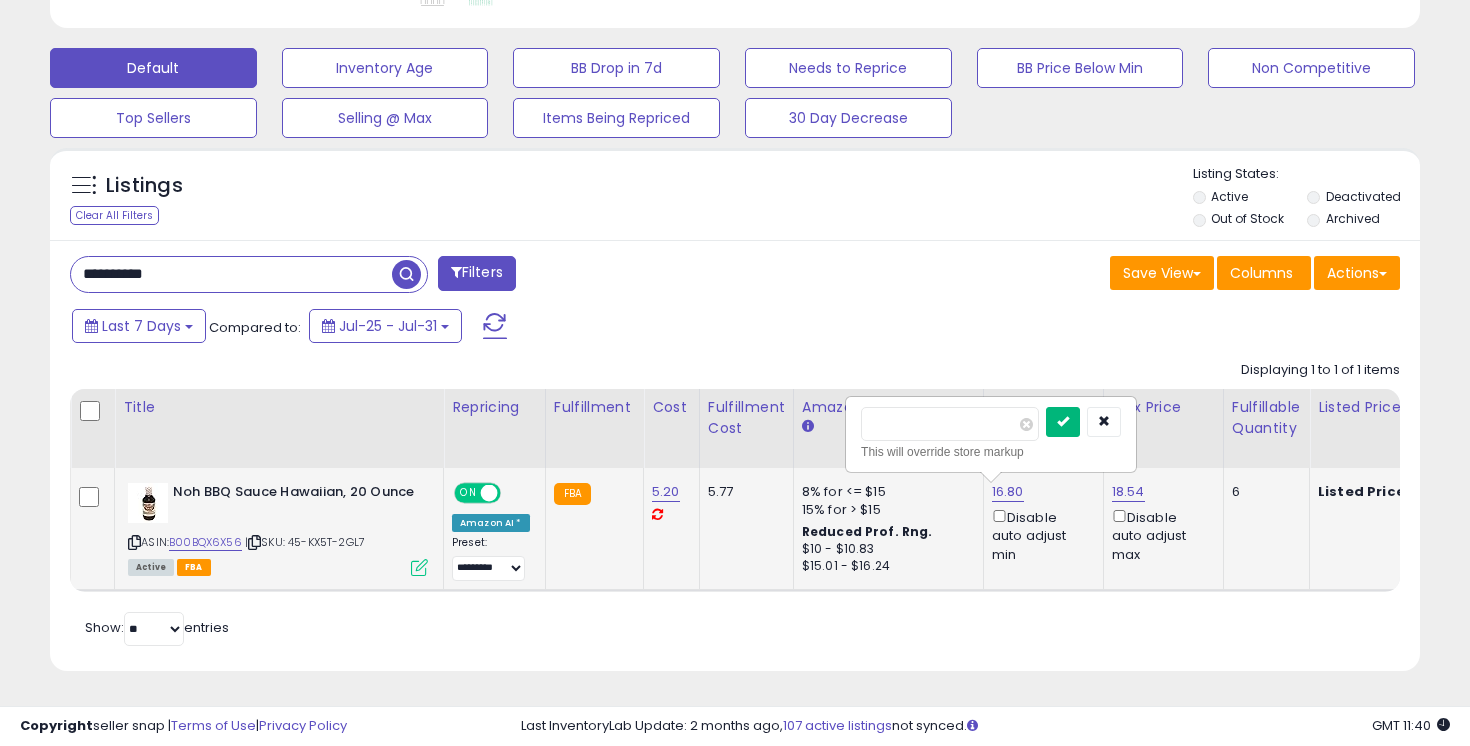 click at bounding box center (1063, 422) 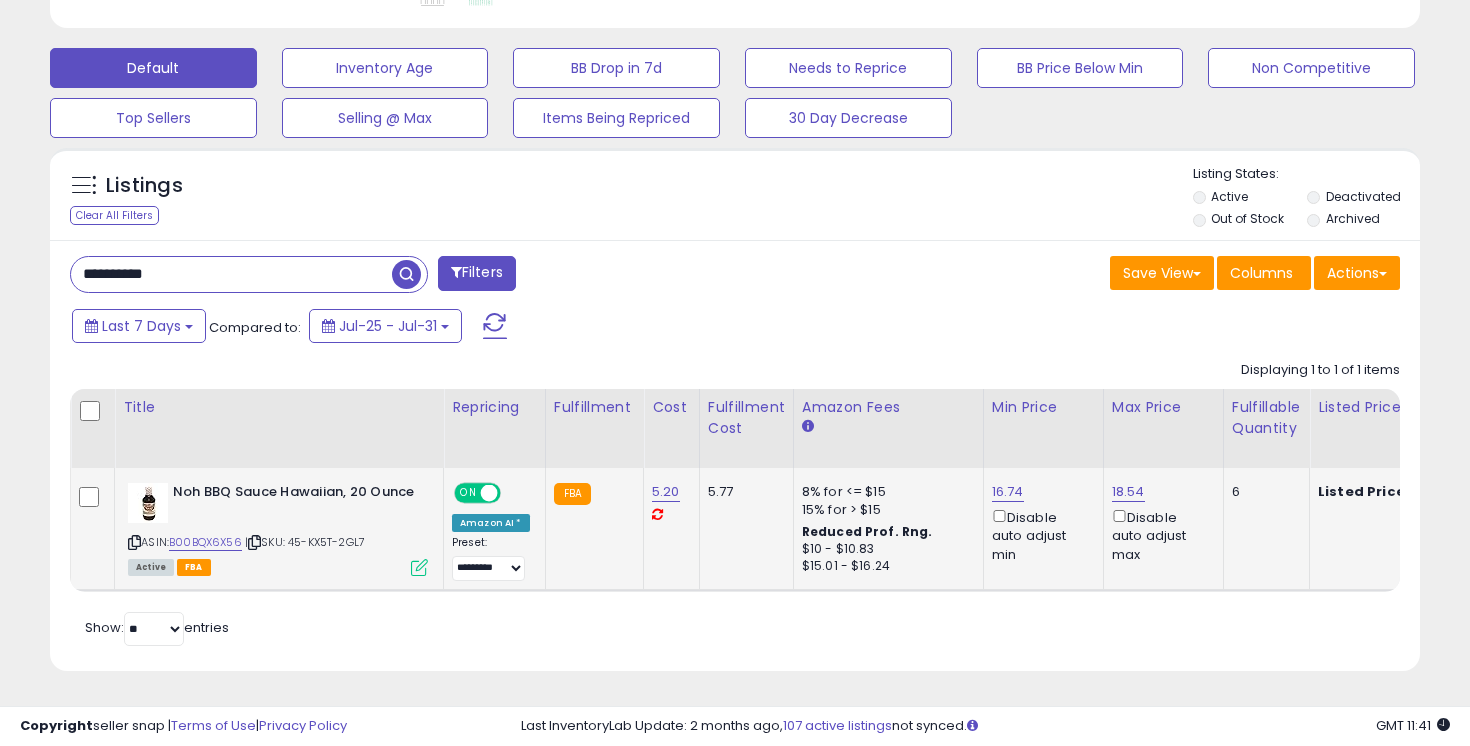 click on "**********" at bounding box center [231, 274] 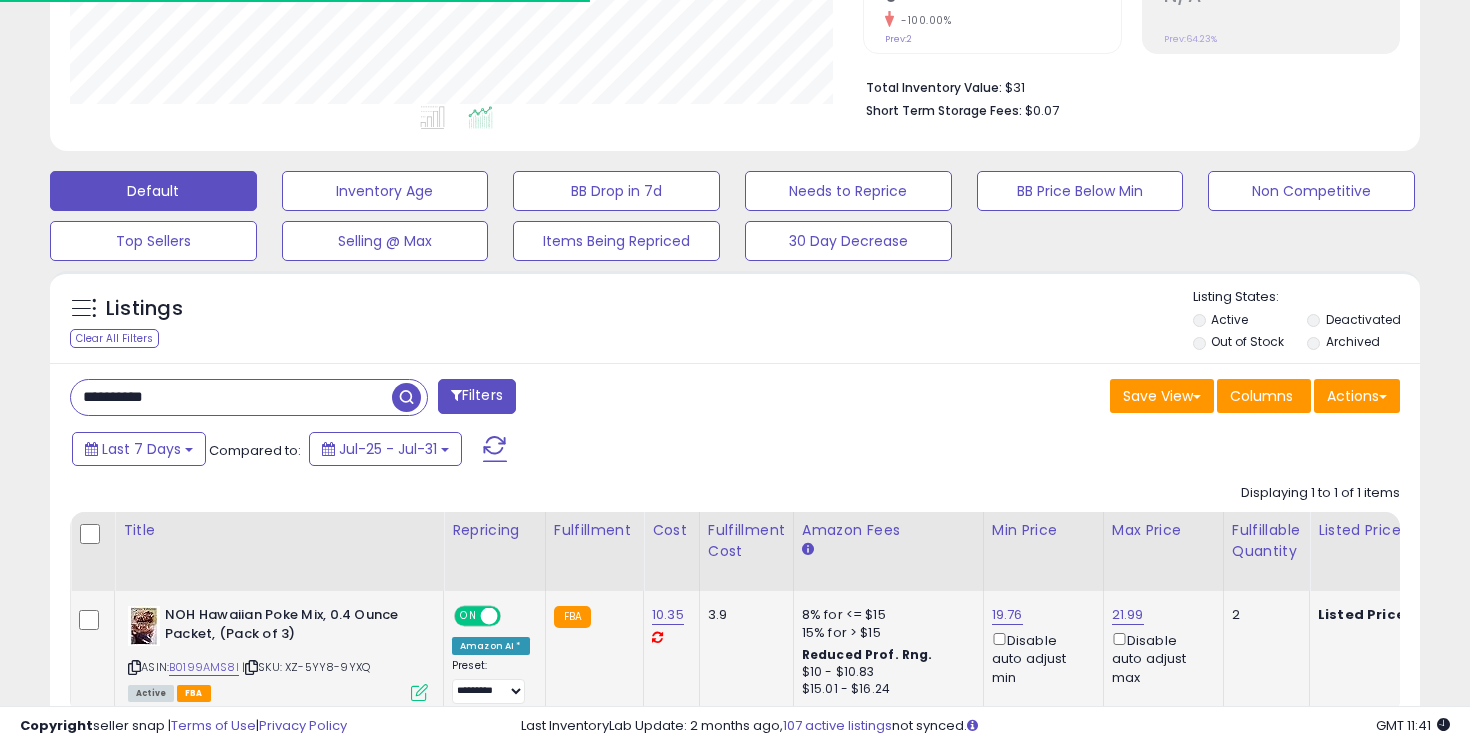 scroll, scrollTop: 582, scrollLeft: 0, axis: vertical 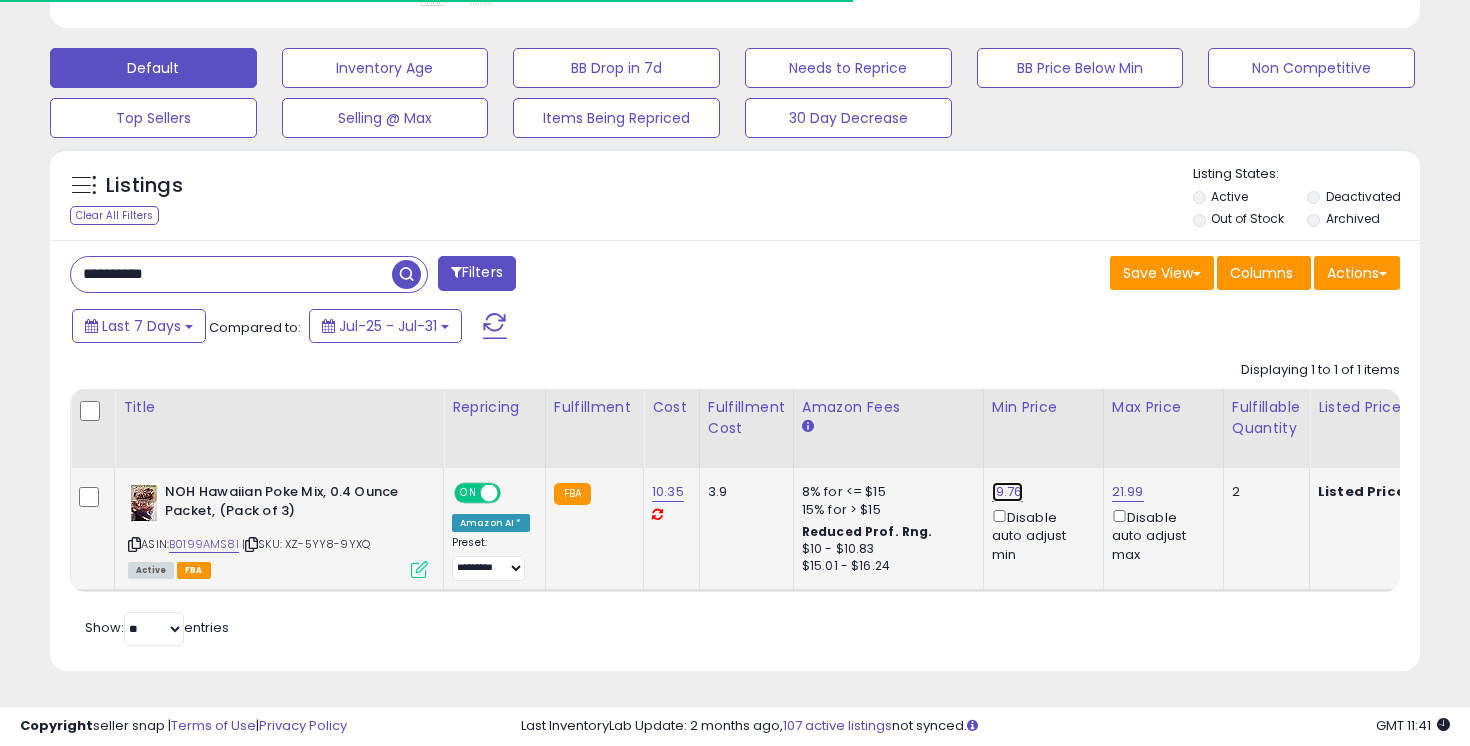 click on "19.76" at bounding box center [1007, 492] 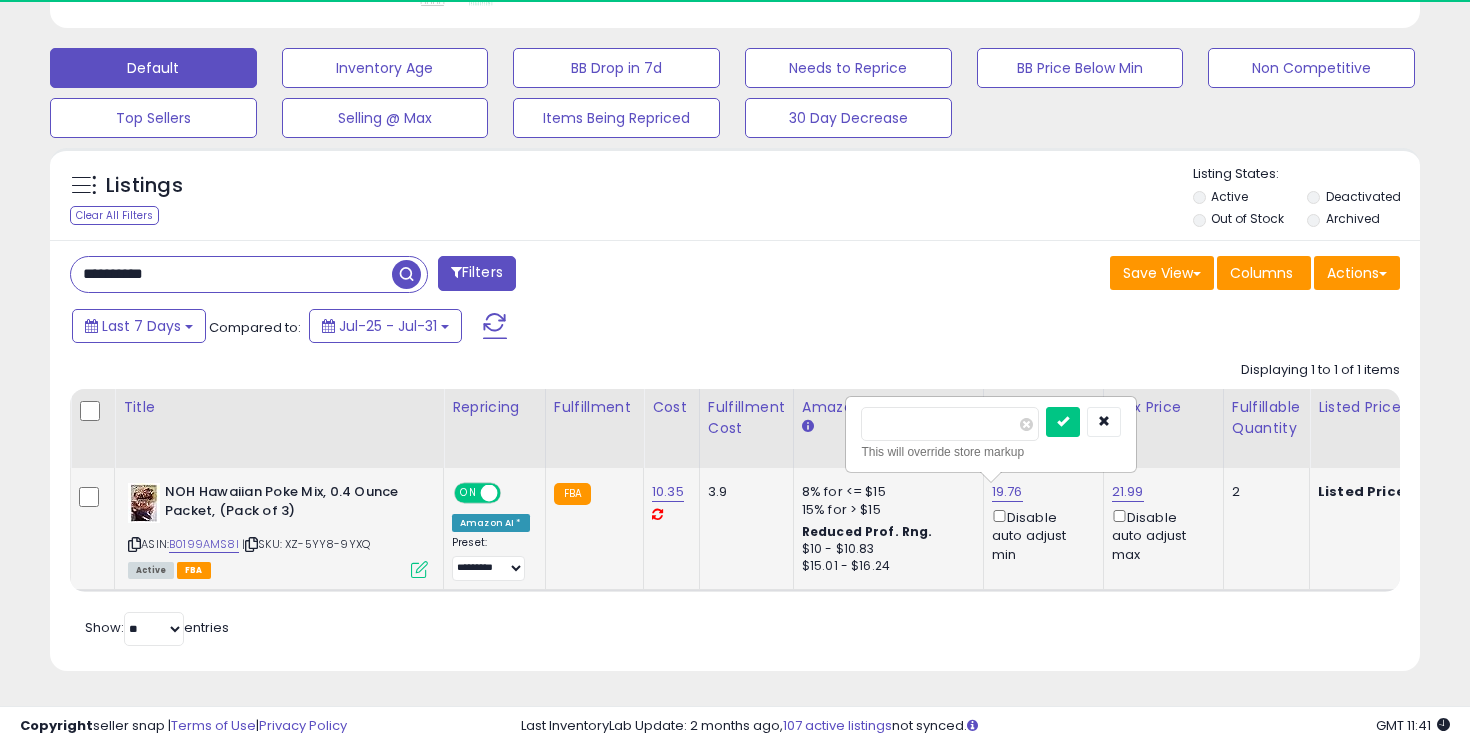 scroll, scrollTop: 999590, scrollLeft: 999206, axis: both 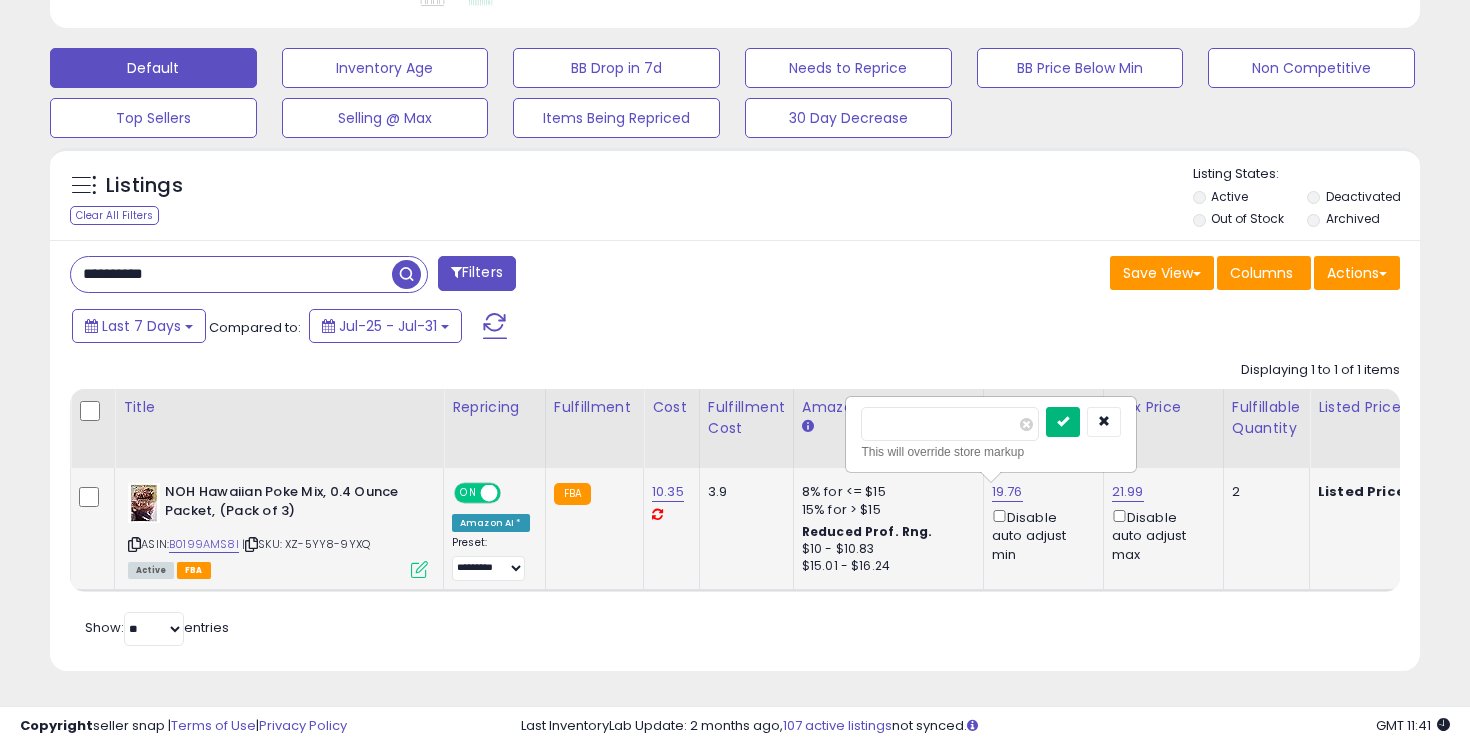 type on "*****" 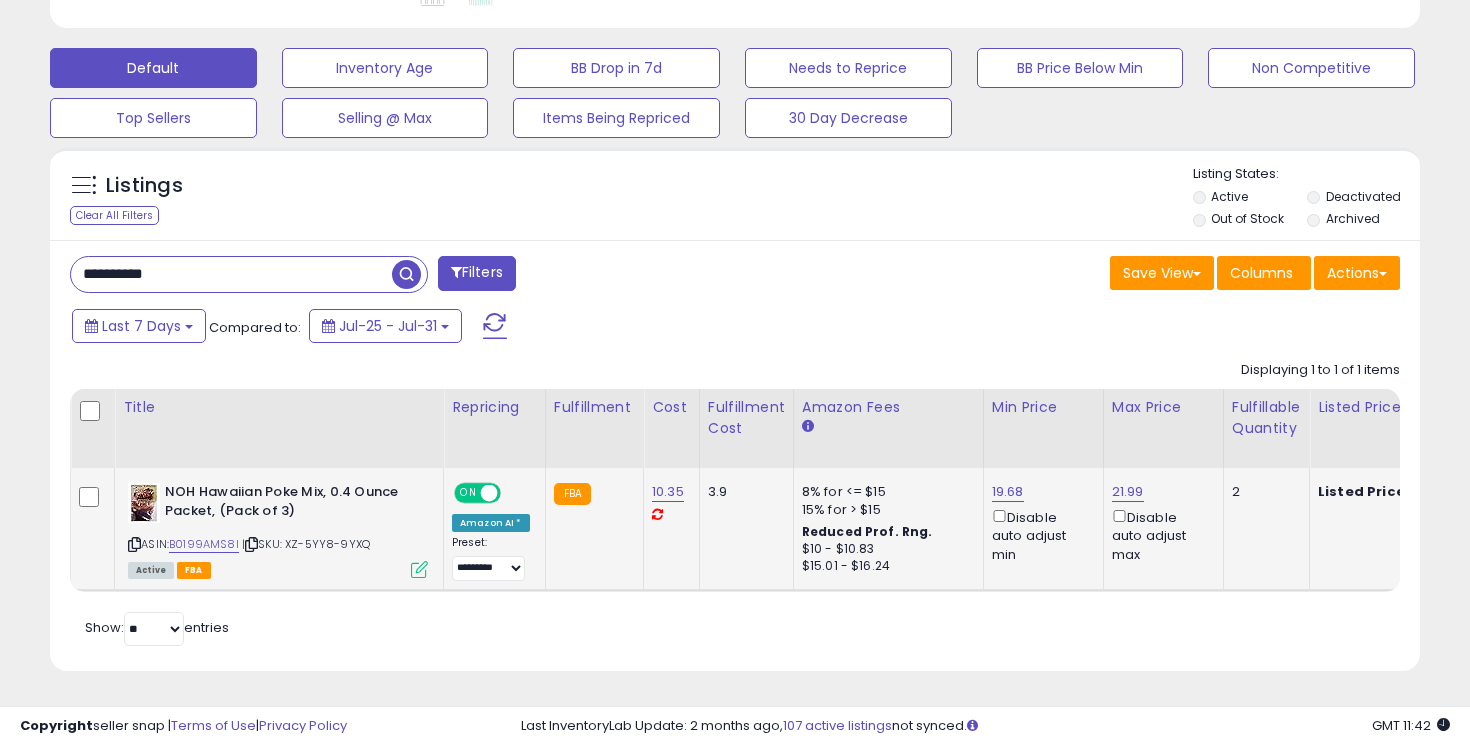 click on "**********" at bounding box center [231, 274] 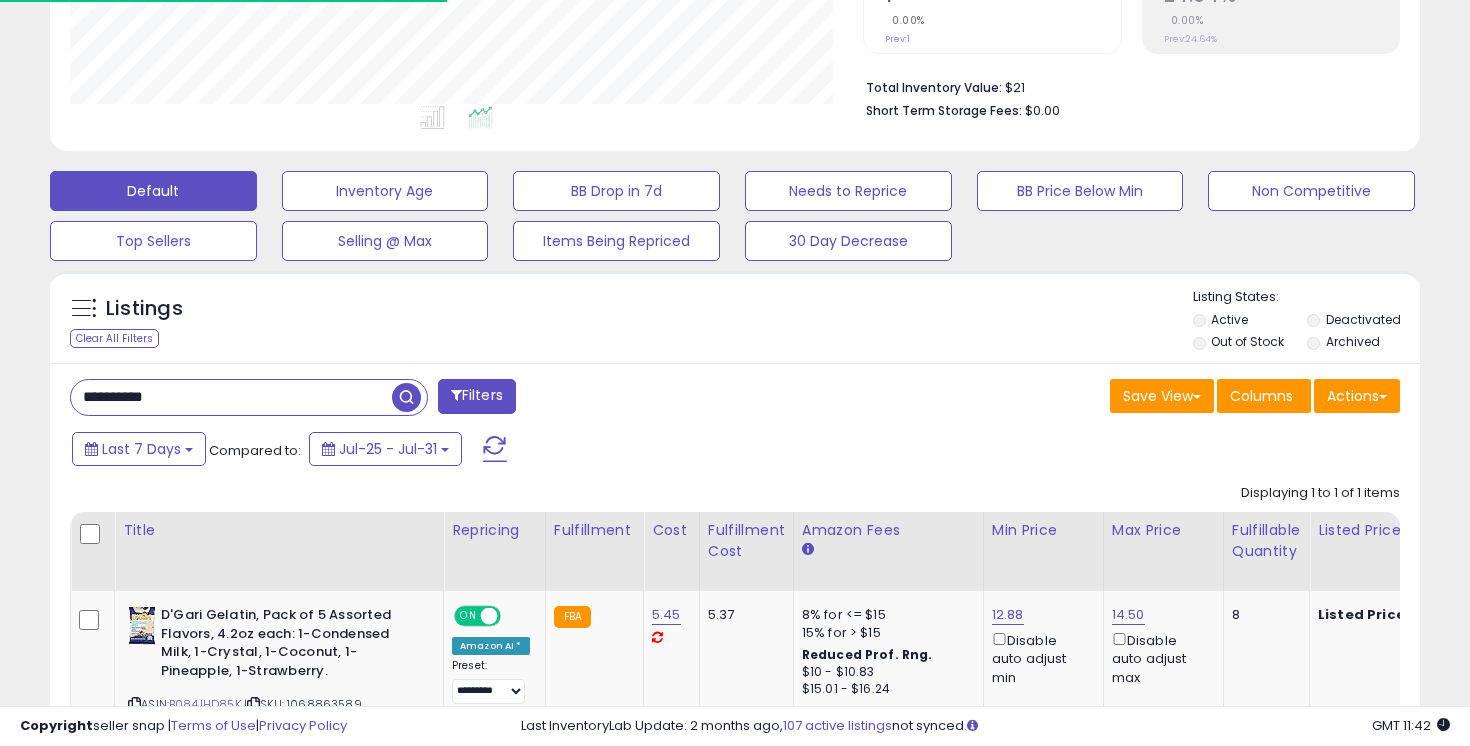 scroll, scrollTop: 582, scrollLeft: 0, axis: vertical 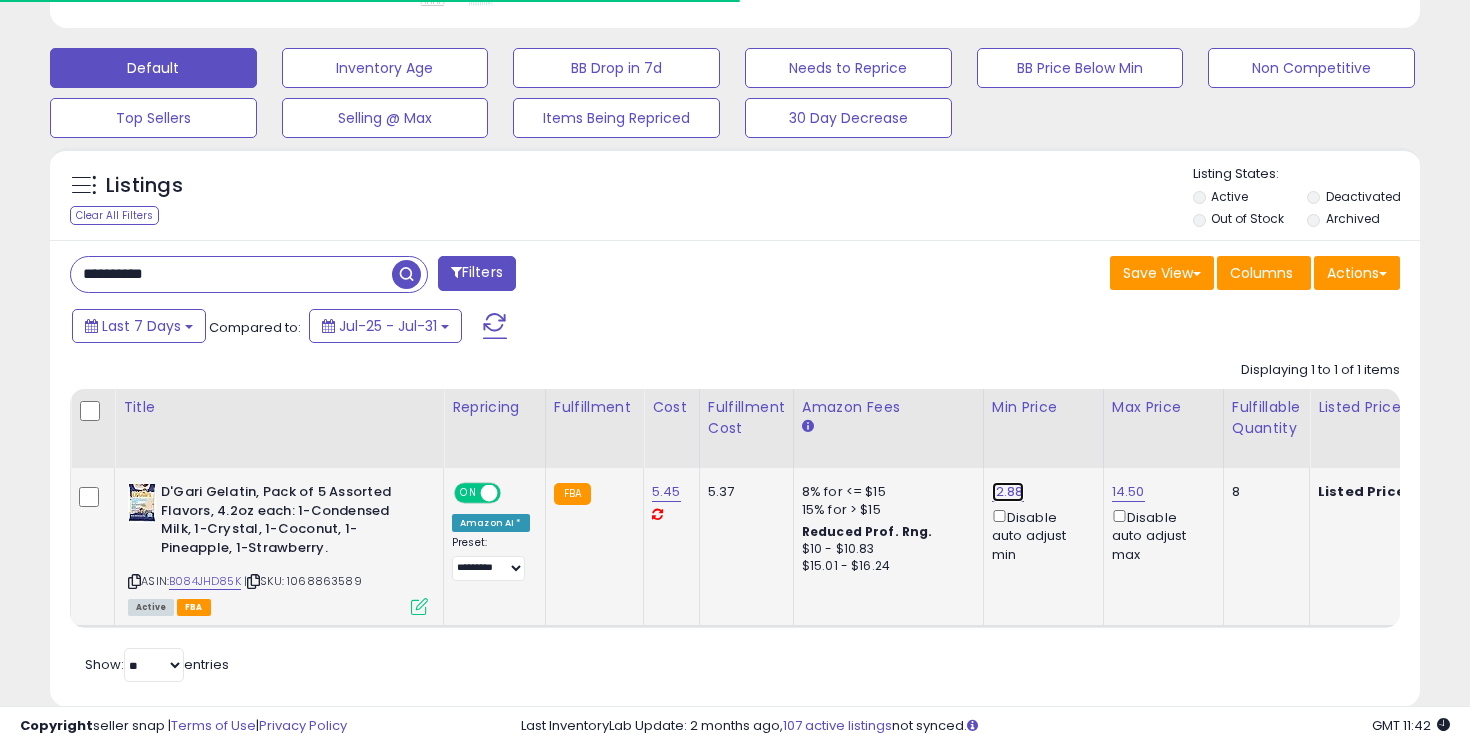 click on "12.88" at bounding box center (1008, 492) 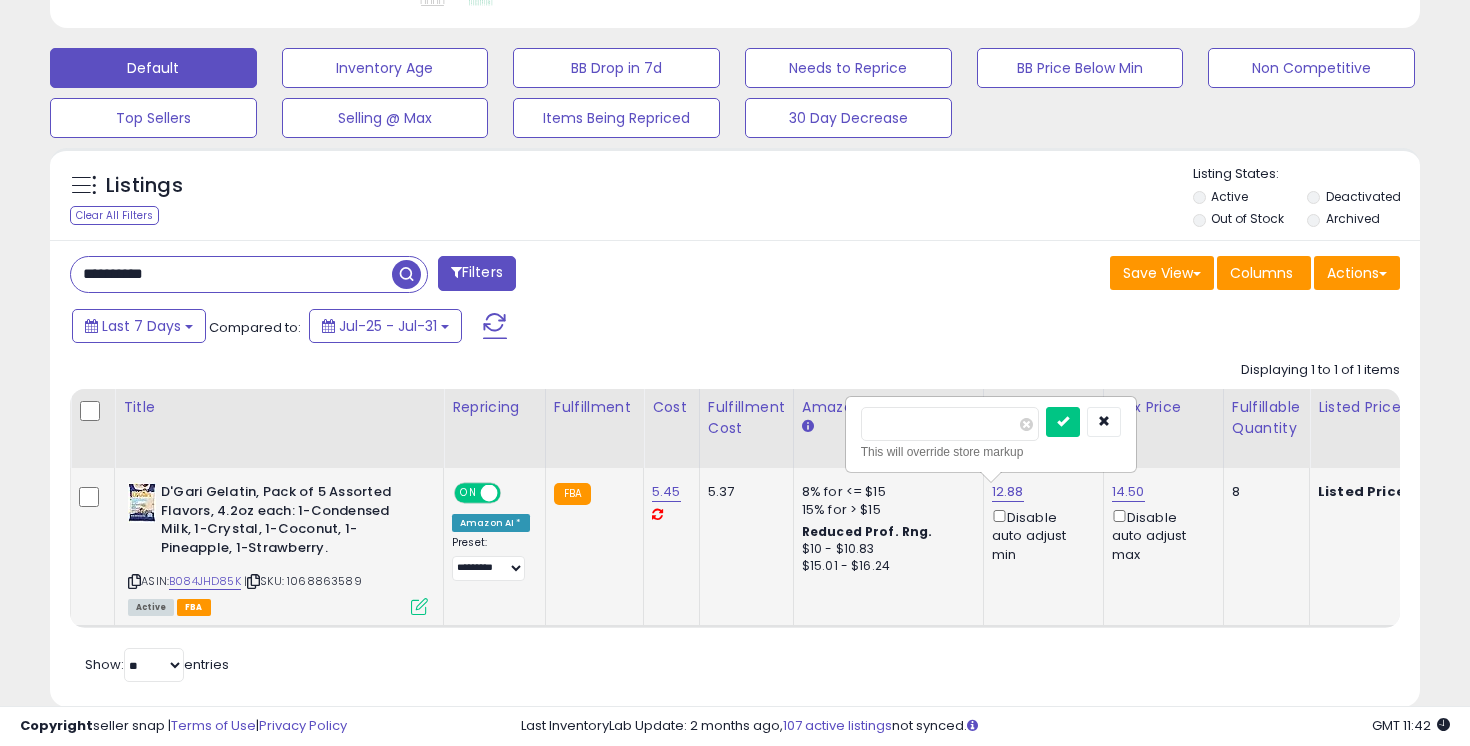 scroll, scrollTop: 999590, scrollLeft: 999206, axis: both 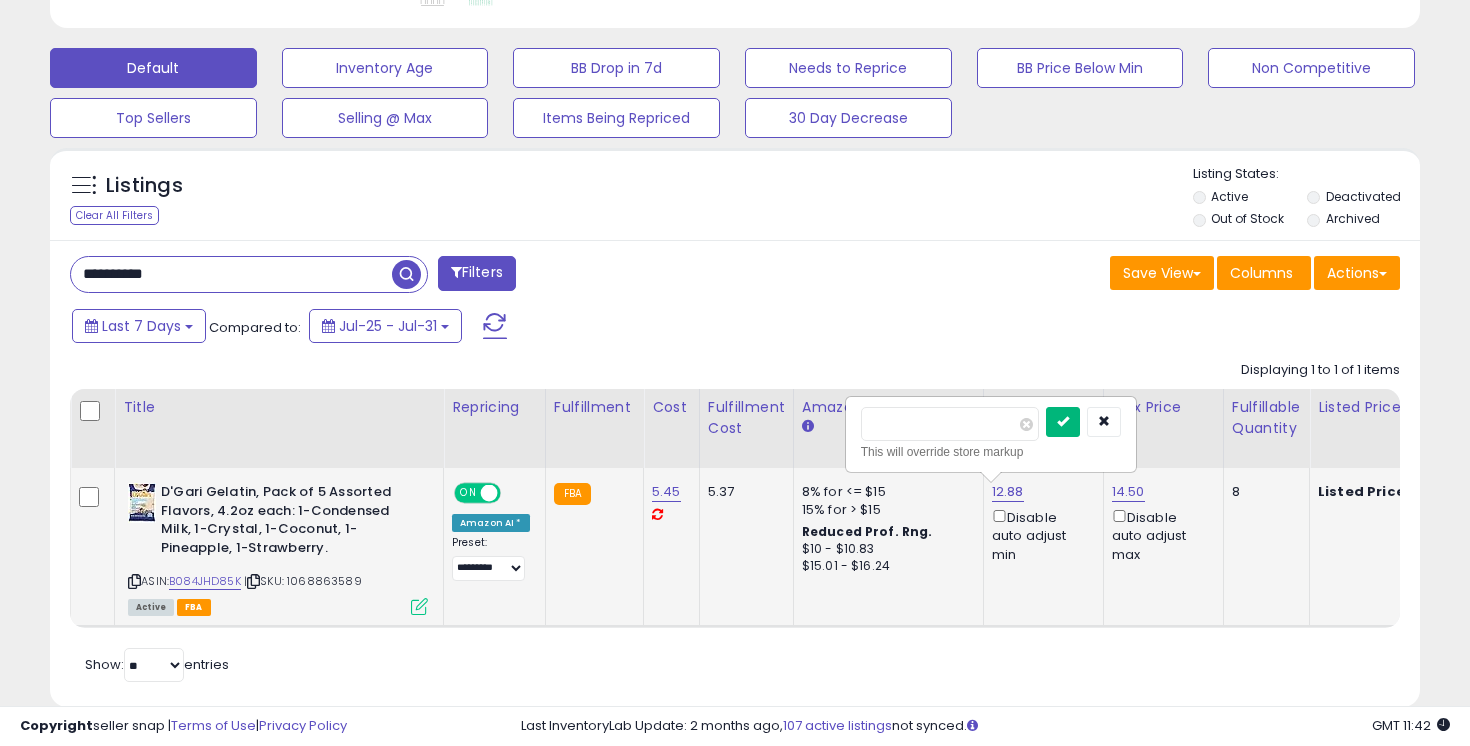 type on "*****" 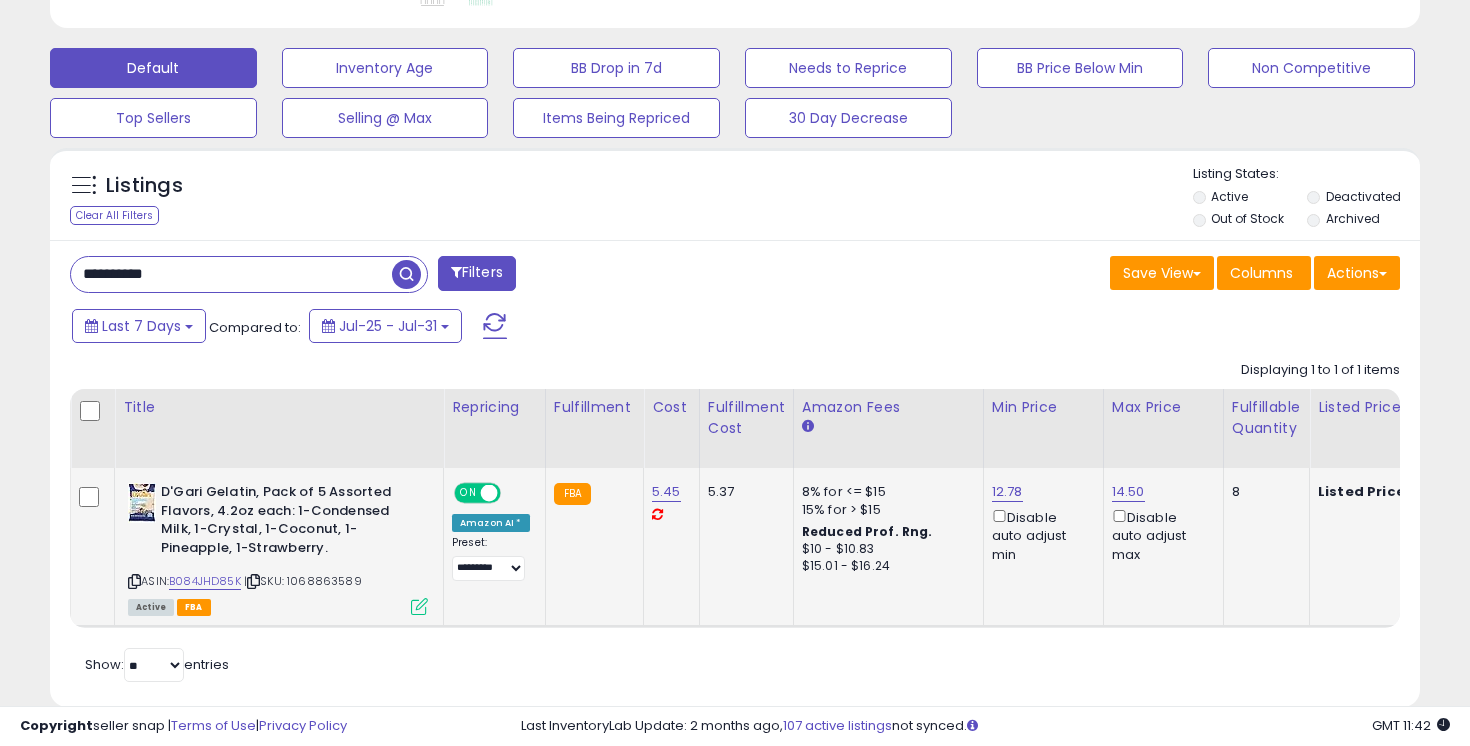 click on "**********" at bounding box center [231, 274] 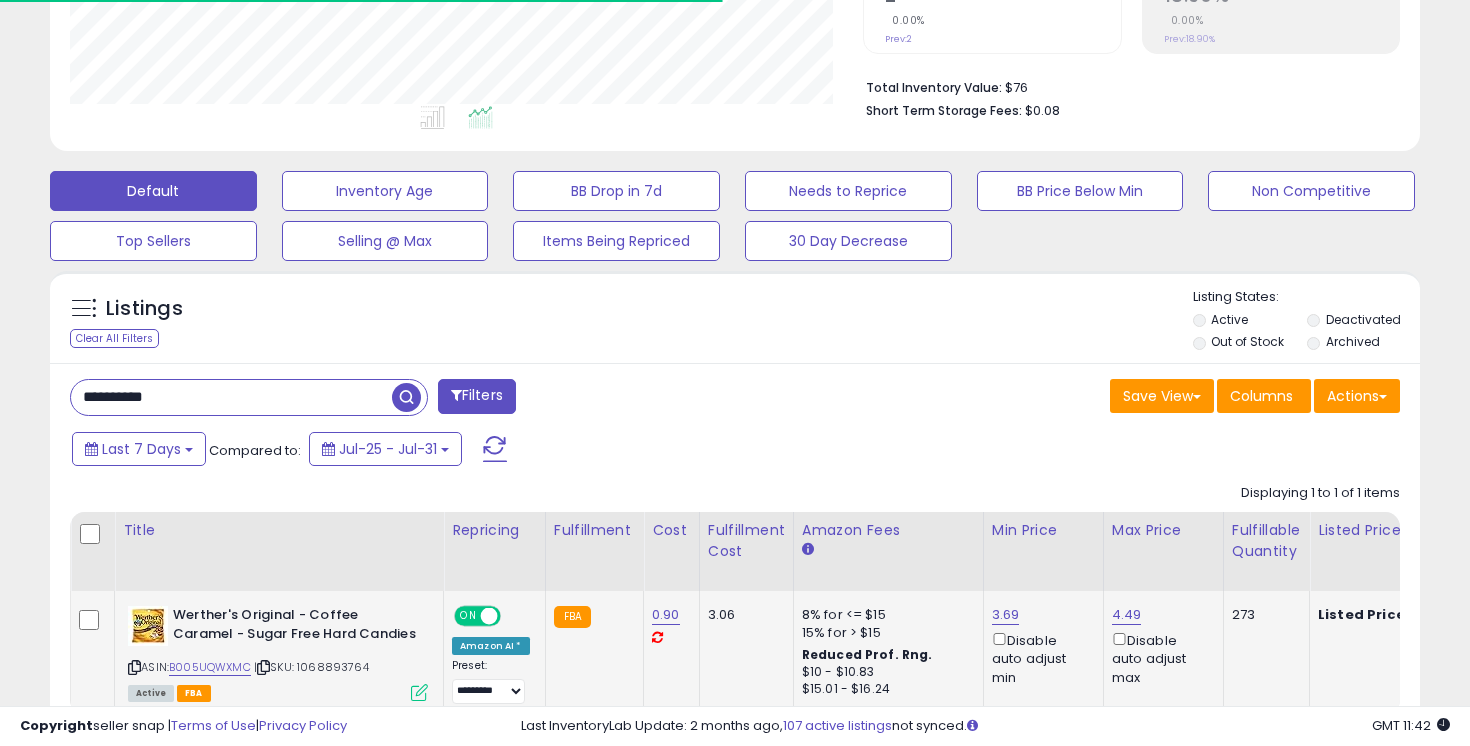 scroll, scrollTop: 582, scrollLeft: 0, axis: vertical 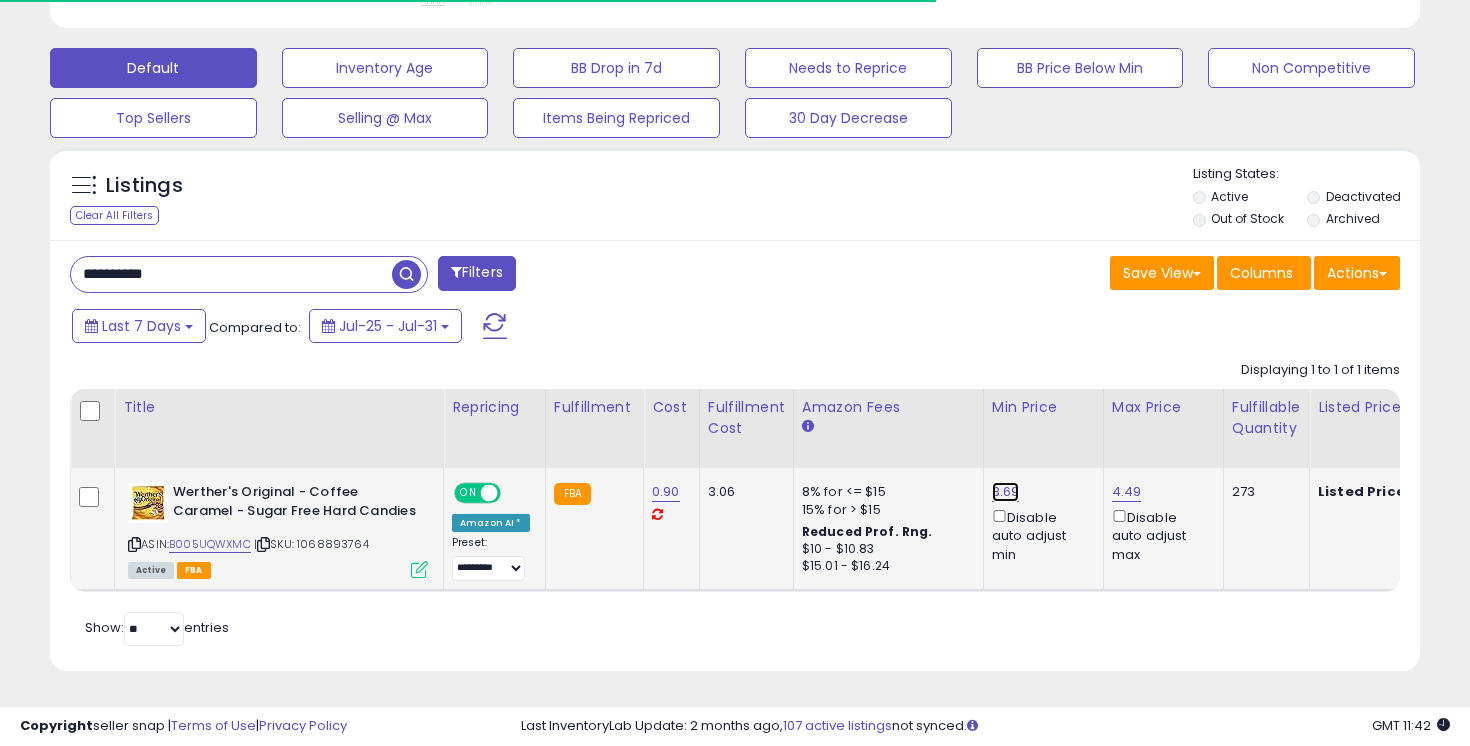 click on "3.69" at bounding box center (1006, 492) 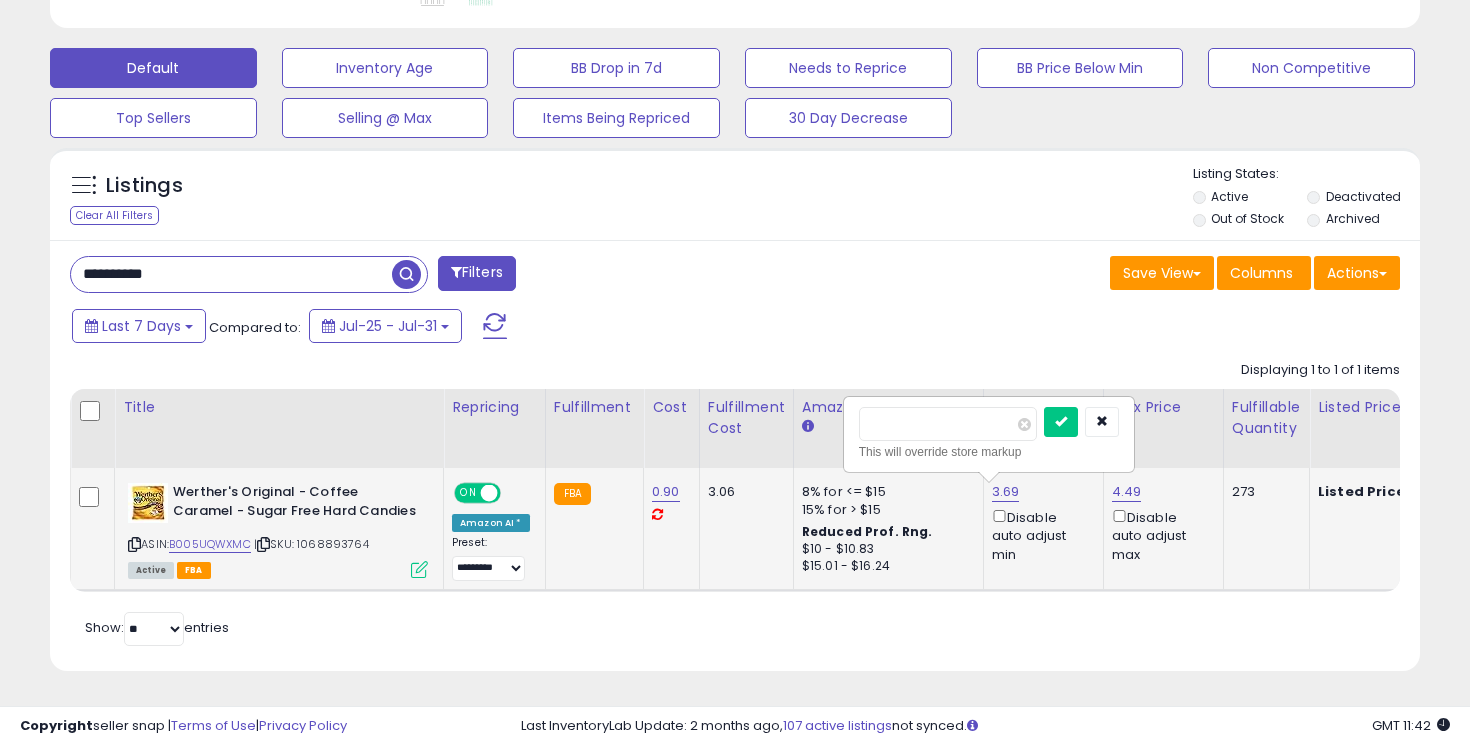 scroll, scrollTop: 999590, scrollLeft: 999206, axis: both 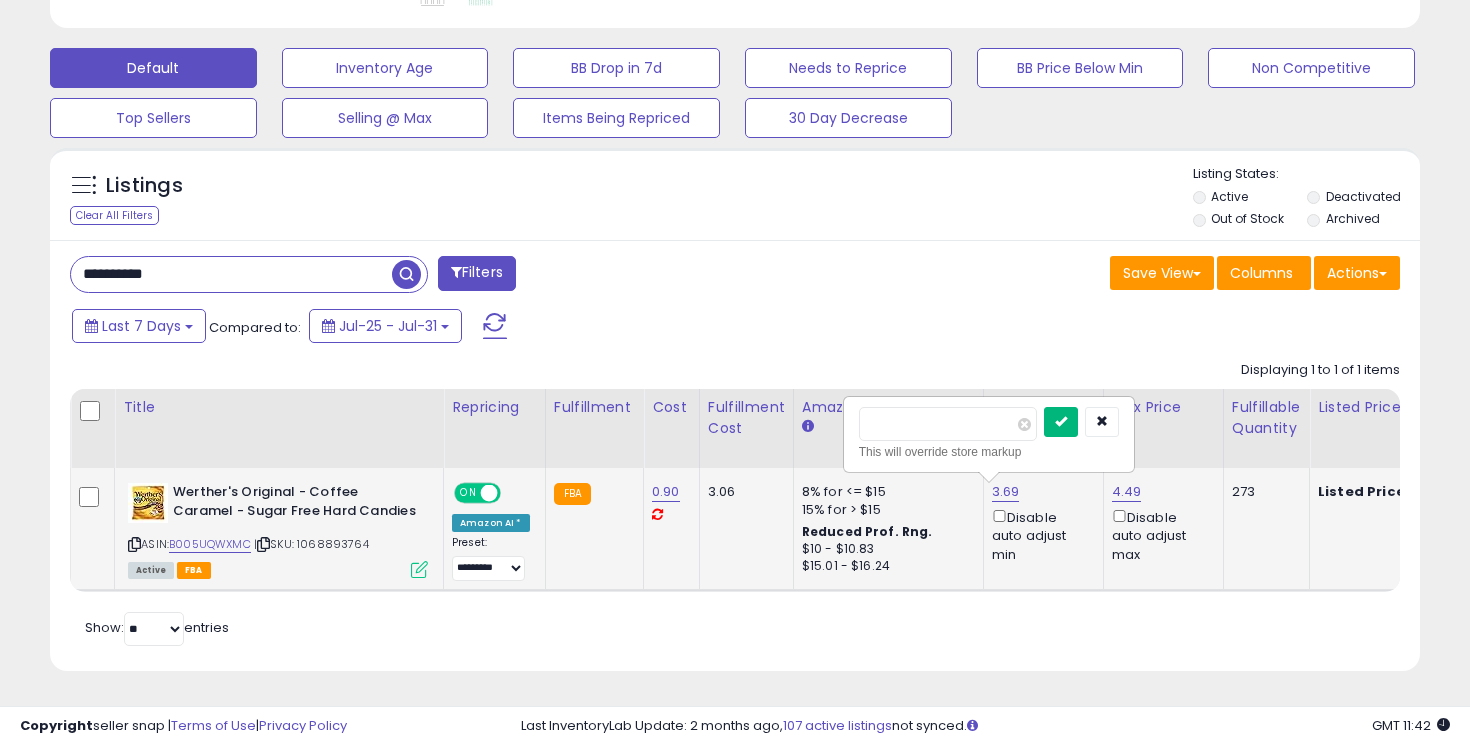 type on "****" 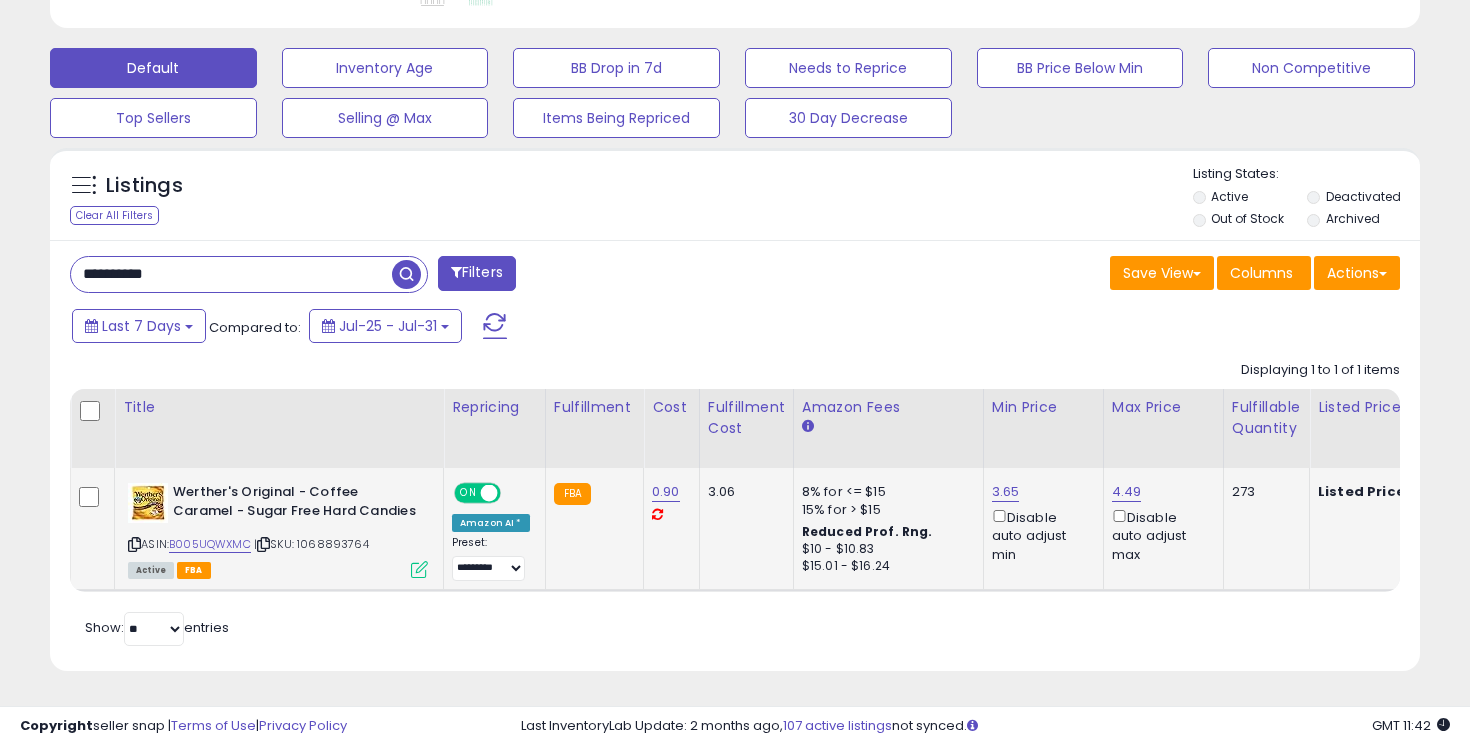 click on "**********" at bounding box center [231, 274] 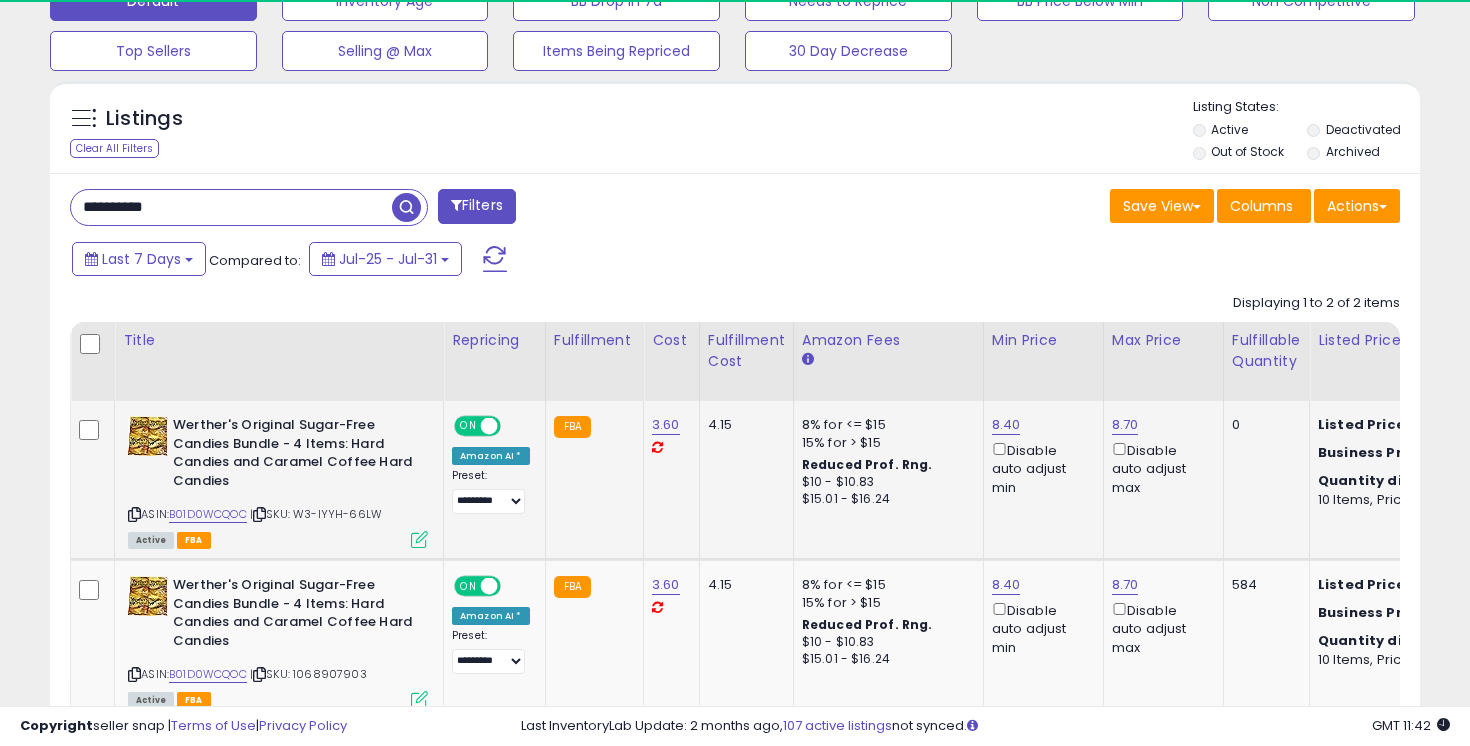 scroll, scrollTop: 651, scrollLeft: 0, axis: vertical 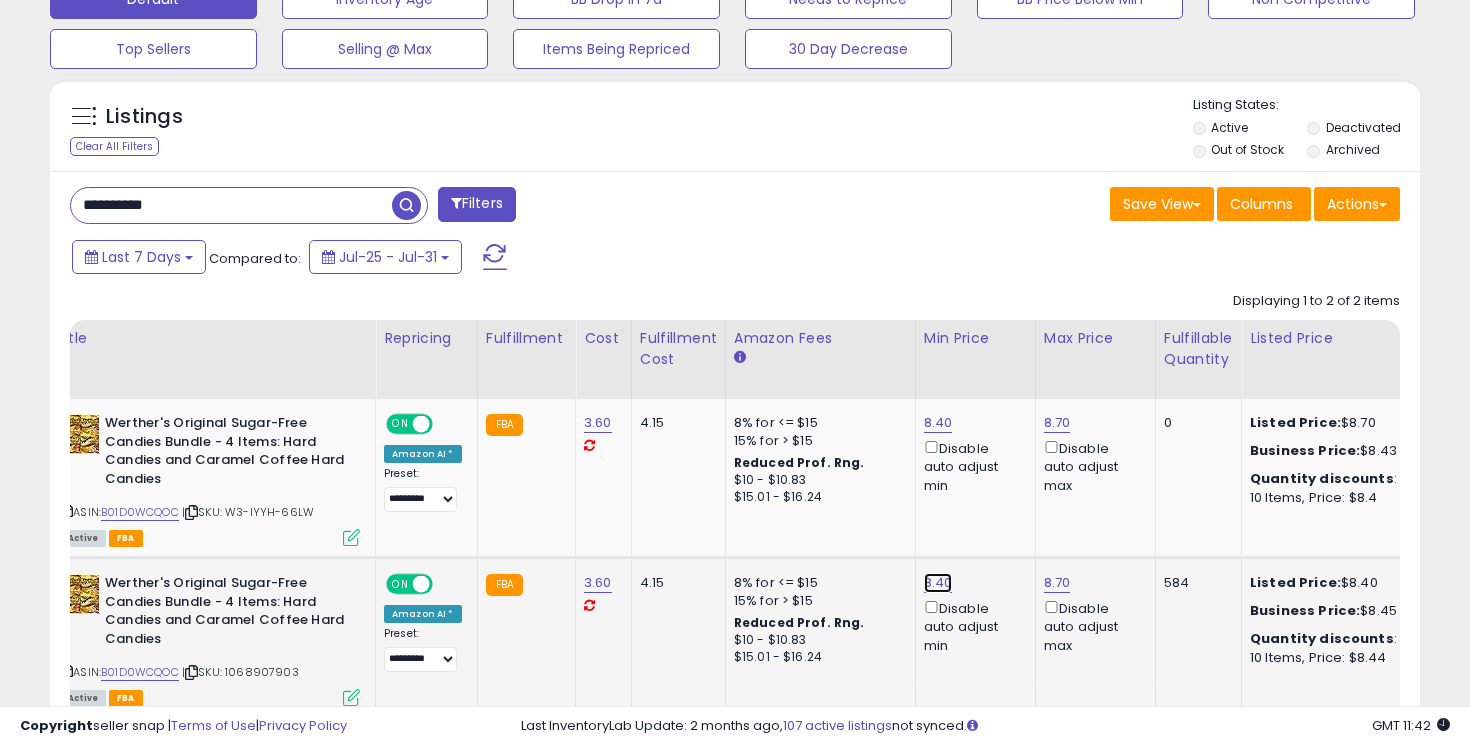 click on "8.40" at bounding box center (938, 423) 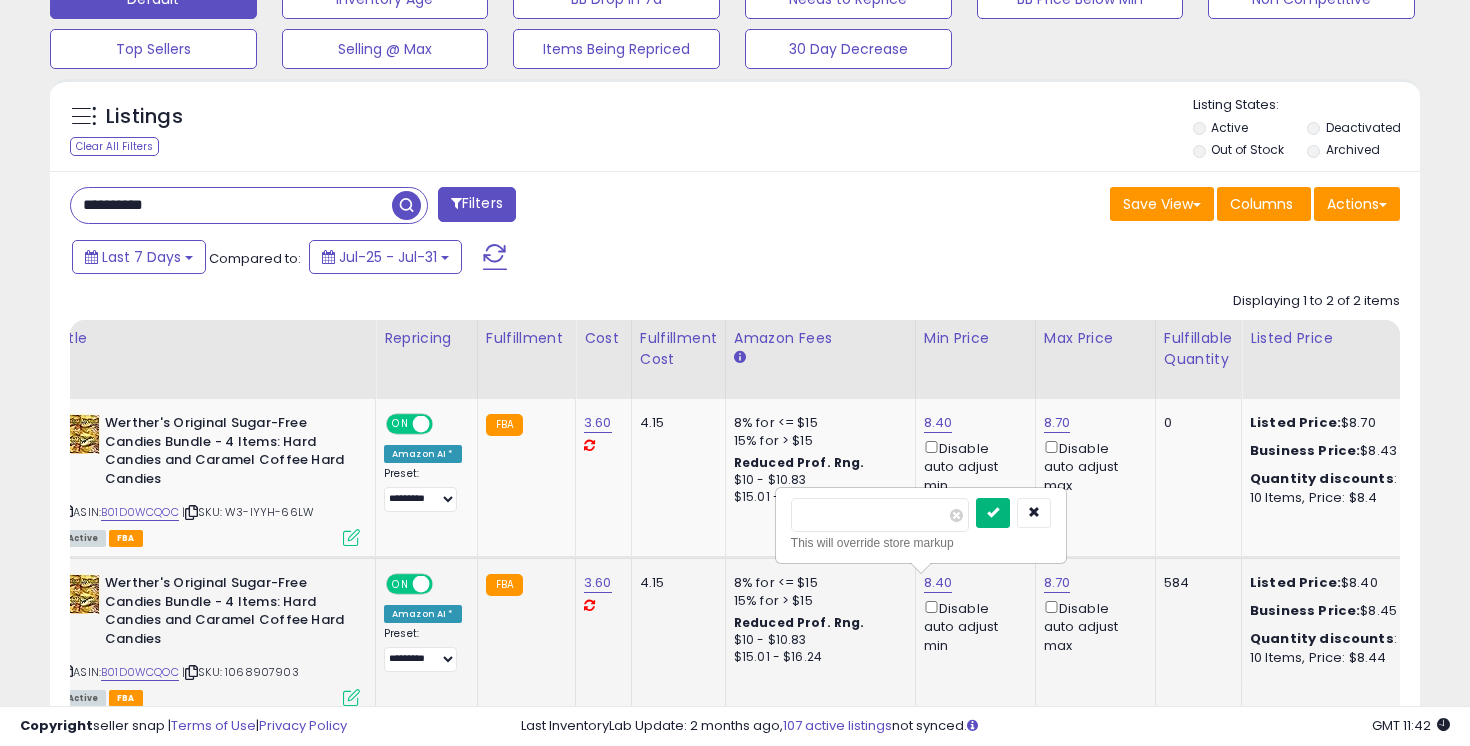 type on "****" 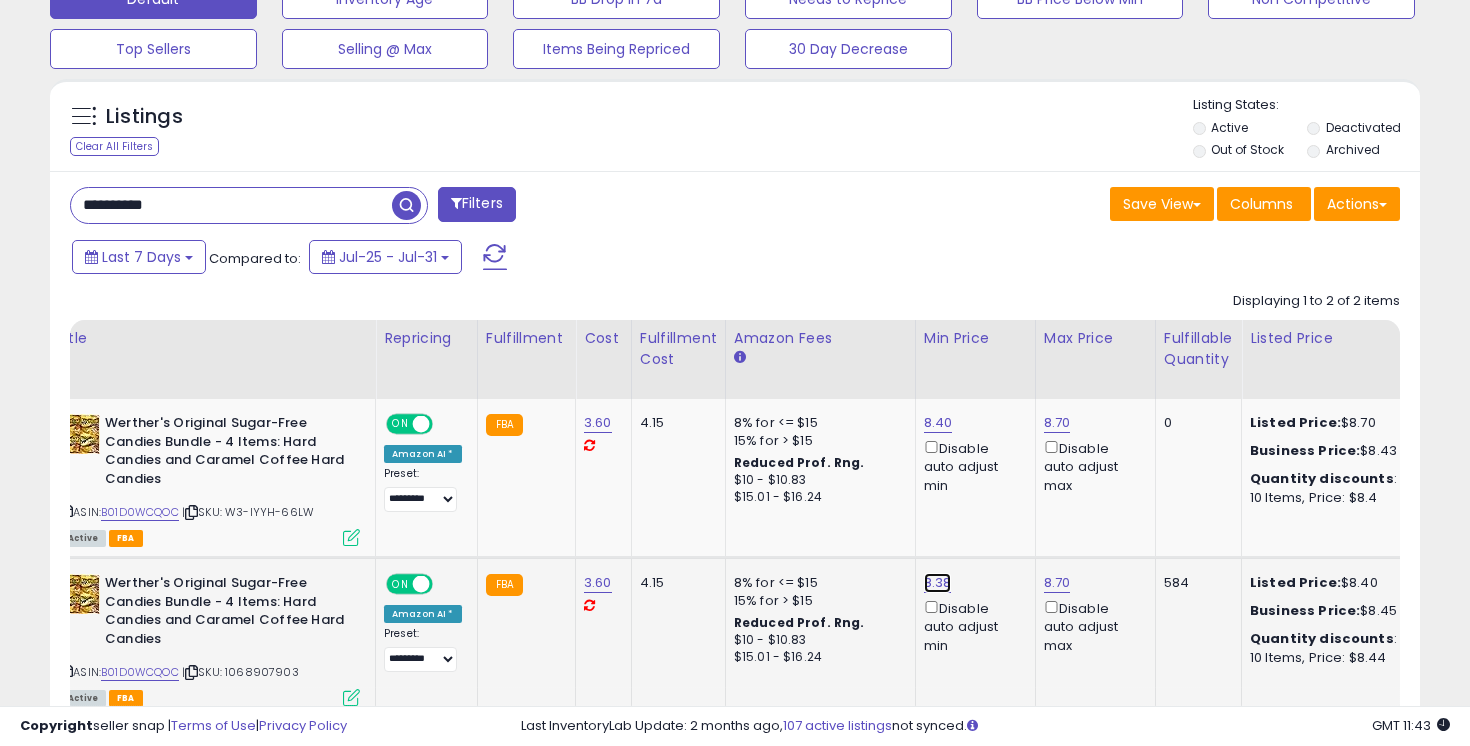 click on "8.38" at bounding box center [938, 423] 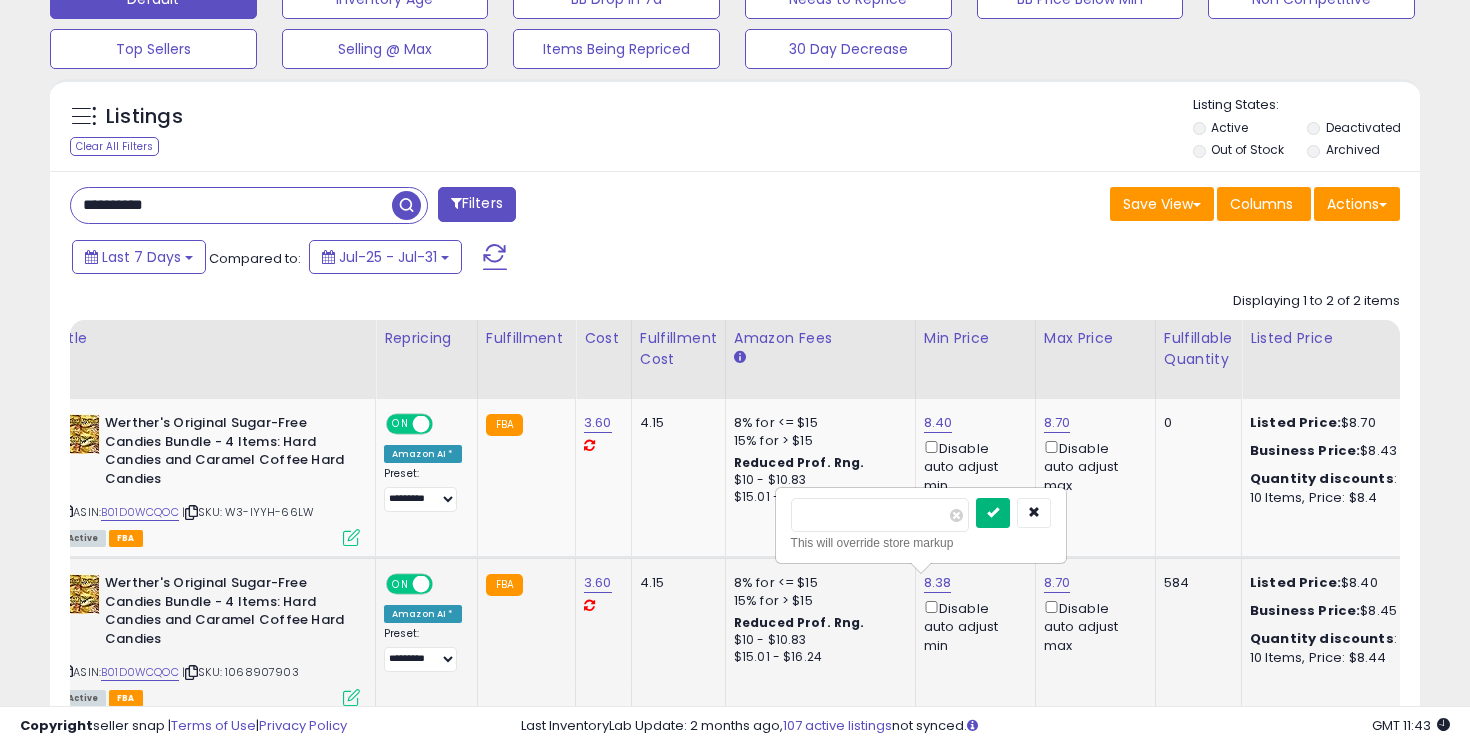 type on "****" 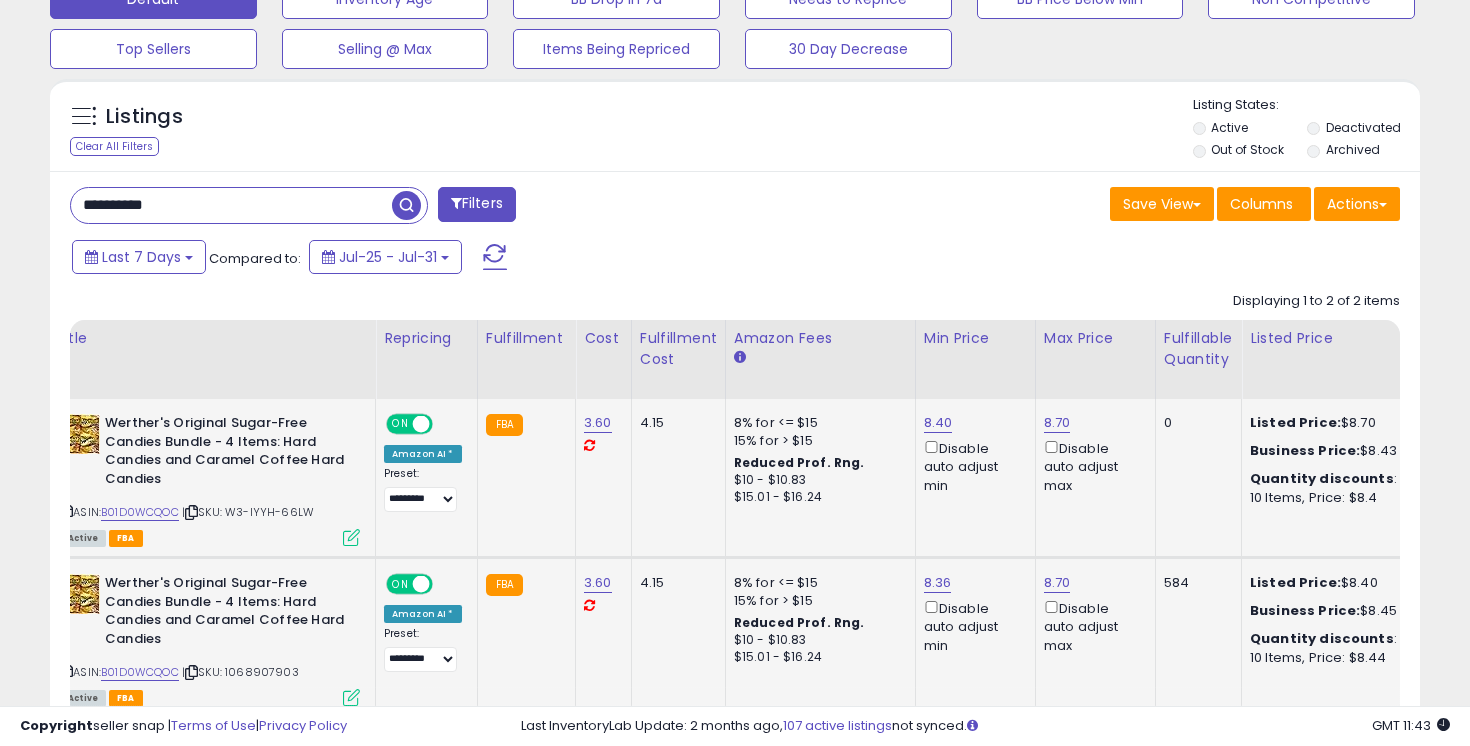 scroll, scrollTop: 0, scrollLeft: 0, axis: both 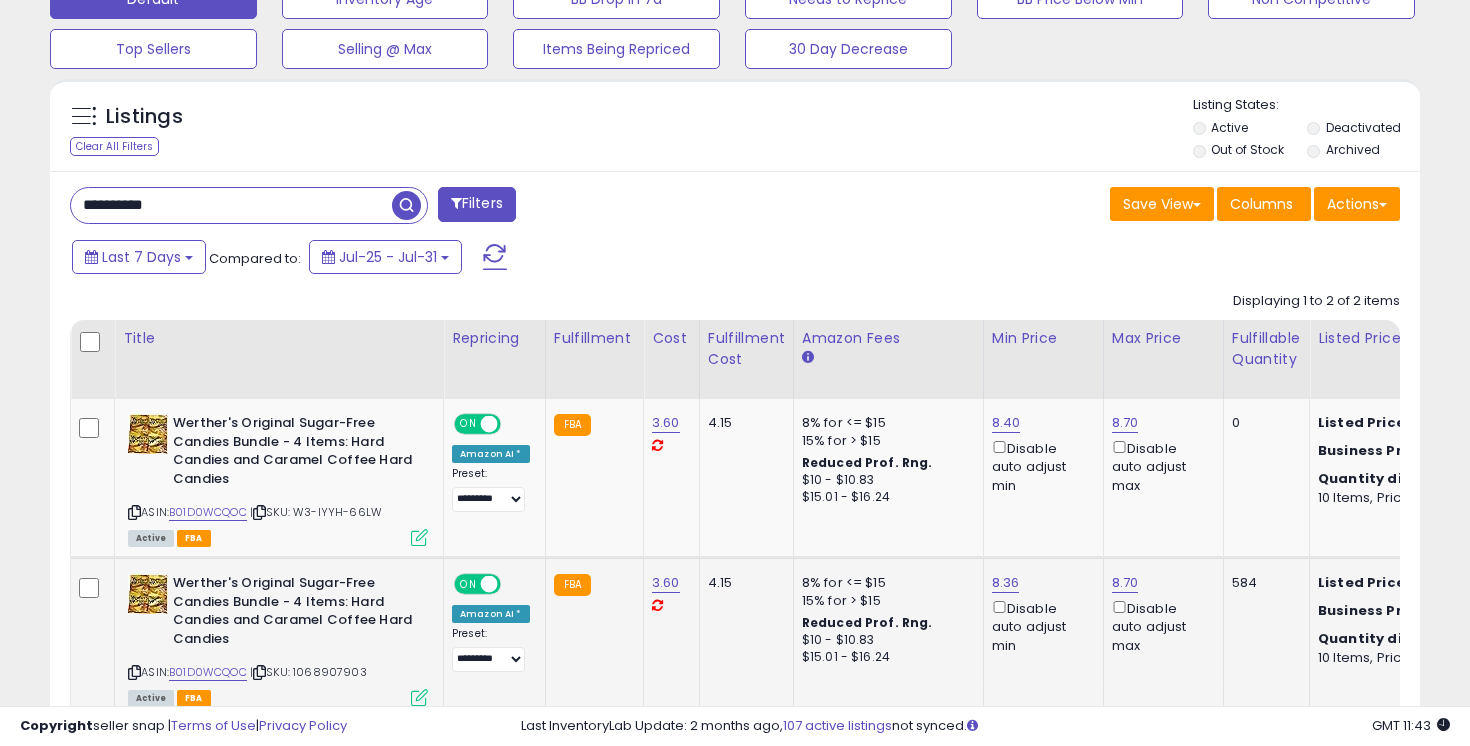 click on "**********" at bounding box center [231, 205] 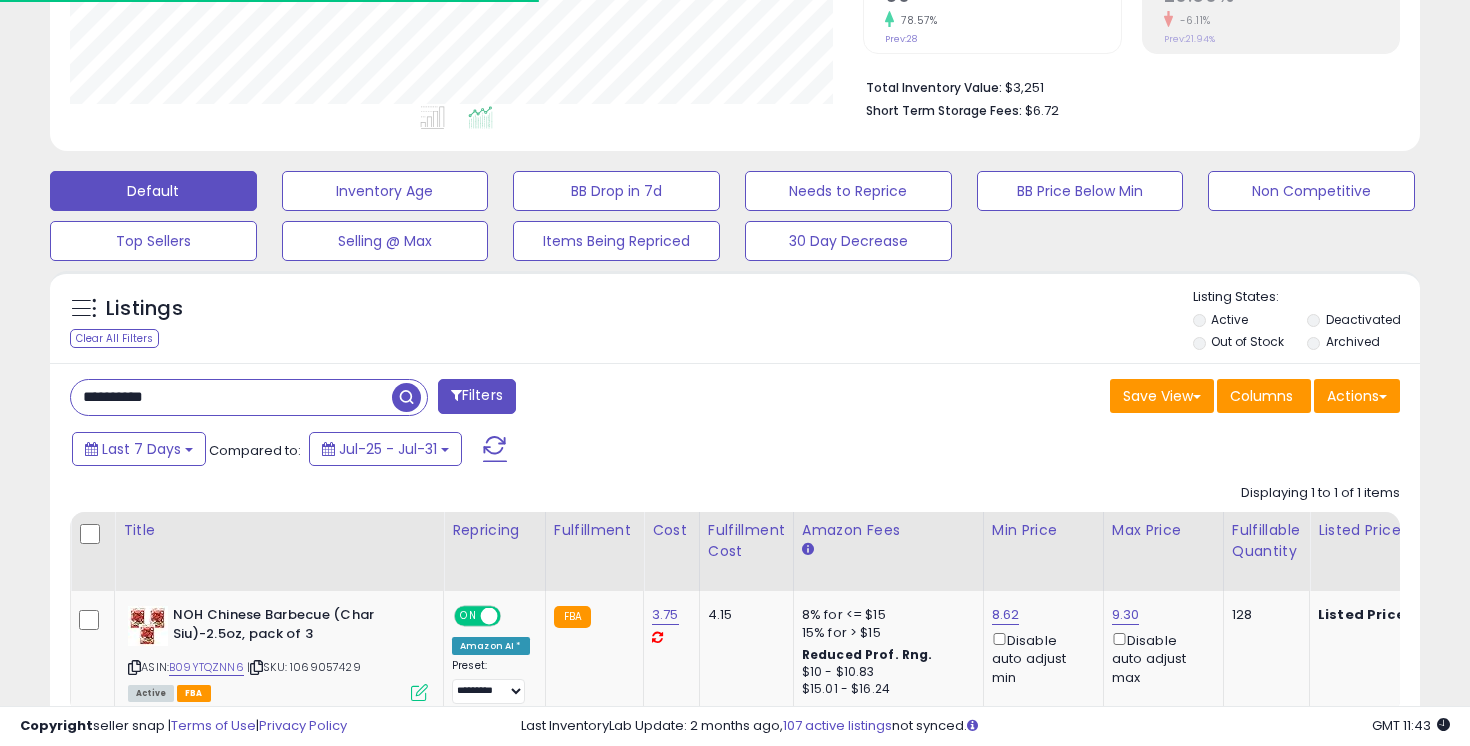 scroll, scrollTop: 582, scrollLeft: 0, axis: vertical 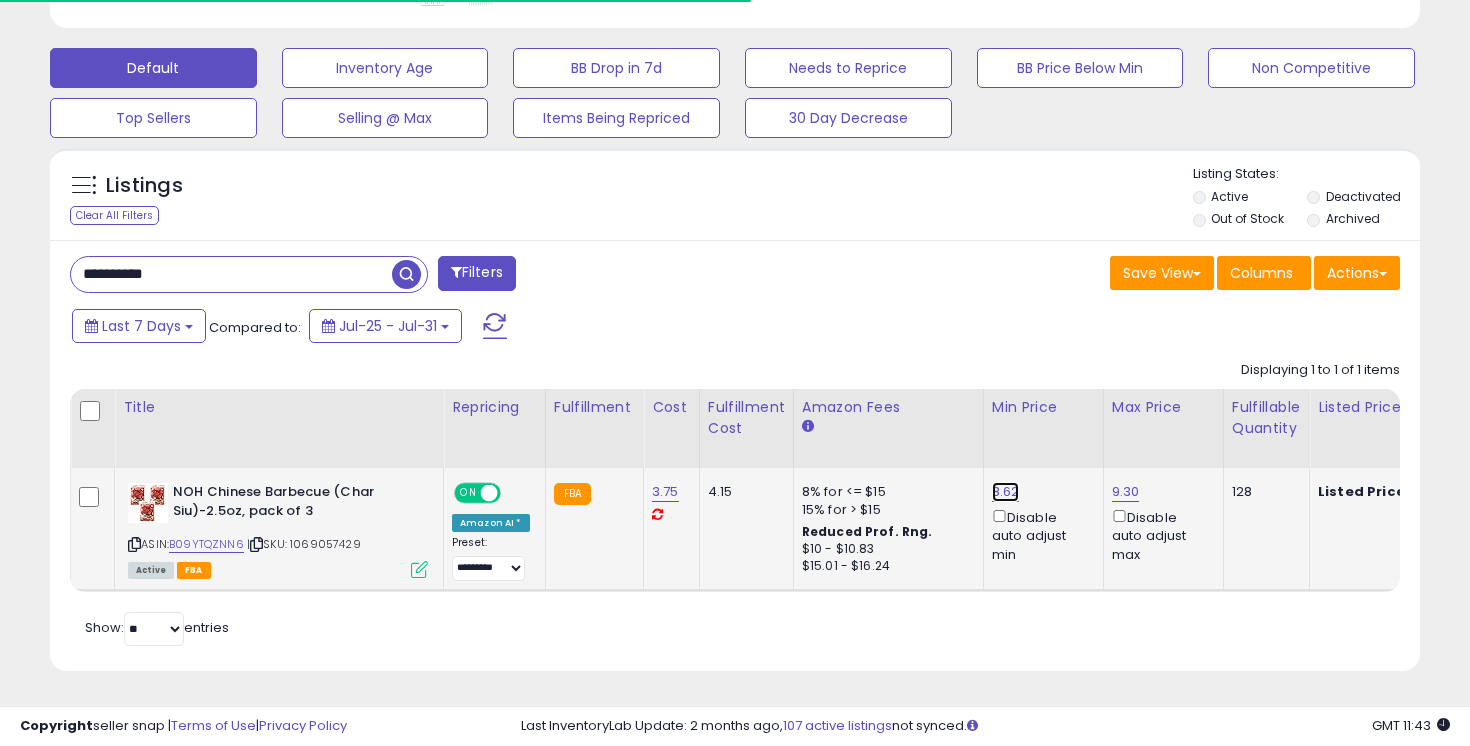 click on "8.62" at bounding box center [1006, 492] 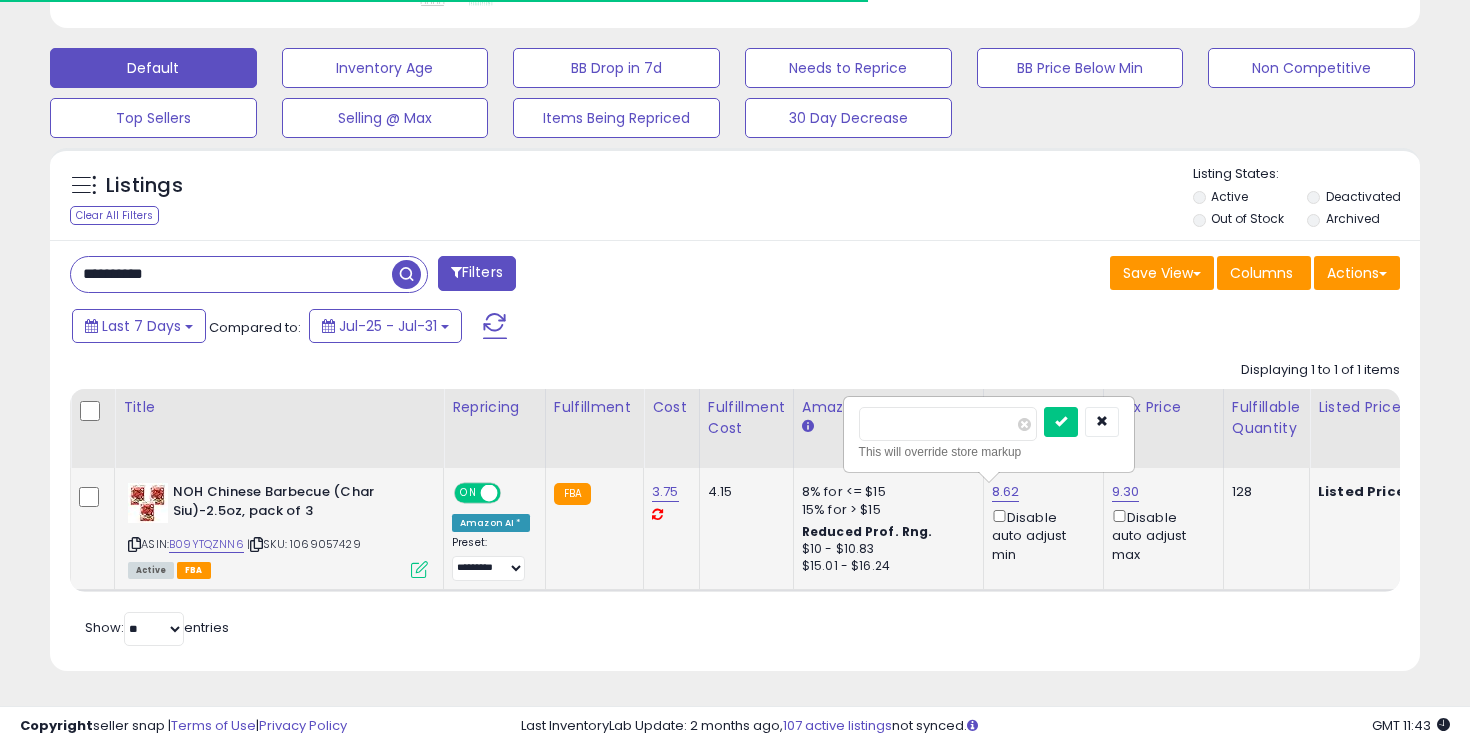 type on "*" 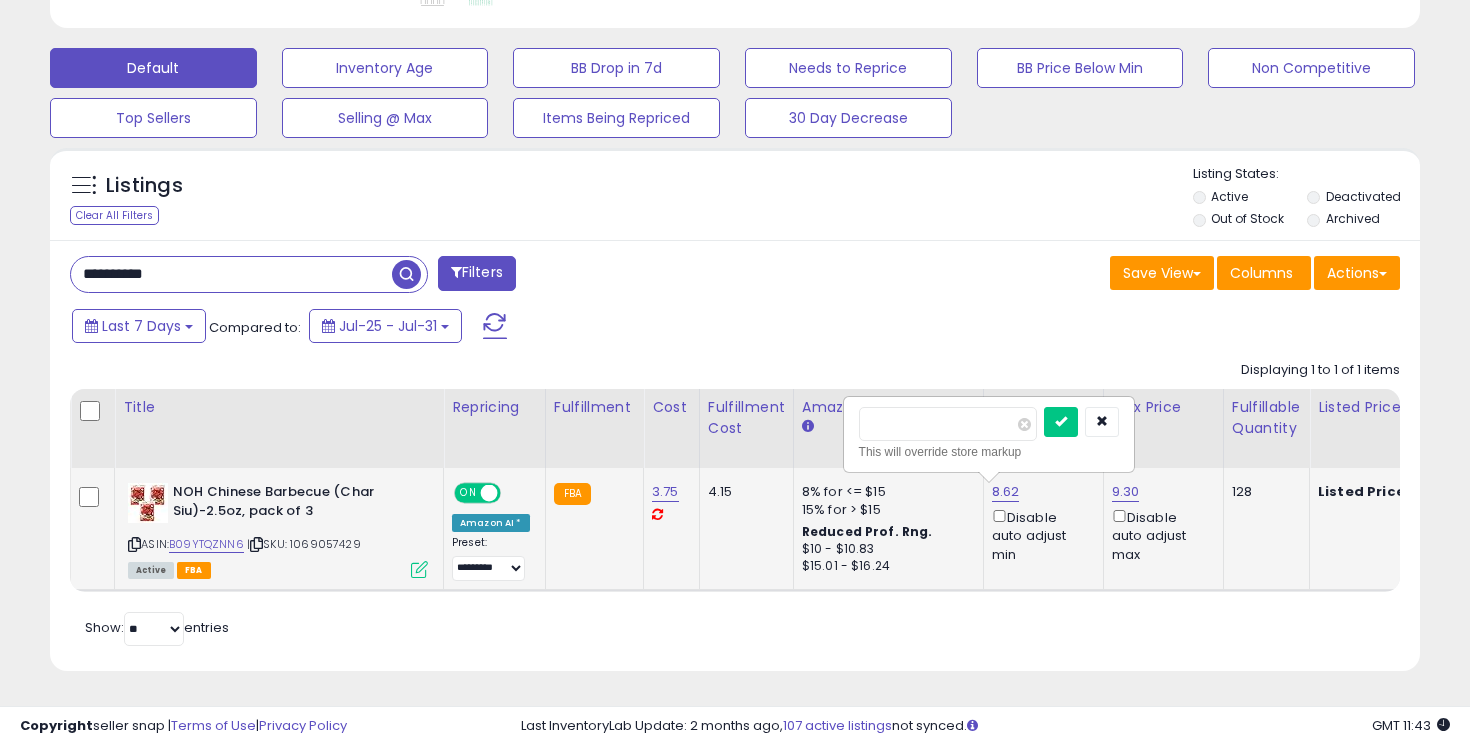 scroll, scrollTop: 999590, scrollLeft: 999206, axis: both 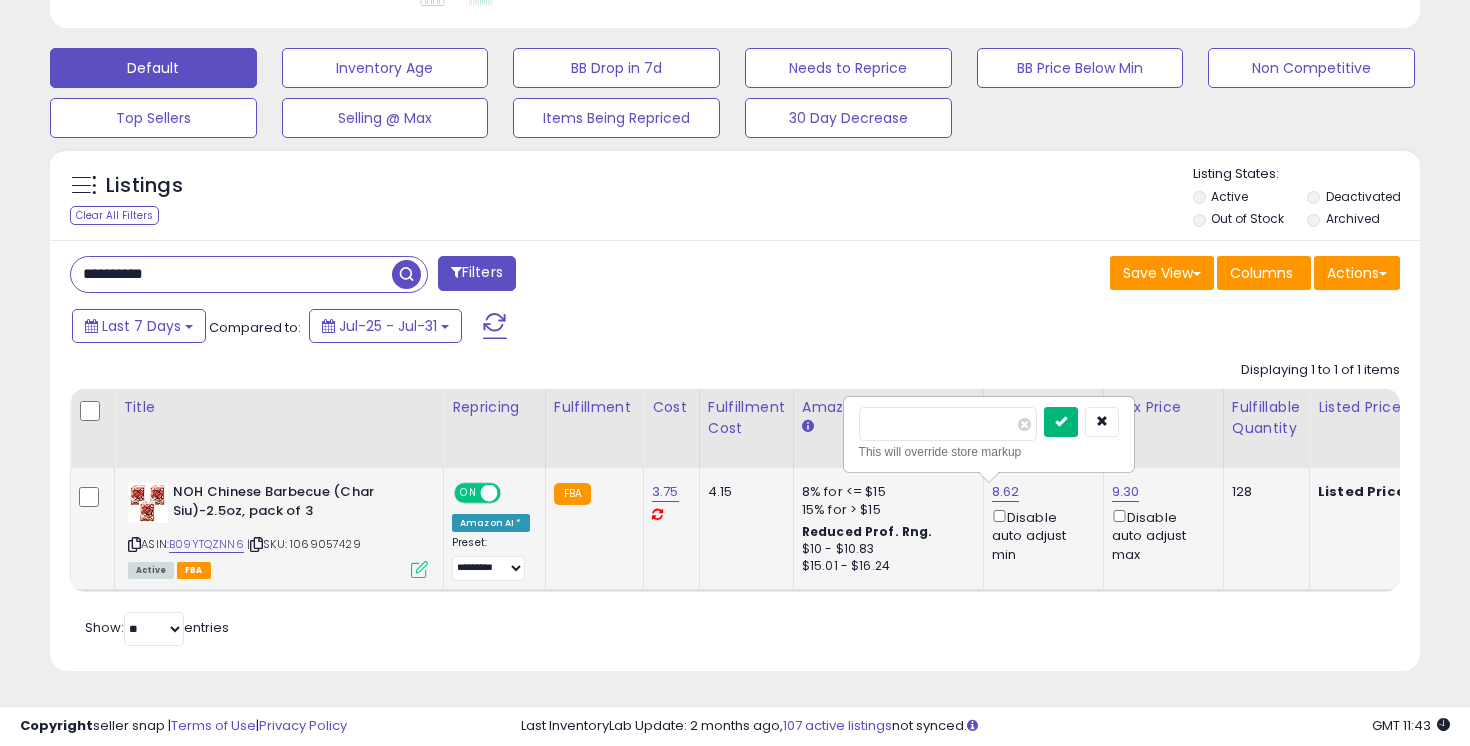 type on "****" 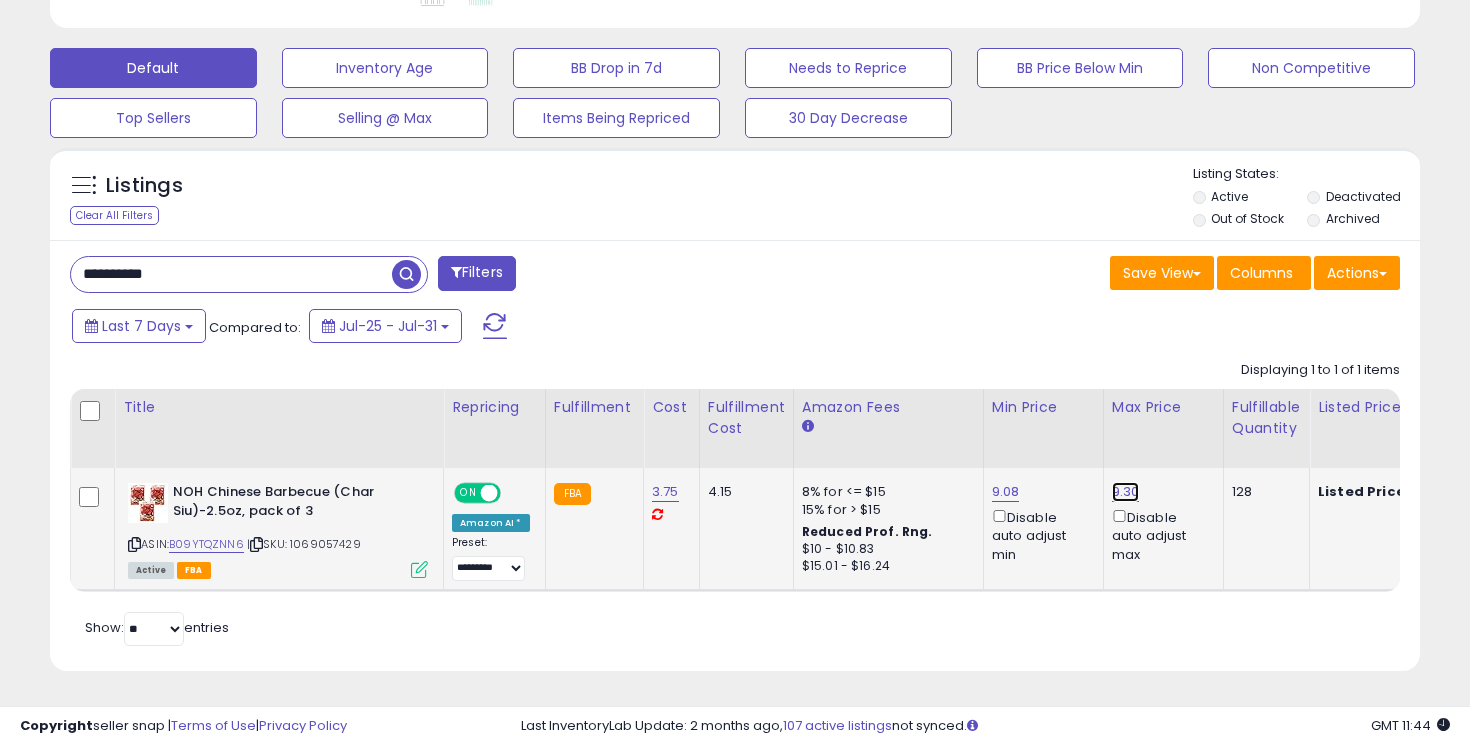 click on "9.30" at bounding box center [1126, 492] 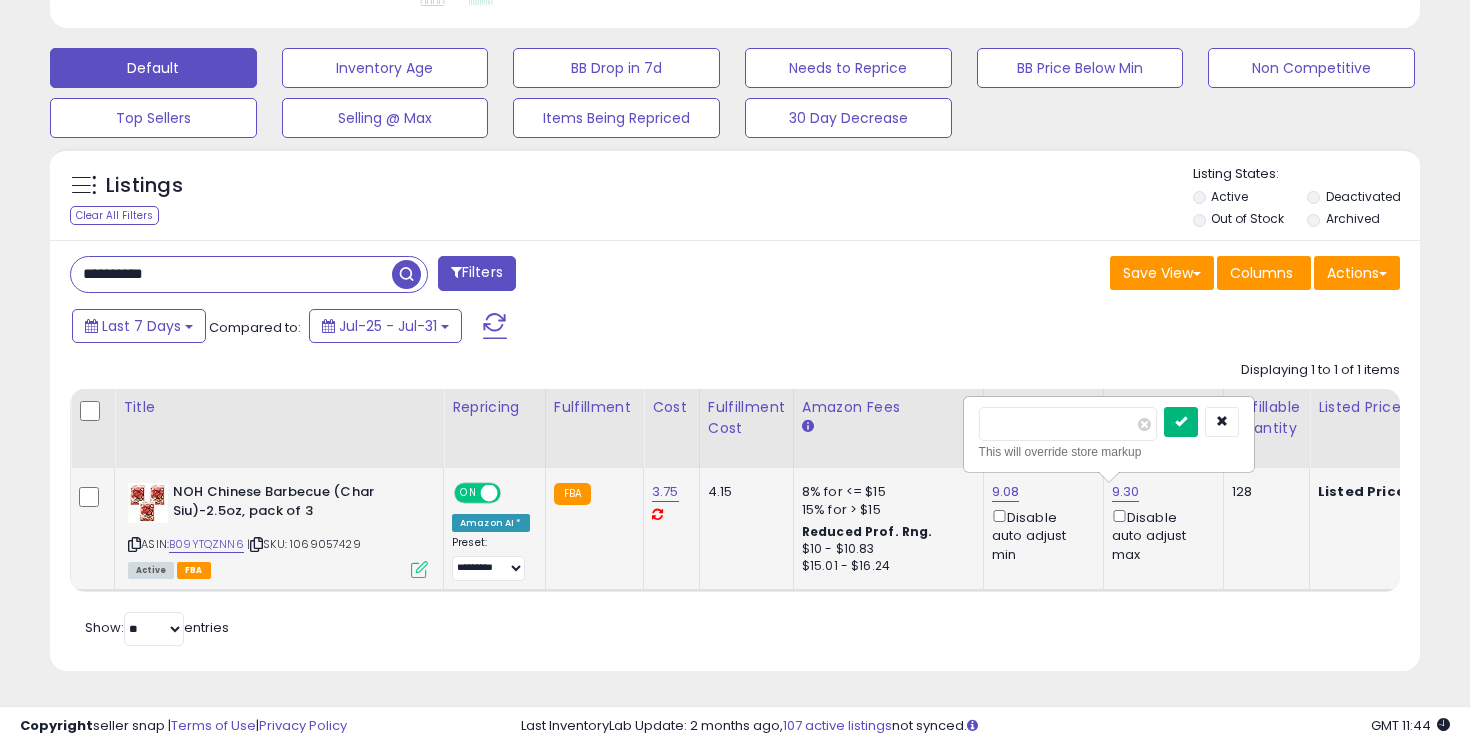type on "****" 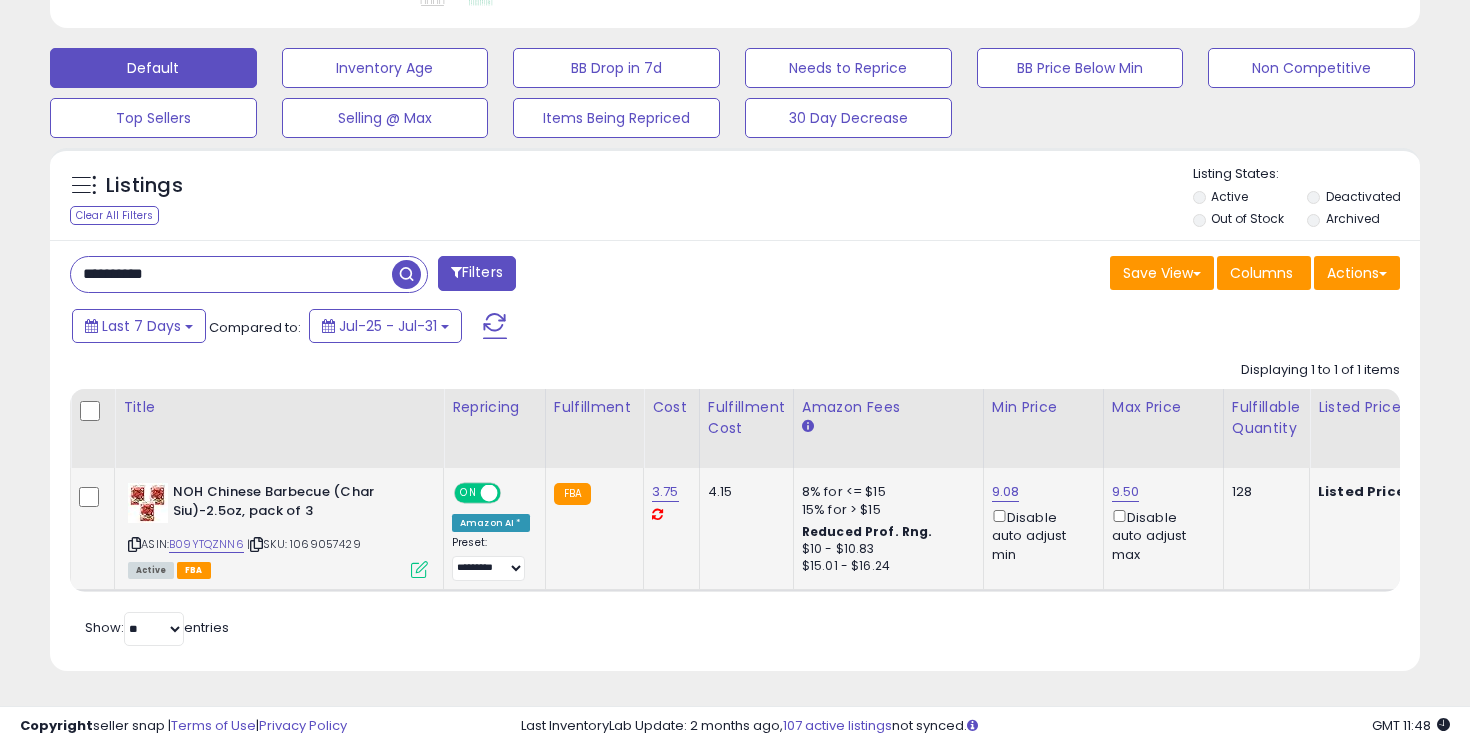click on "**********" at bounding box center [231, 274] 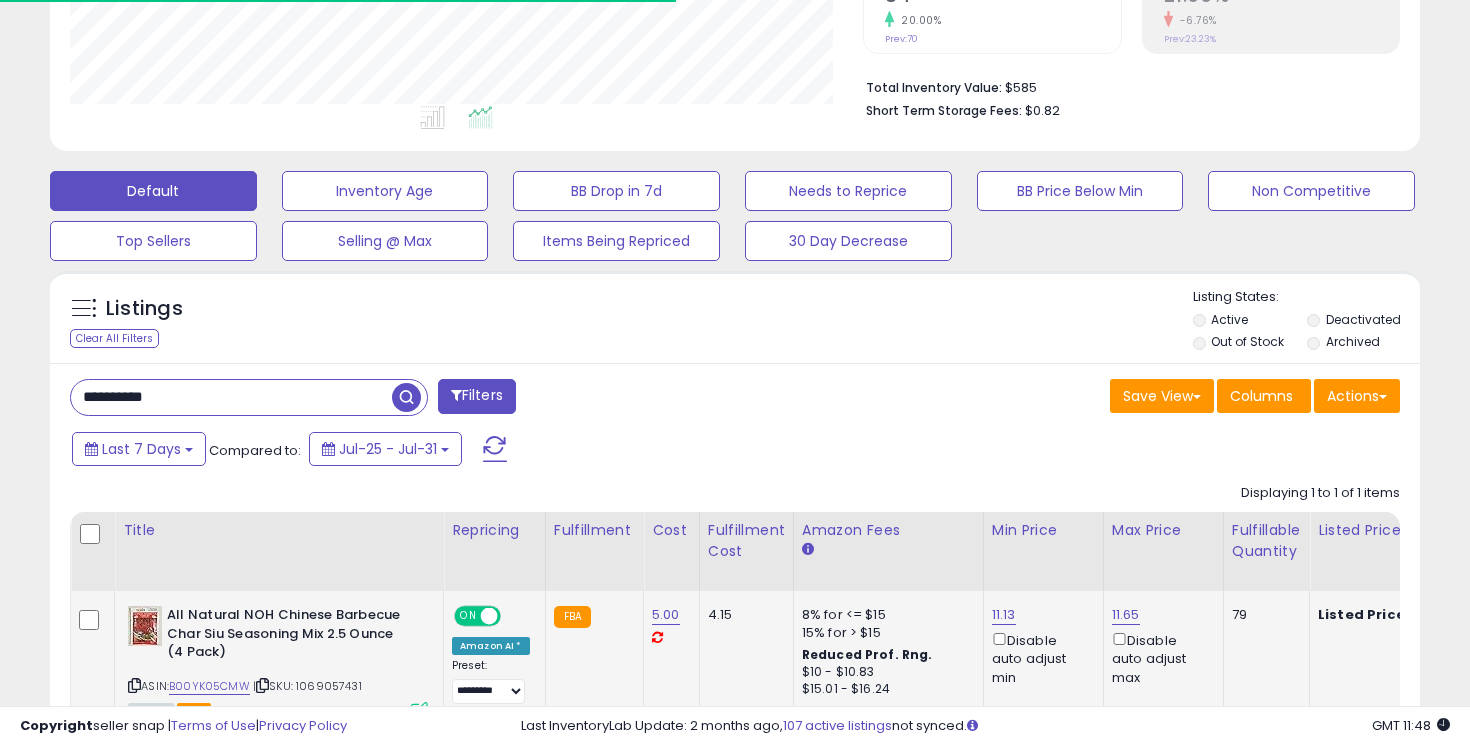 scroll, scrollTop: 582, scrollLeft: 0, axis: vertical 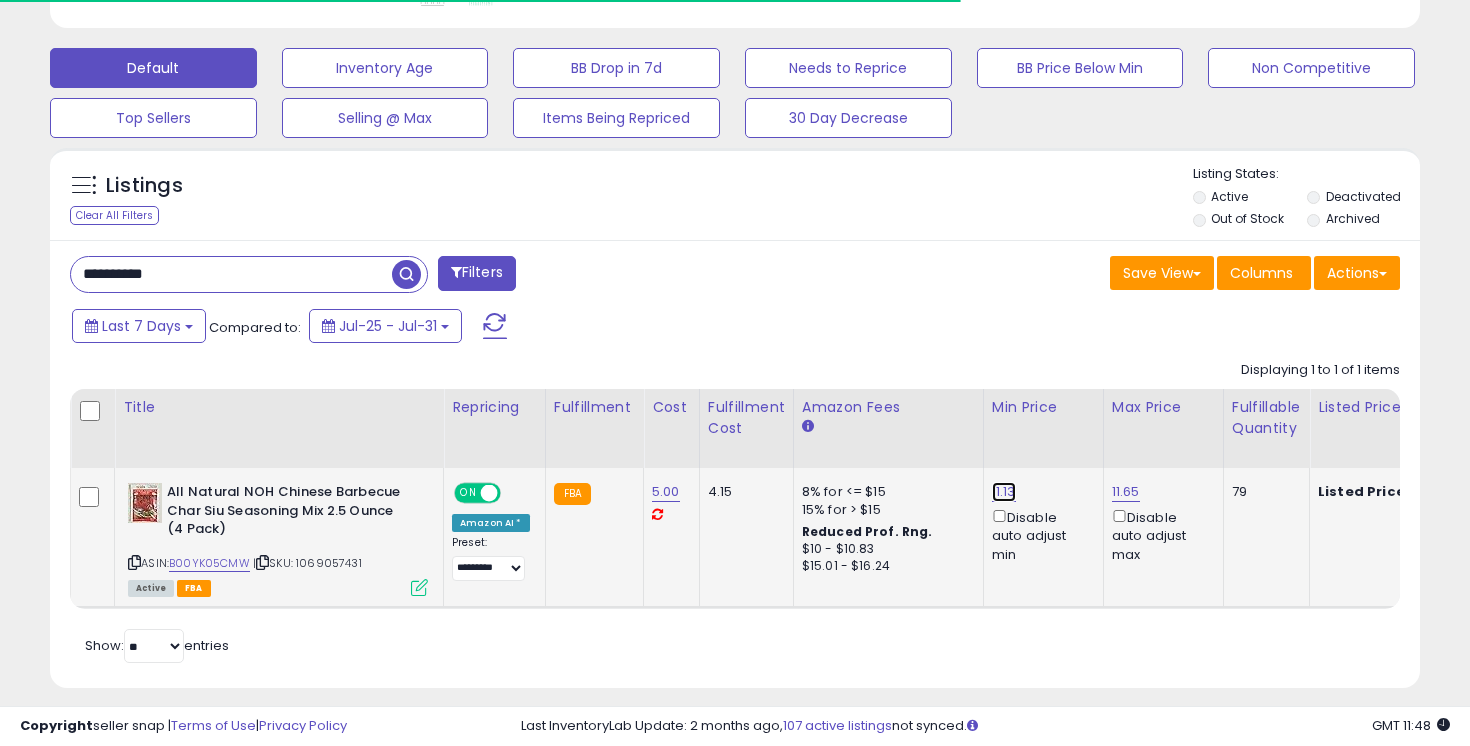 click on "11.13" at bounding box center (1004, 492) 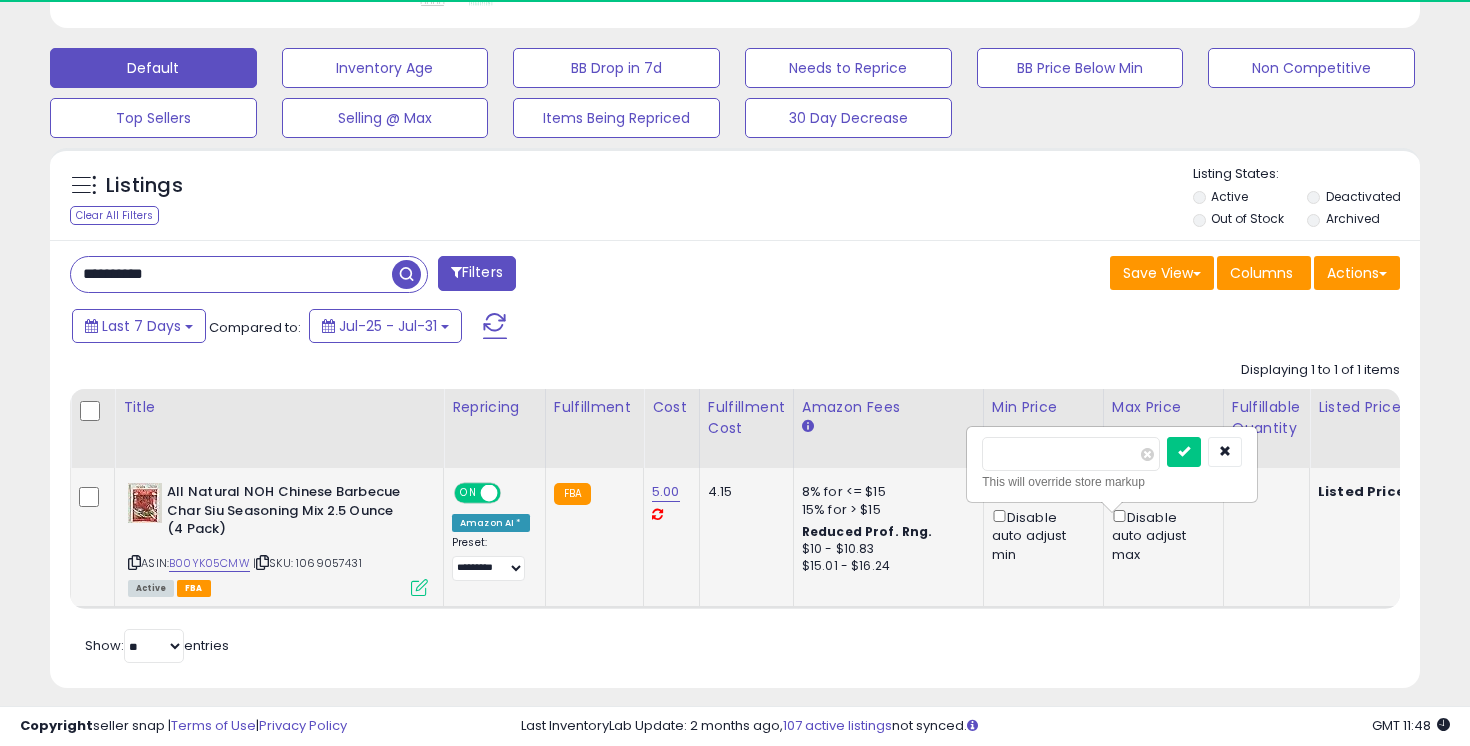 scroll, scrollTop: 999590, scrollLeft: 999206, axis: both 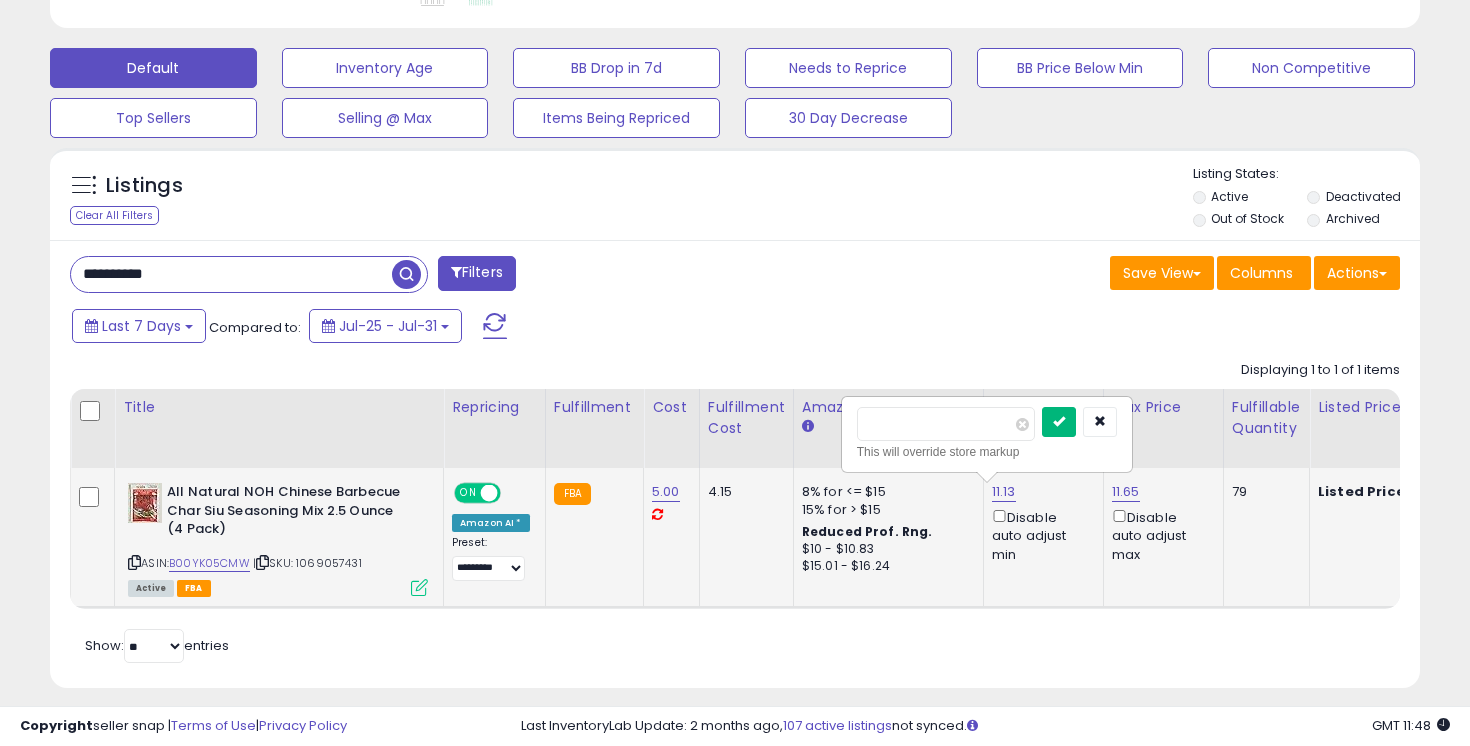 type on "*****" 